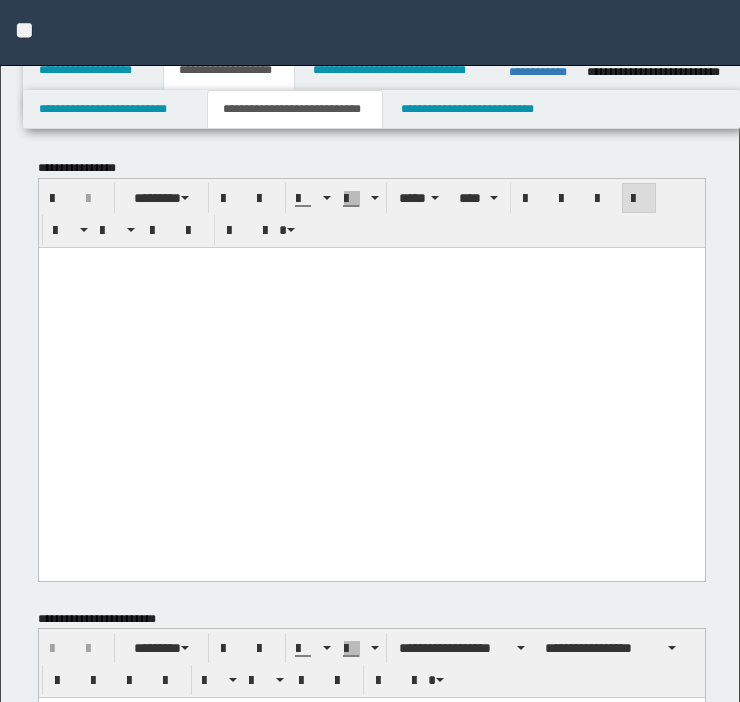 scroll, scrollTop: 0, scrollLeft: 0, axis: both 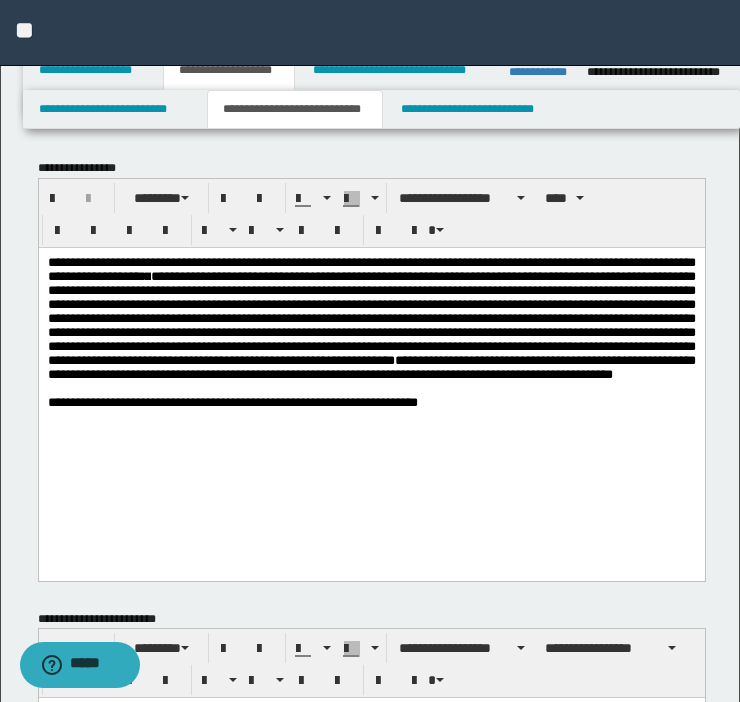 click on "**********" at bounding box center (232, 401) 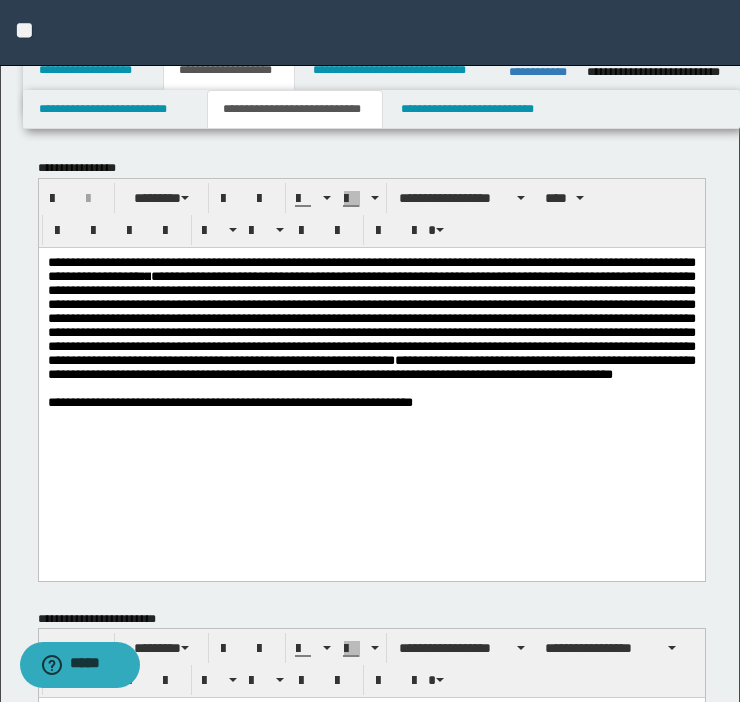 click at bounding box center (371, 388) 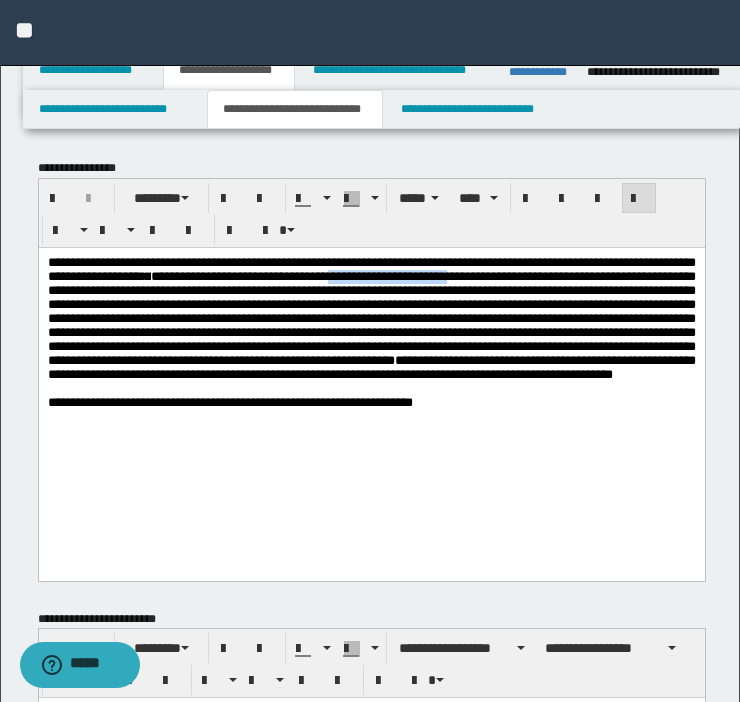 drag, startPoint x: 552, startPoint y: 276, endPoint x: 101, endPoint y: 289, distance: 451.18732 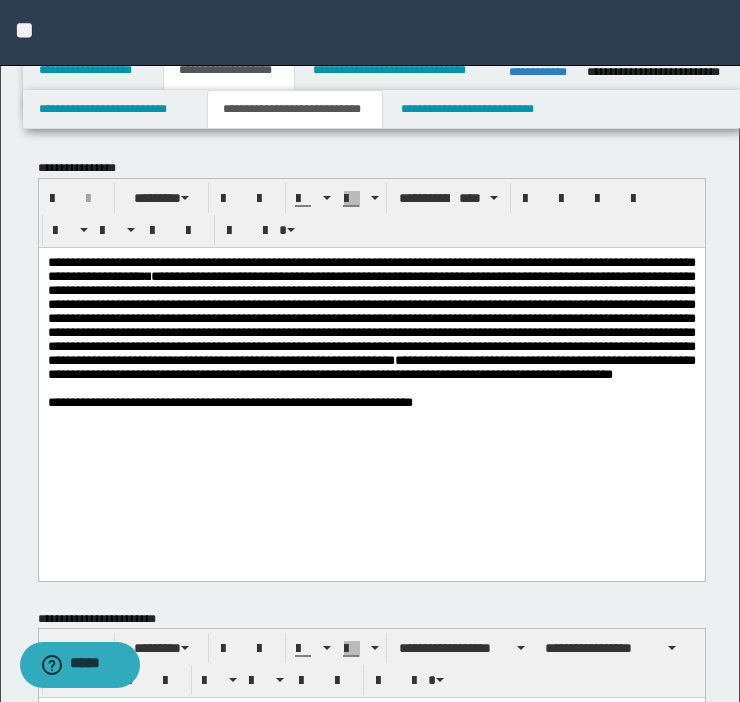click on "**********" at bounding box center (371, 357) 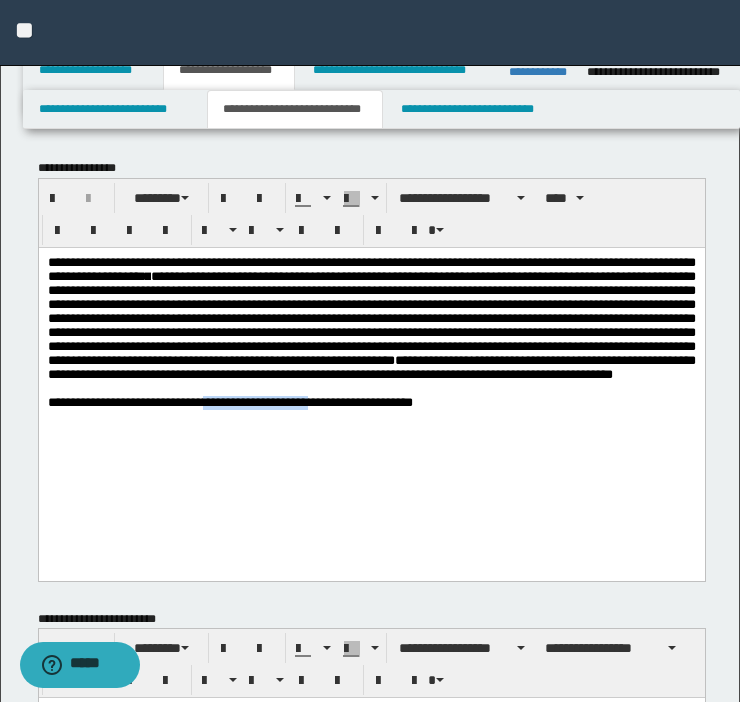 drag, startPoint x: 232, startPoint y: 467, endPoint x: 362, endPoint y: 483, distance: 130.98091 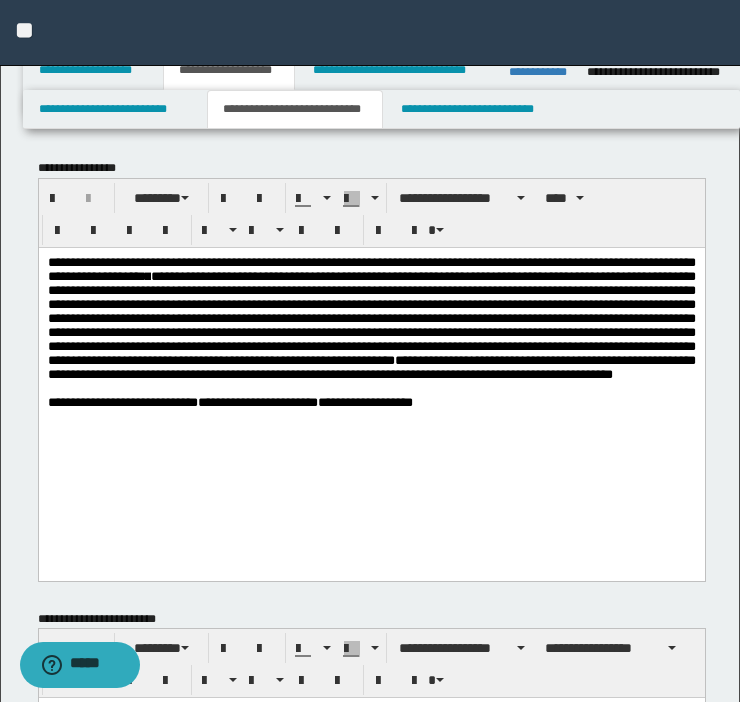 click on "**********" at bounding box center [371, 402] 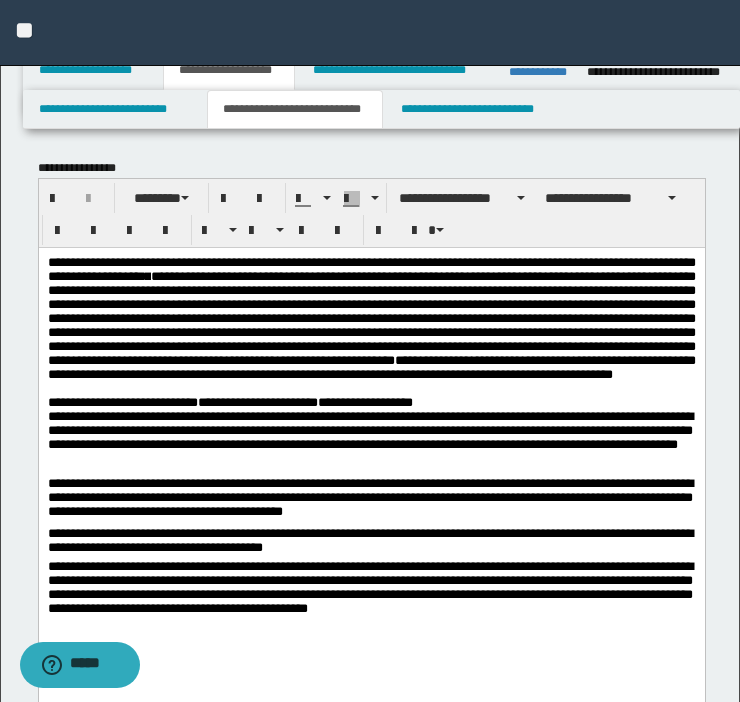 click on "**********" at bounding box center [371, 442] 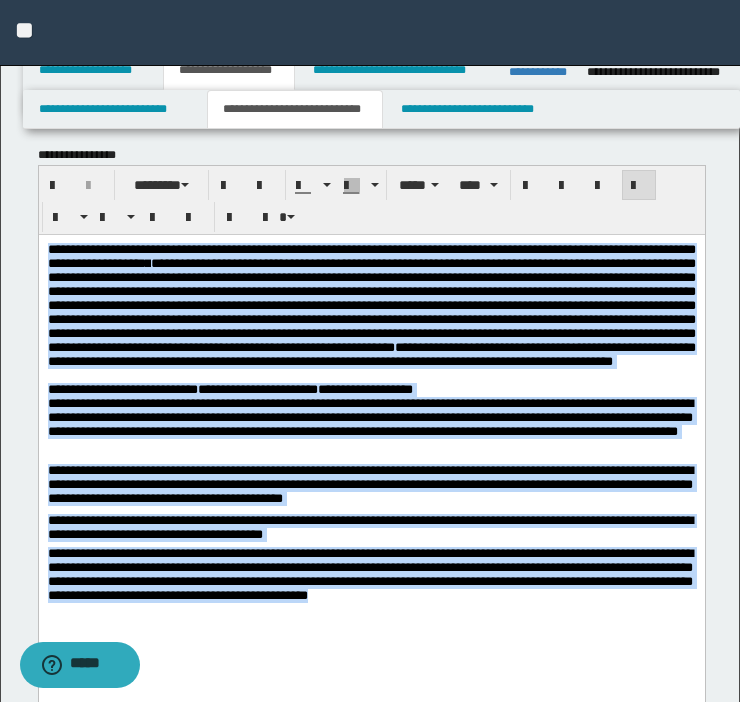 drag, startPoint x: 445, startPoint y: 673, endPoint x: -89, endPoint y: 98, distance: 784.71716 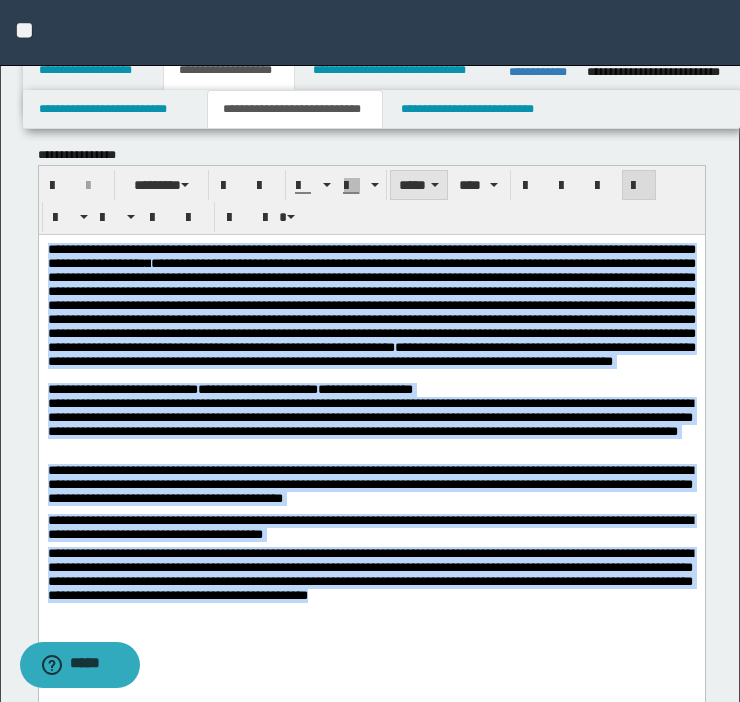 click on "*****" at bounding box center [419, 185] 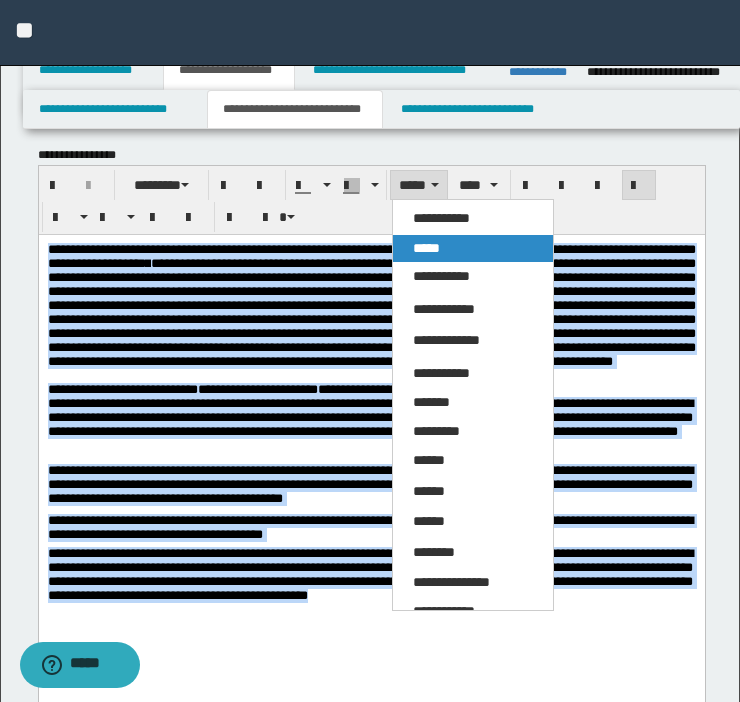 click on "*****" at bounding box center [473, 249] 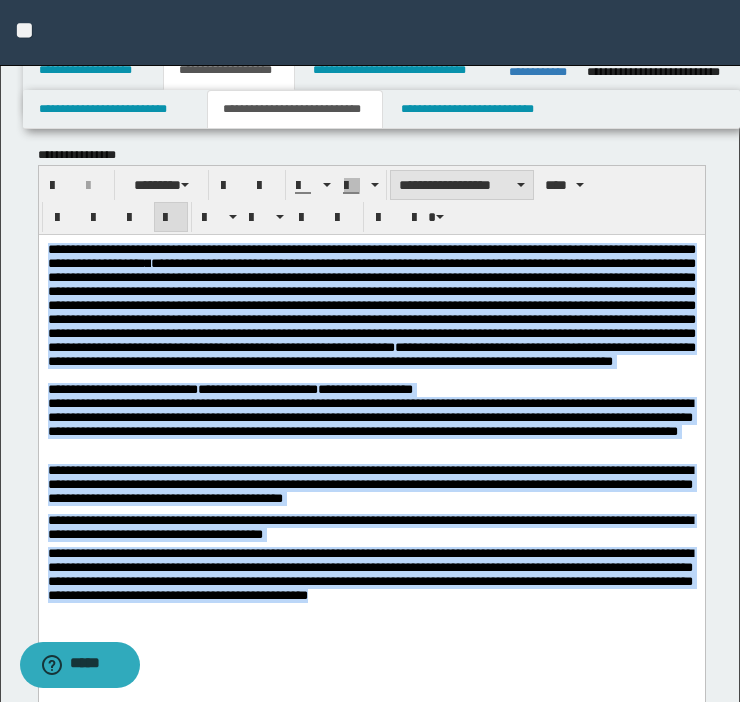 click on "**********" at bounding box center (462, 185) 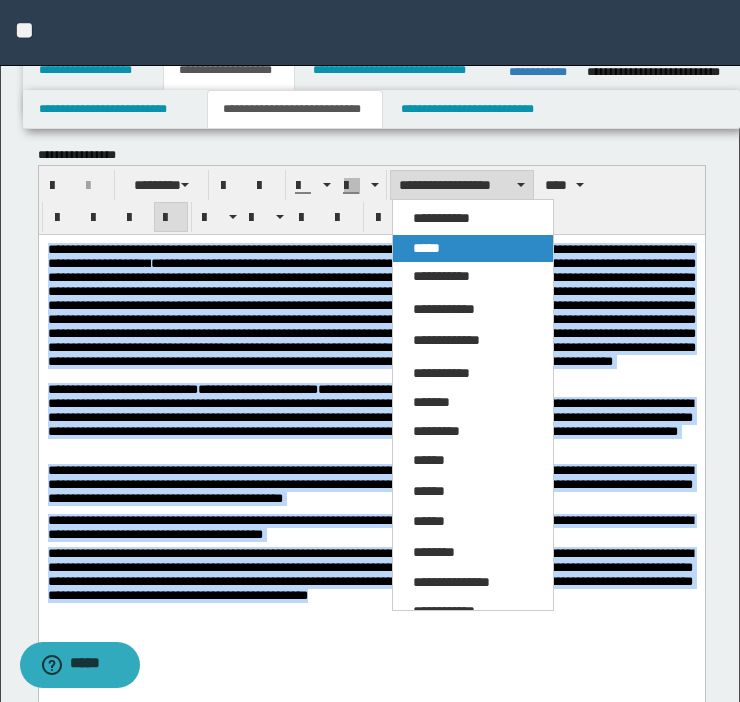 click on "*****" at bounding box center [426, 248] 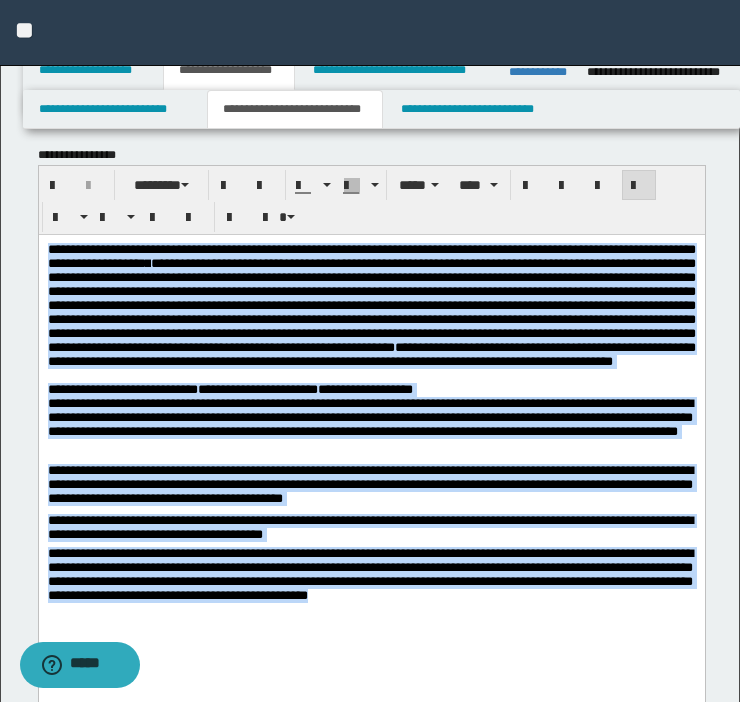 click at bounding box center [639, 186] 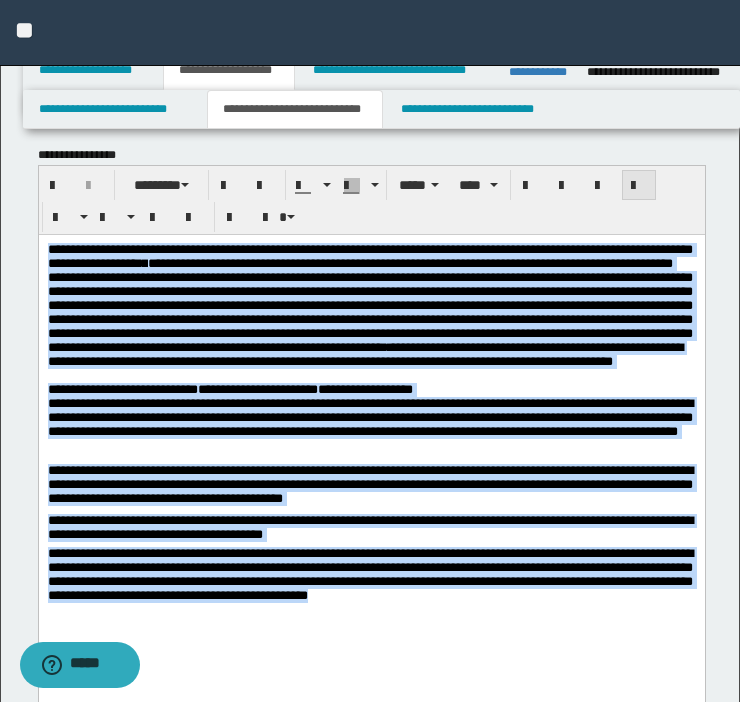 click at bounding box center (639, 186) 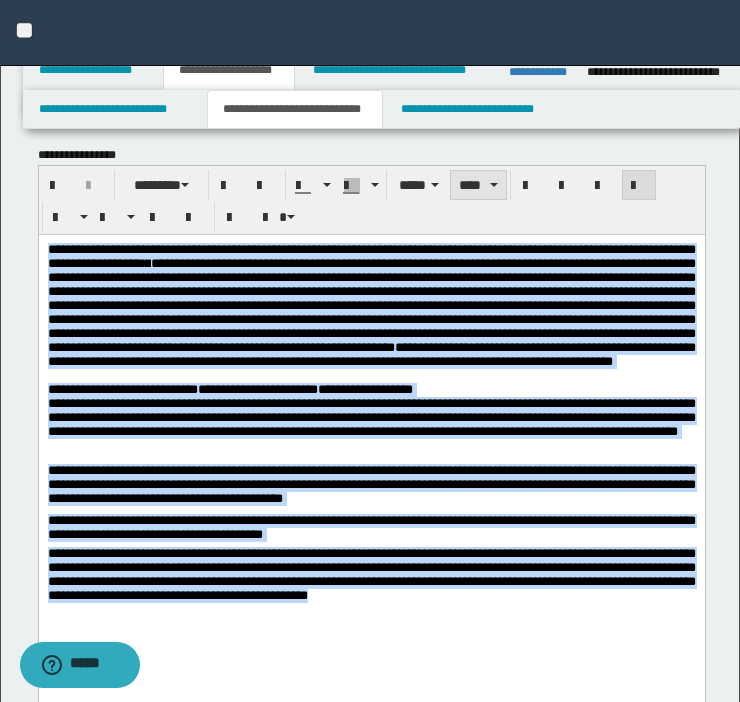 click on "****" at bounding box center (478, 185) 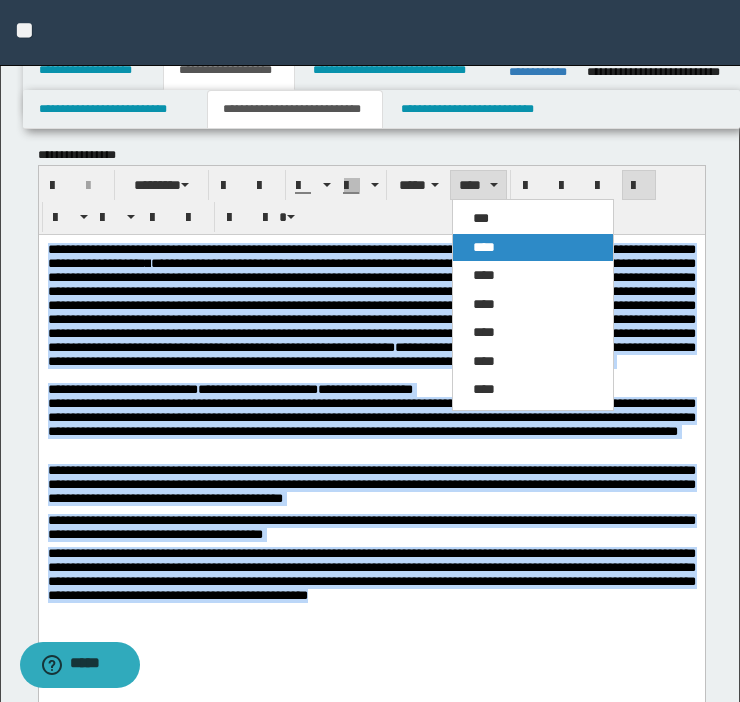 click on "****" at bounding box center [484, 247] 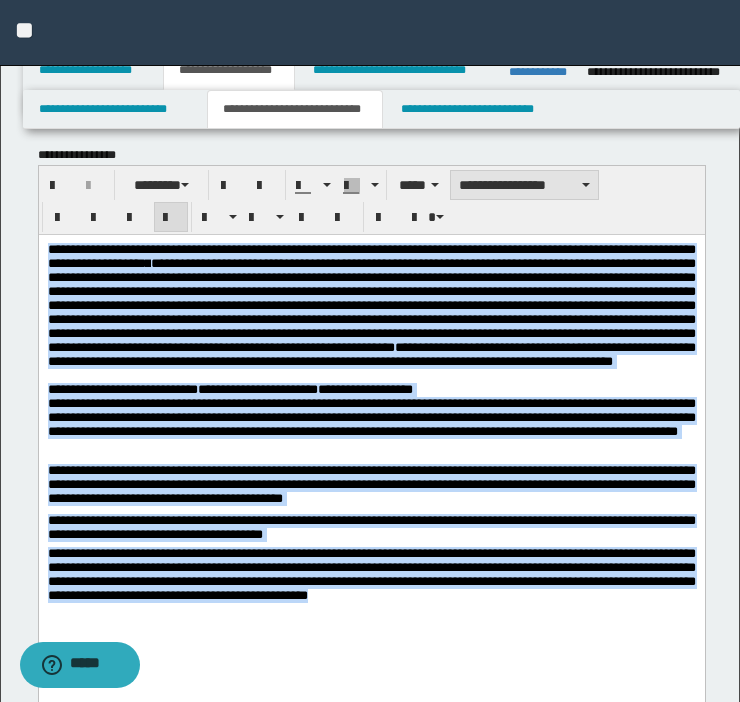 click on "**********" at bounding box center (524, 185) 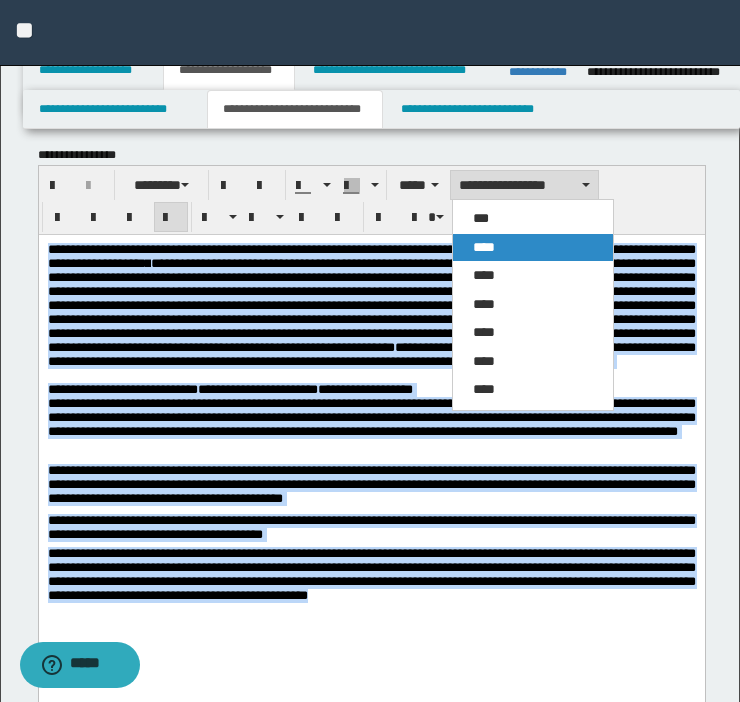 click on "****" at bounding box center (533, 248) 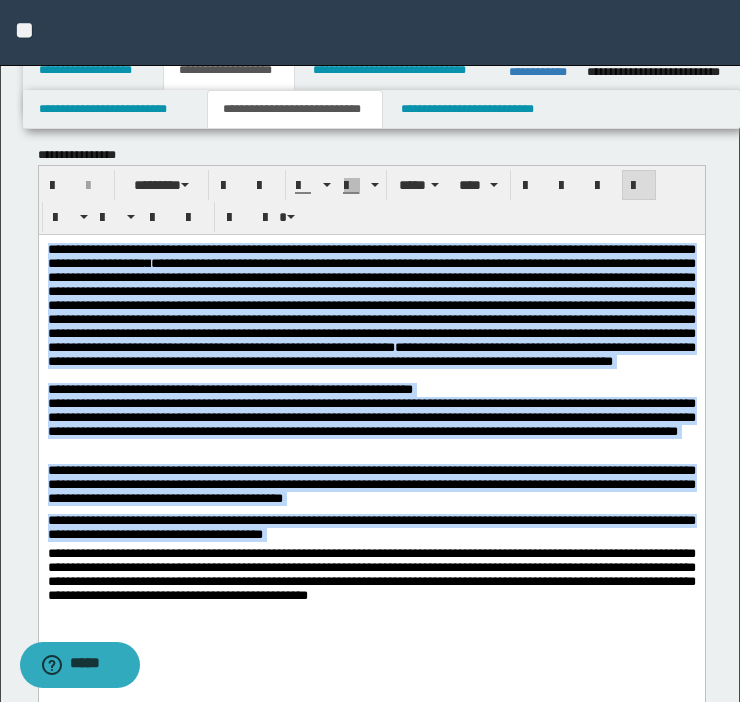 click on "**********" at bounding box center (371, 483) 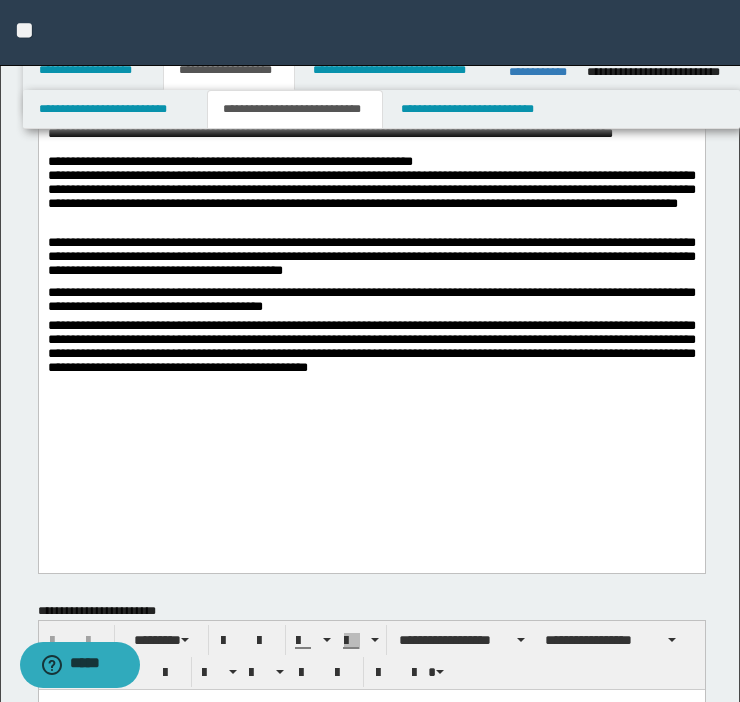scroll, scrollTop: 232, scrollLeft: 0, axis: vertical 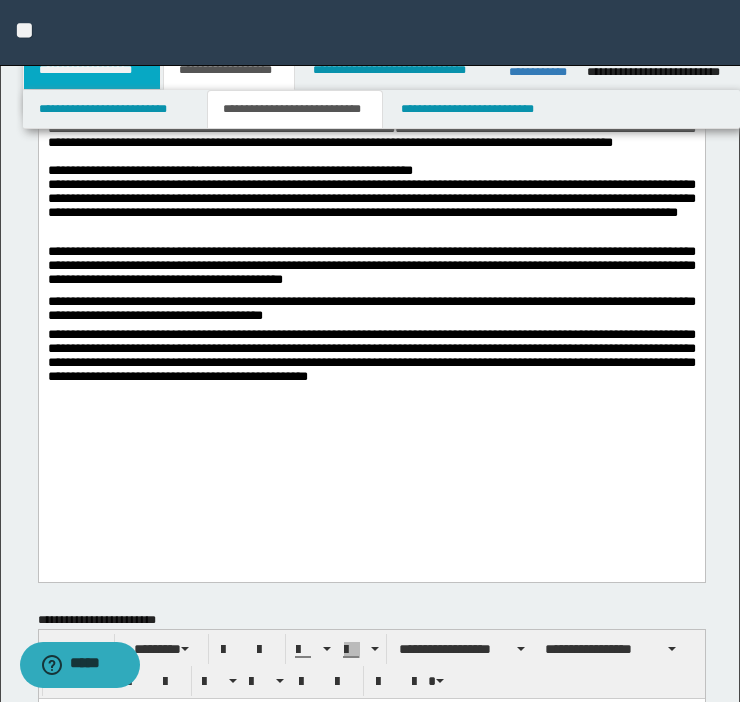 click on "**********" at bounding box center [92, 70] 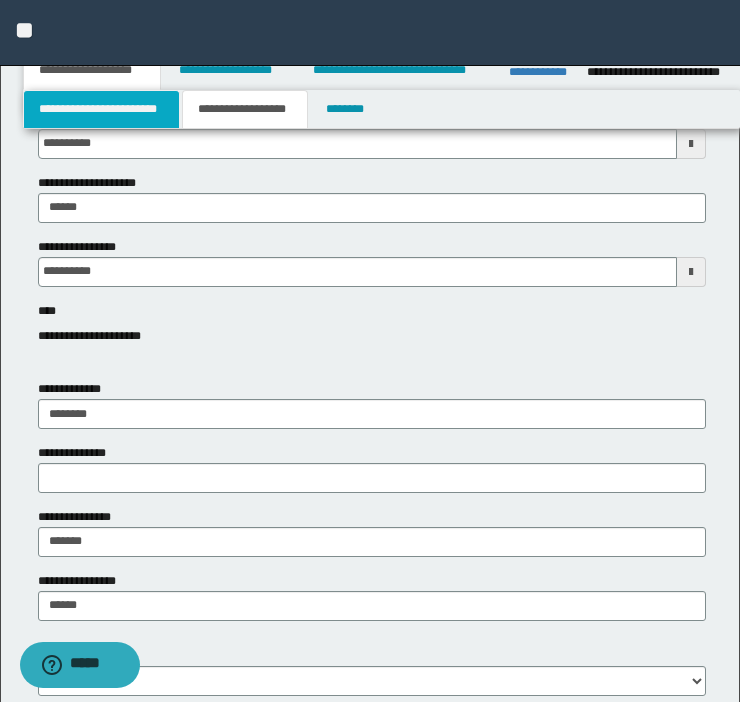 click on "**********" at bounding box center [101, 109] 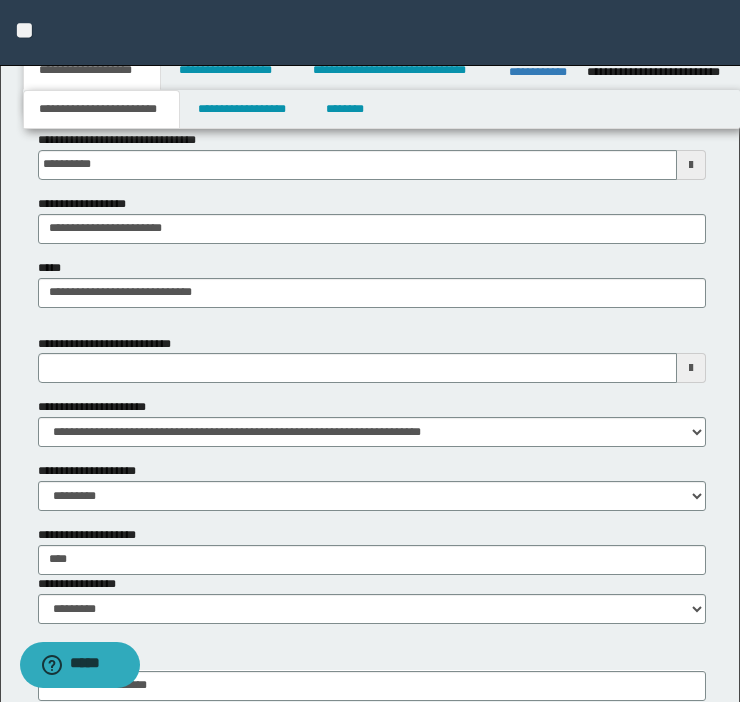 scroll, scrollTop: 811, scrollLeft: 0, axis: vertical 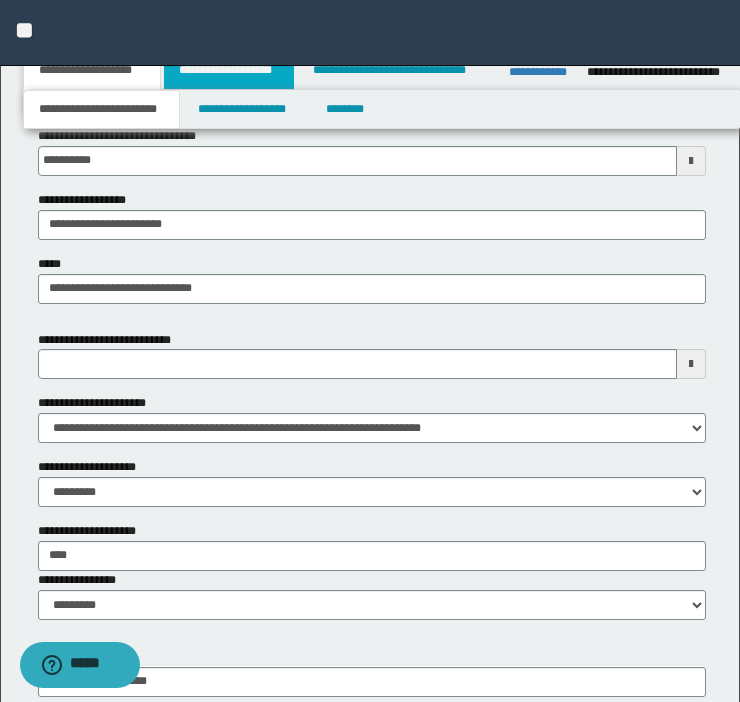 click on "**********" at bounding box center [229, 70] 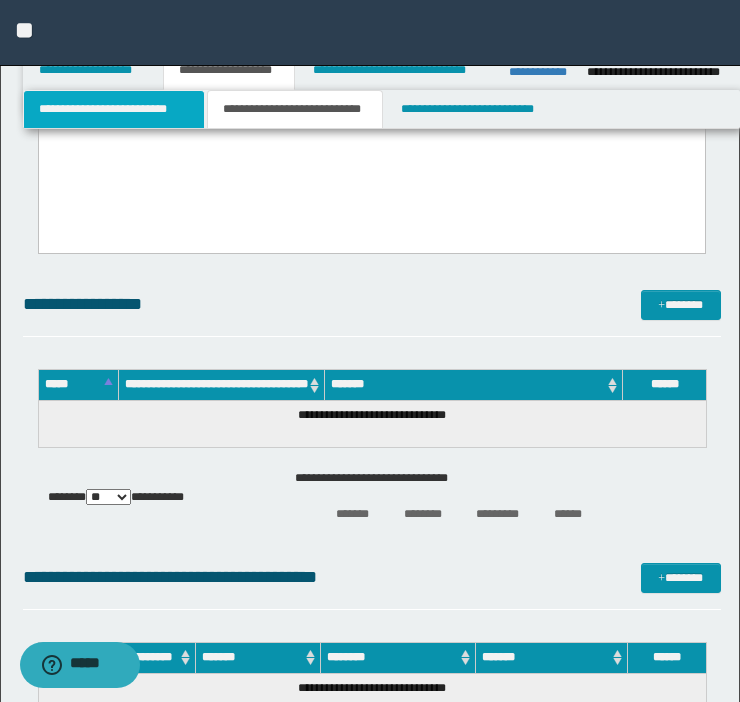 click on "**********" at bounding box center [114, 109] 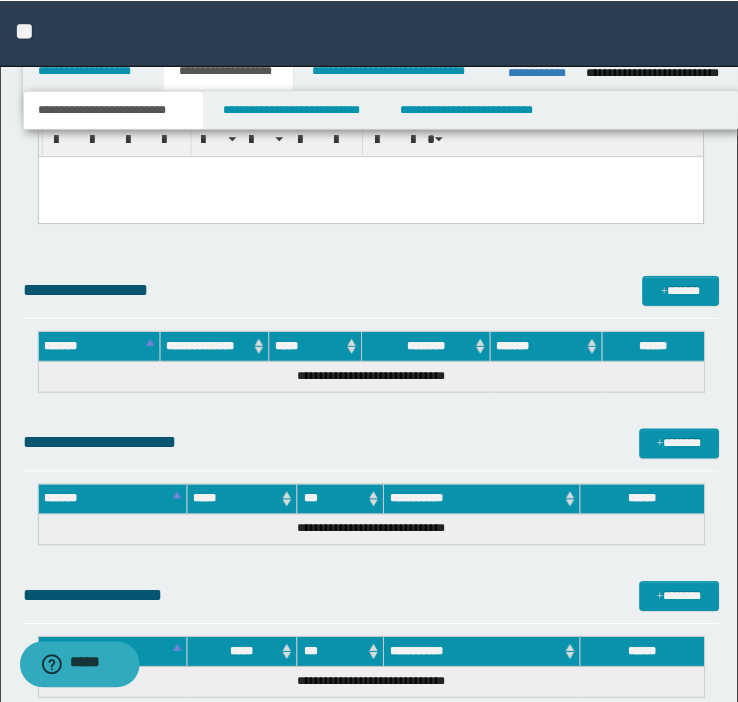 scroll, scrollTop: 1601, scrollLeft: 0, axis: vertical 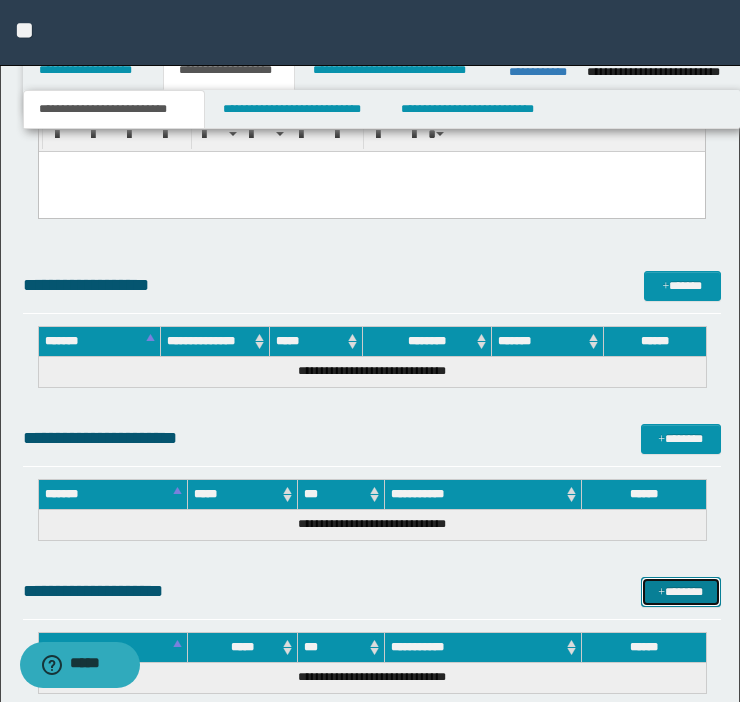 click on "*******" at bounding box center (681, 592) 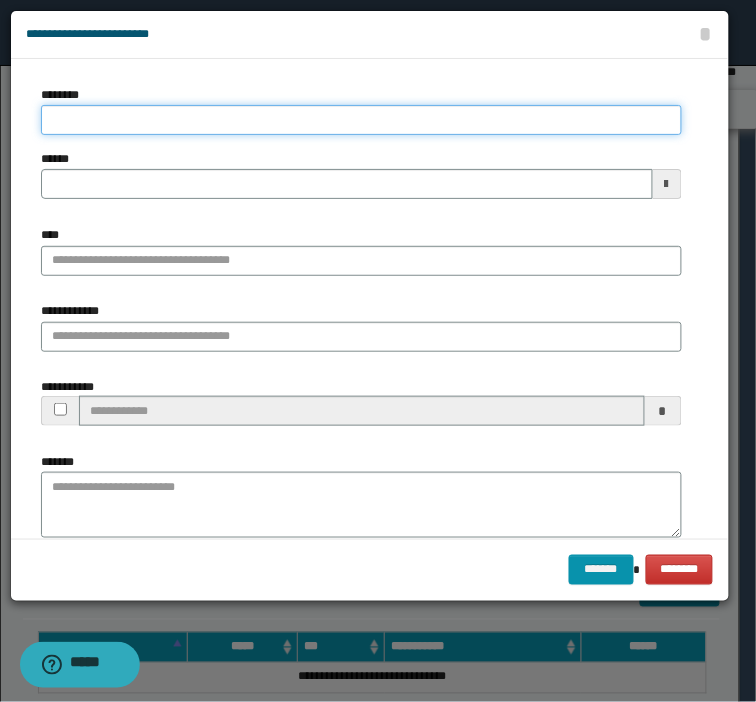 click on "********" at bounding box center [361, 120] 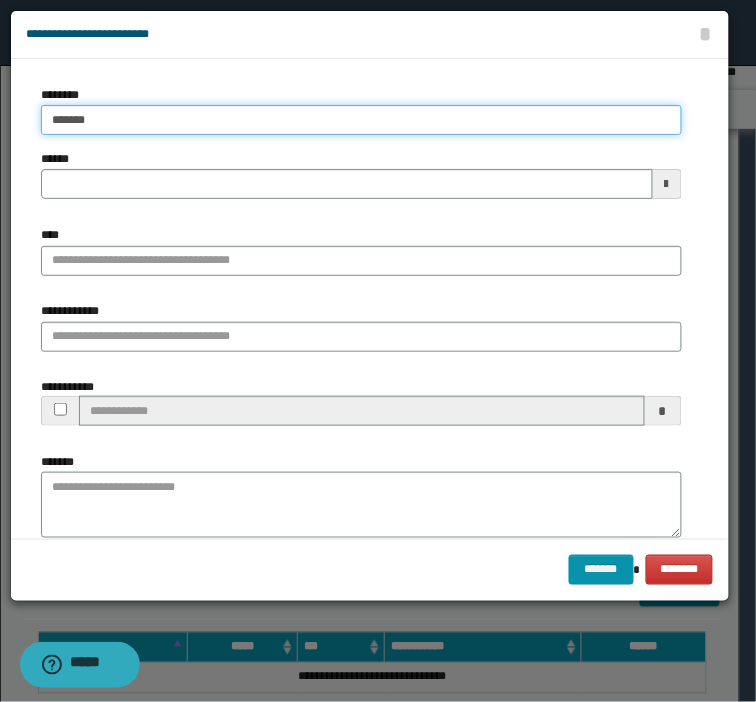 type on "********" 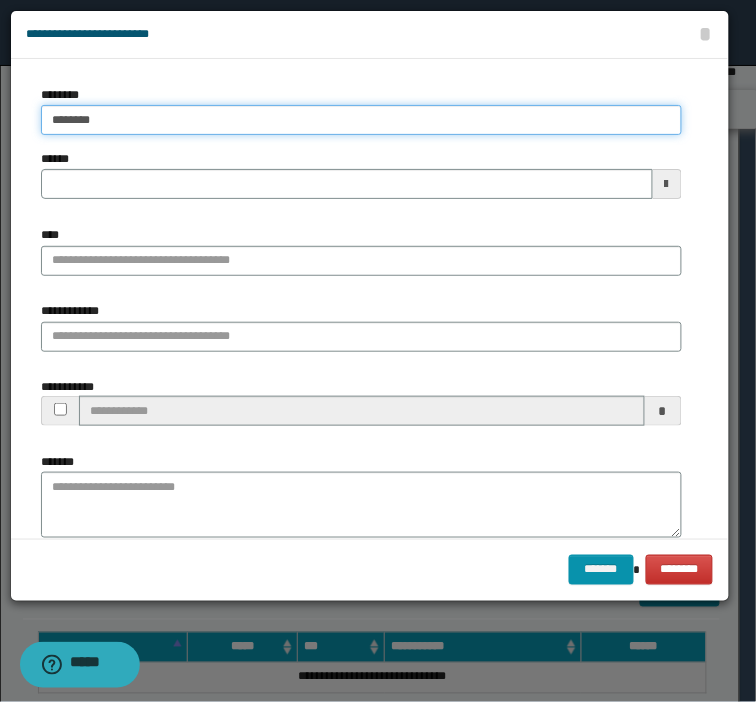 drag, startPoint x: 204, startPoint y: 128, endPoint x: -83, endPoint y: 152, distance: 288.00174 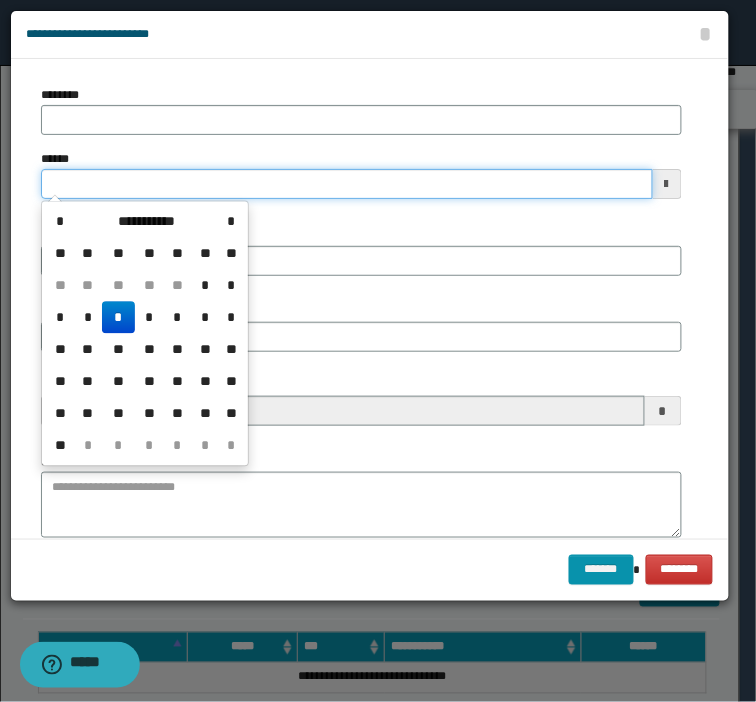 click on "******" at bounding box center (347, 184) 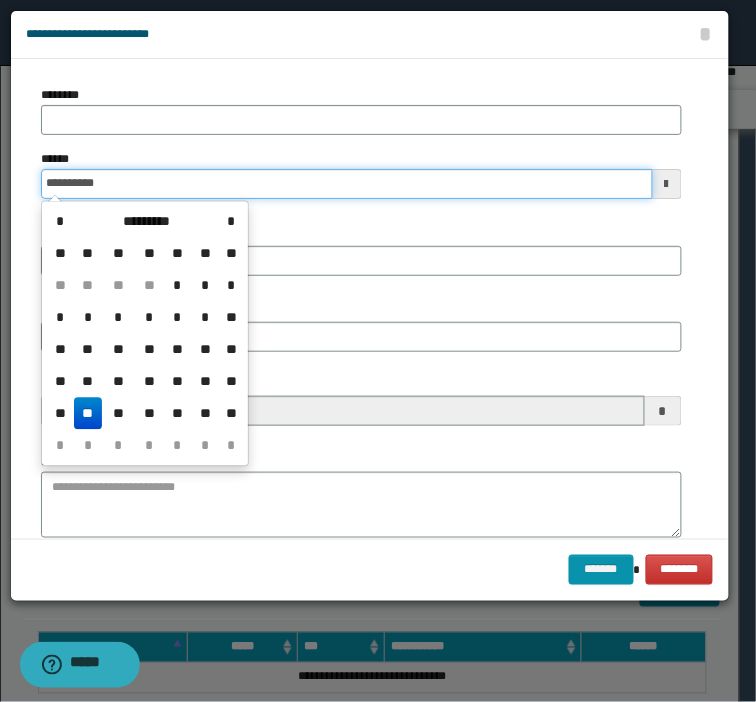 type on "**********" 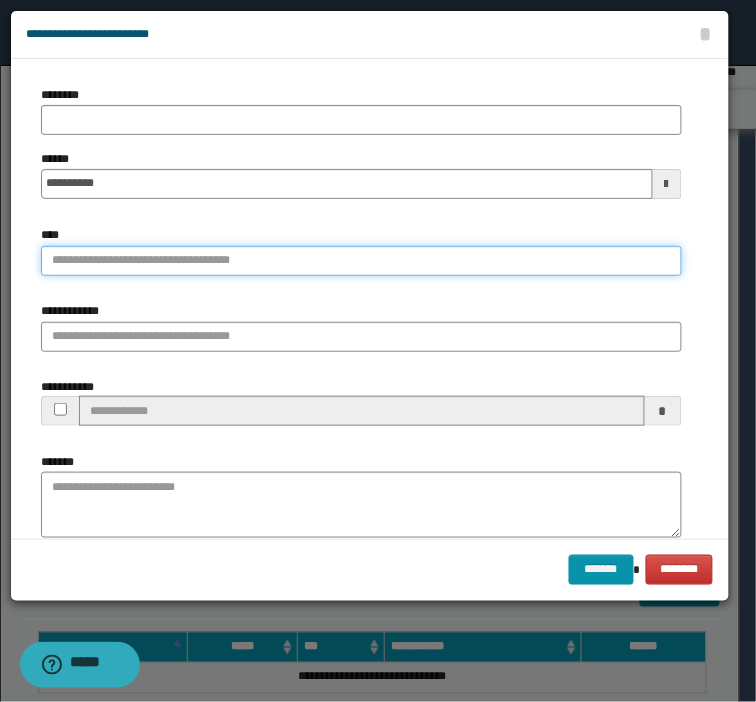 click on "****" at bounding box center [361, 261] 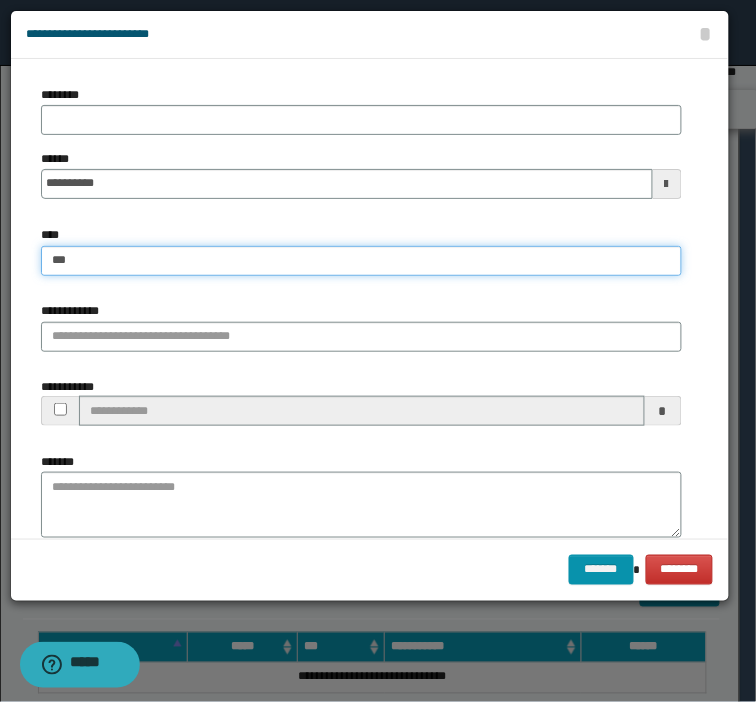type on "****" 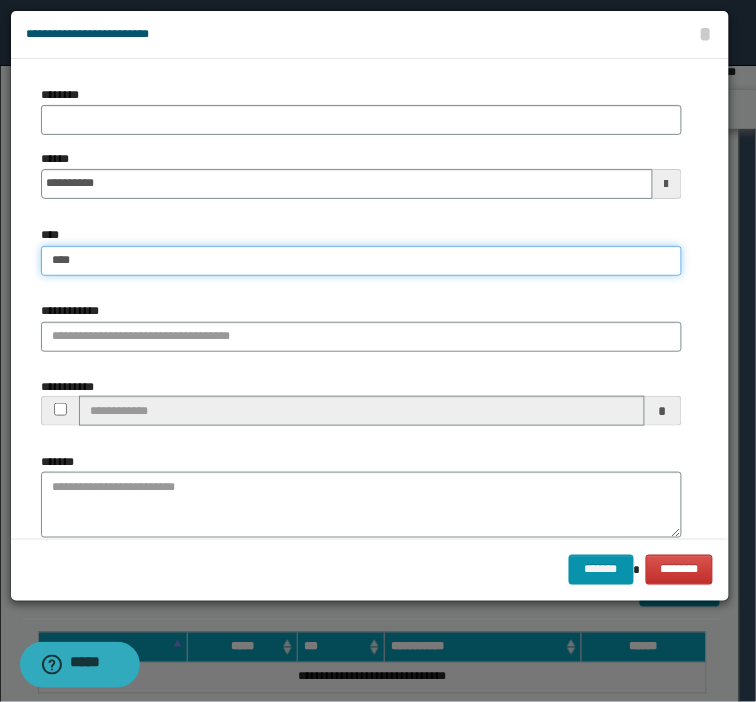 type on "****" 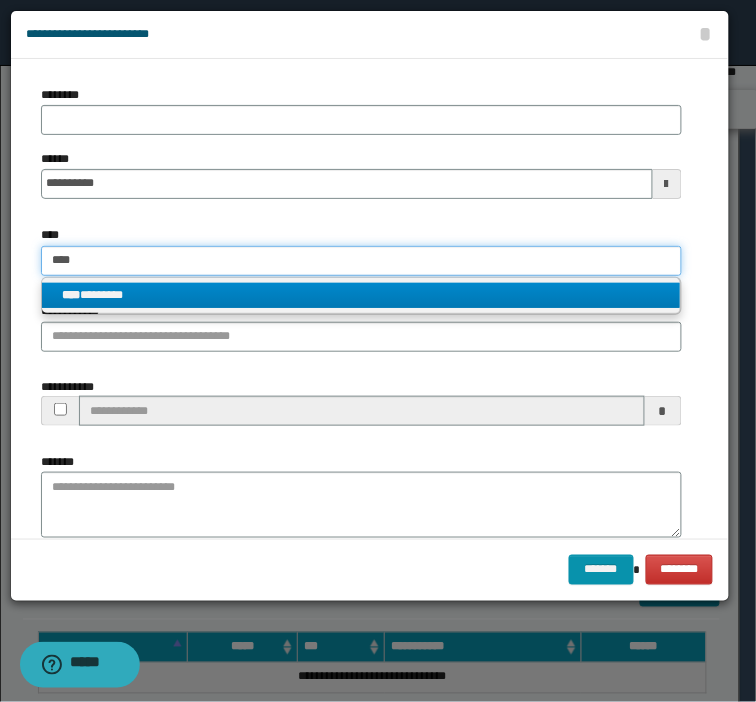 type on "****" 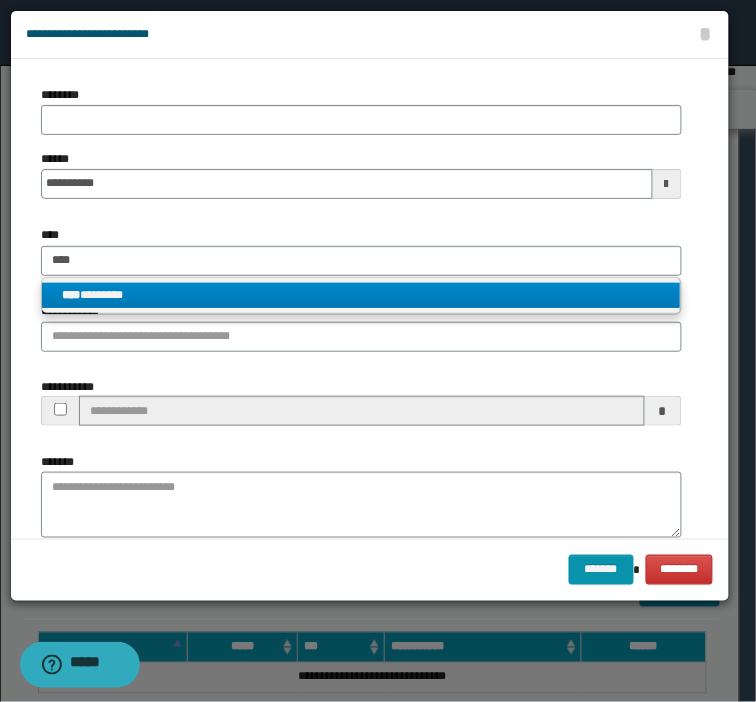 click on "**** ********" at bounding box center [361, 295] 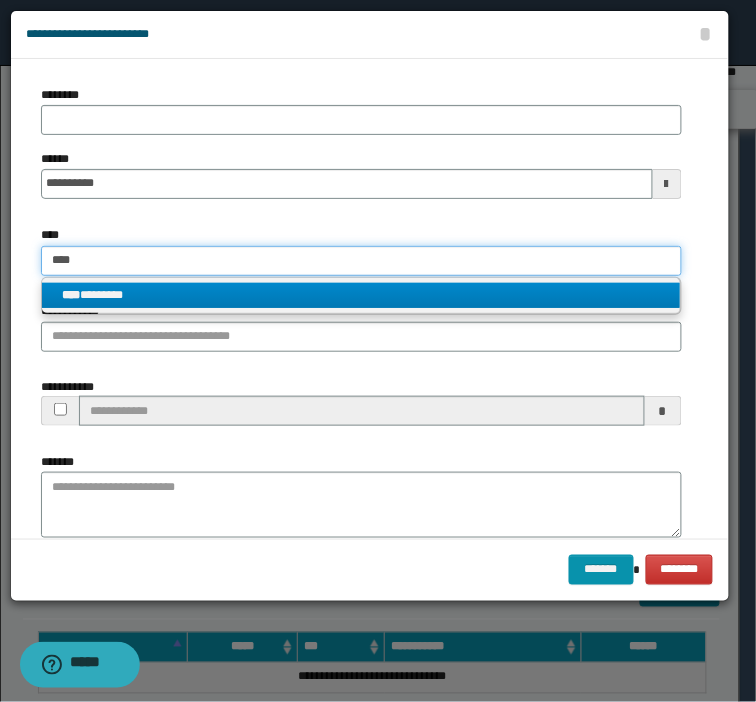 type 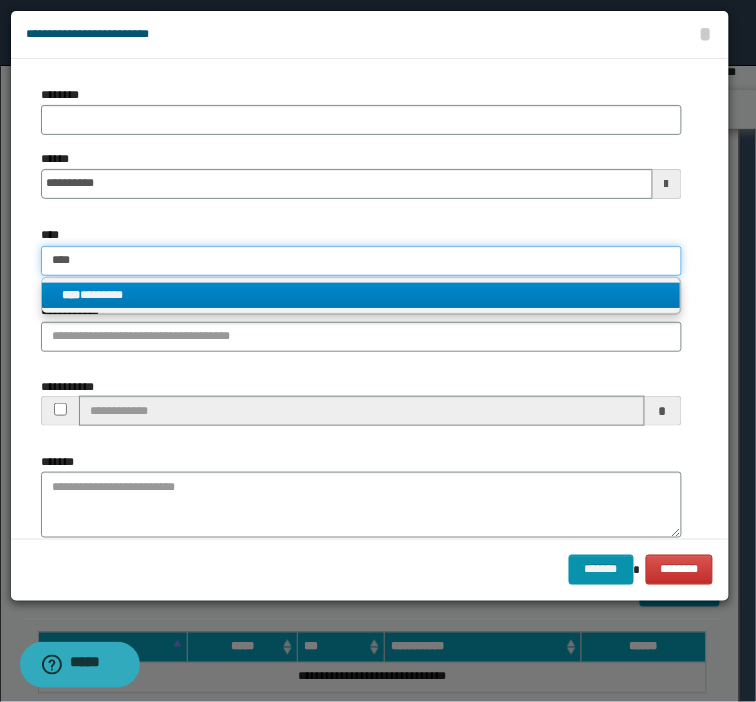 type on "********" 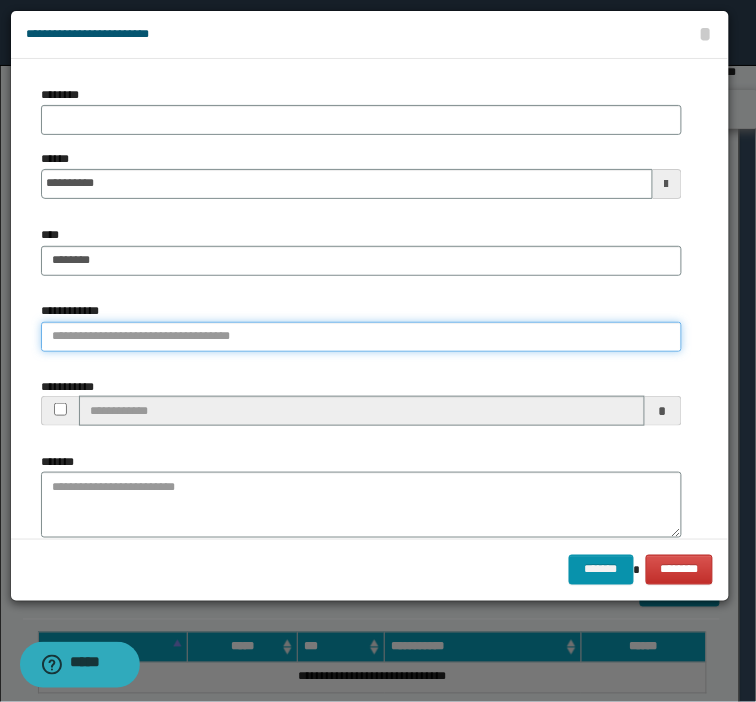 click on "**********" at bounding box center (361, 337) 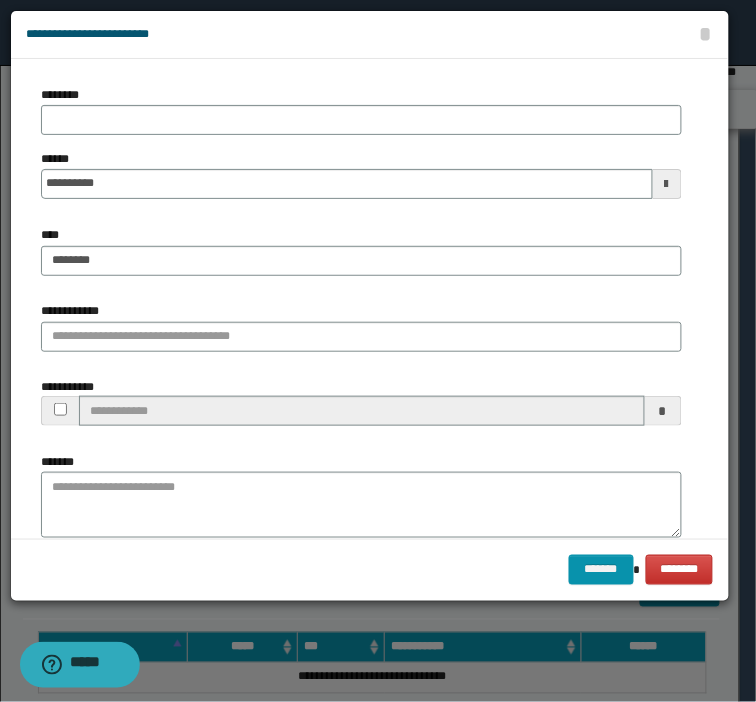 click on "*******" at bounding box center (361, 495) 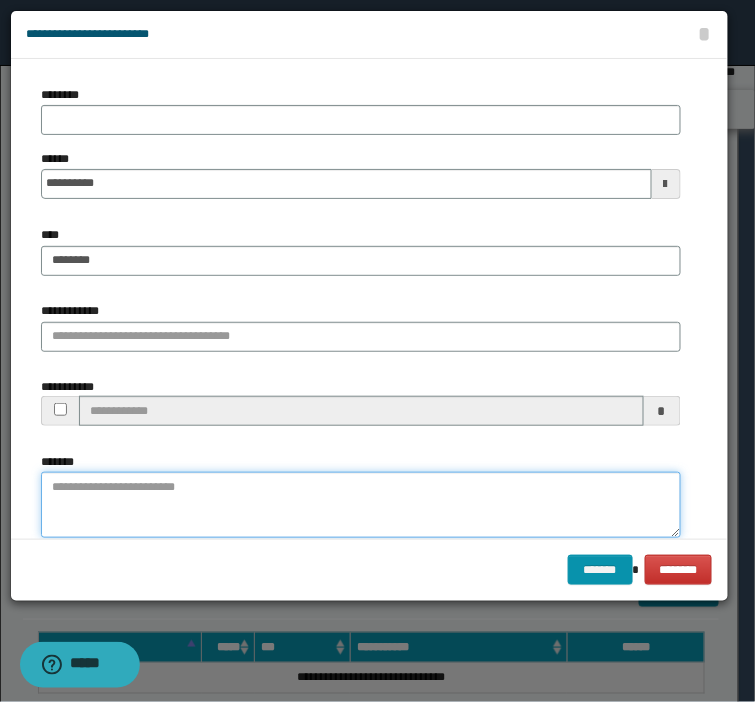 click on "*******" at bounding box center (361, 505) 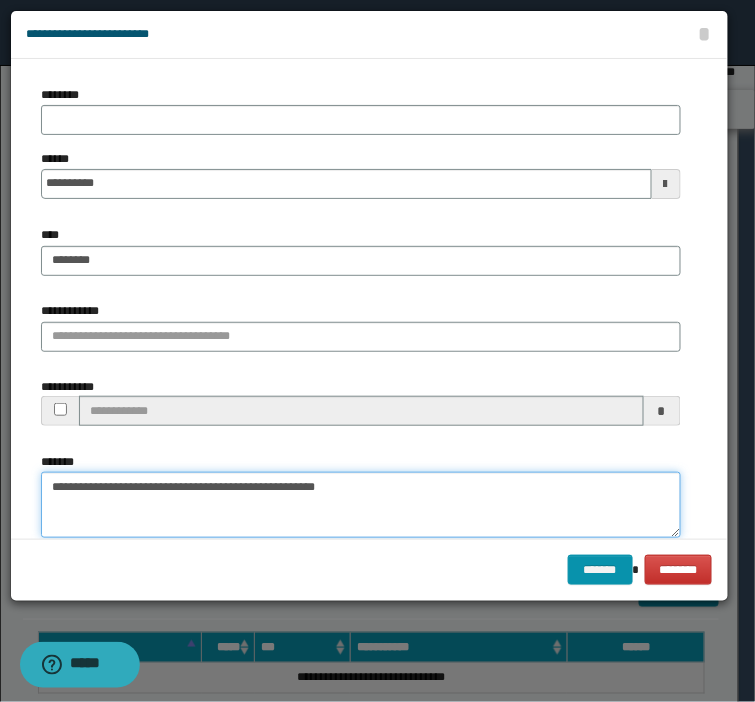 click on "**********" at bounding box center (361, 505) 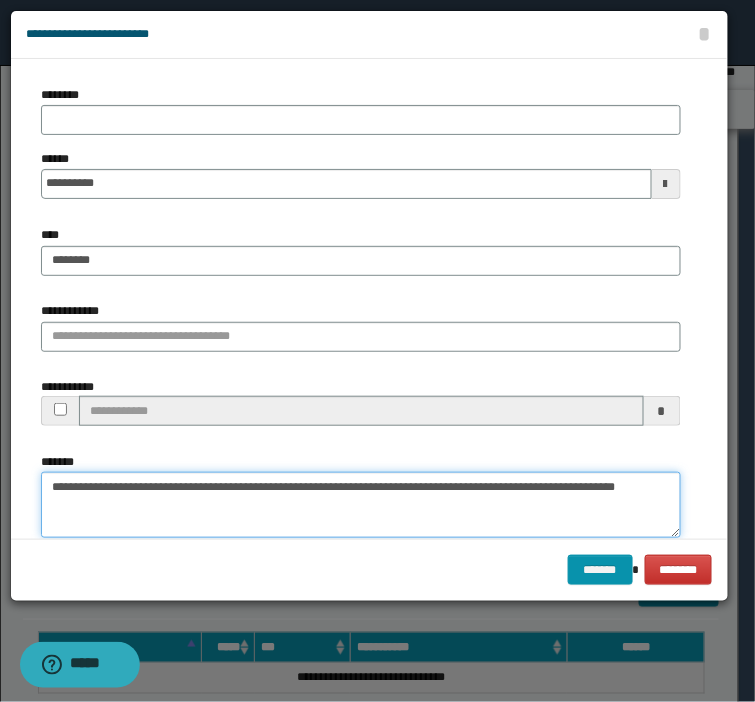 click on "**********" at bounding box center [361, 505] 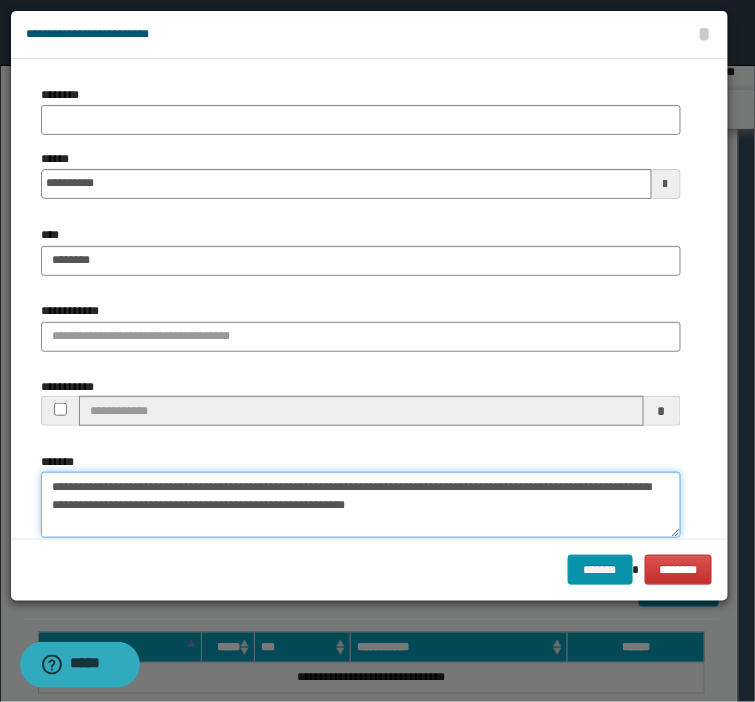 click on "**********" at bounding box center [361, 505] 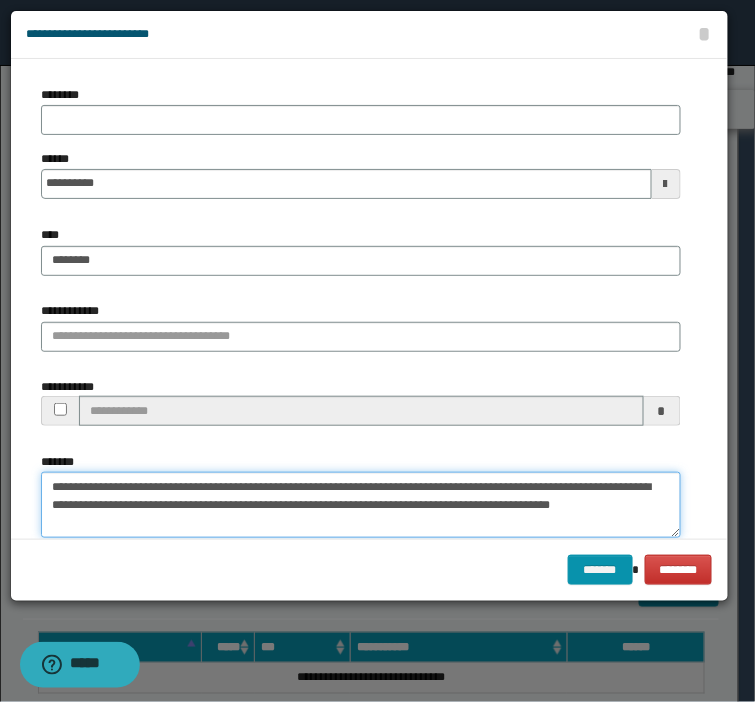 click on "**********" at bounding box center [361, 505] 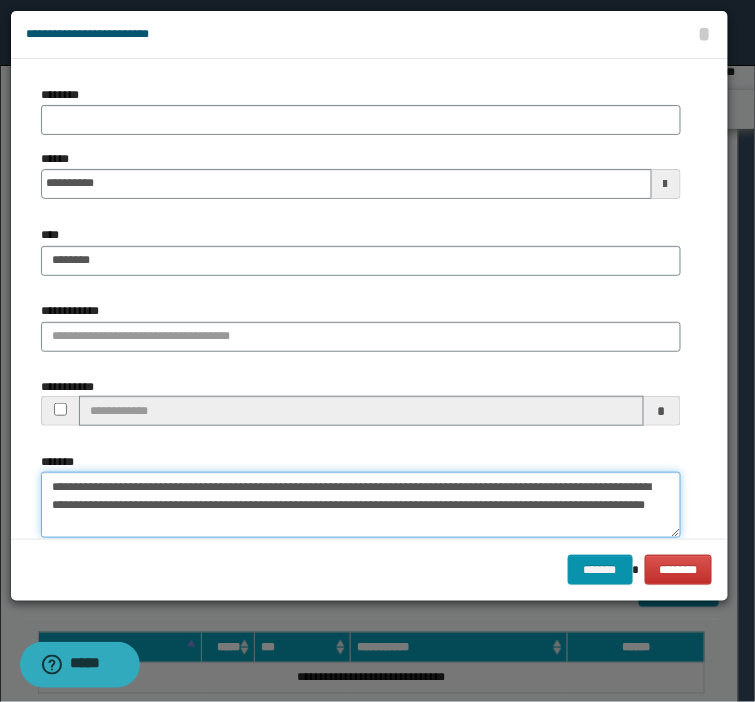 click on "**********" at bounding box center (361, 505) 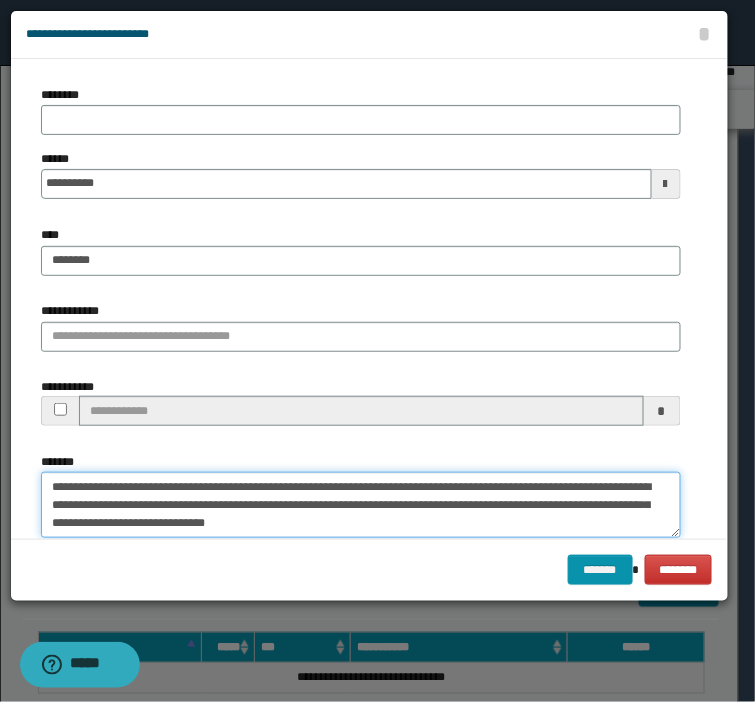 type on "**********" 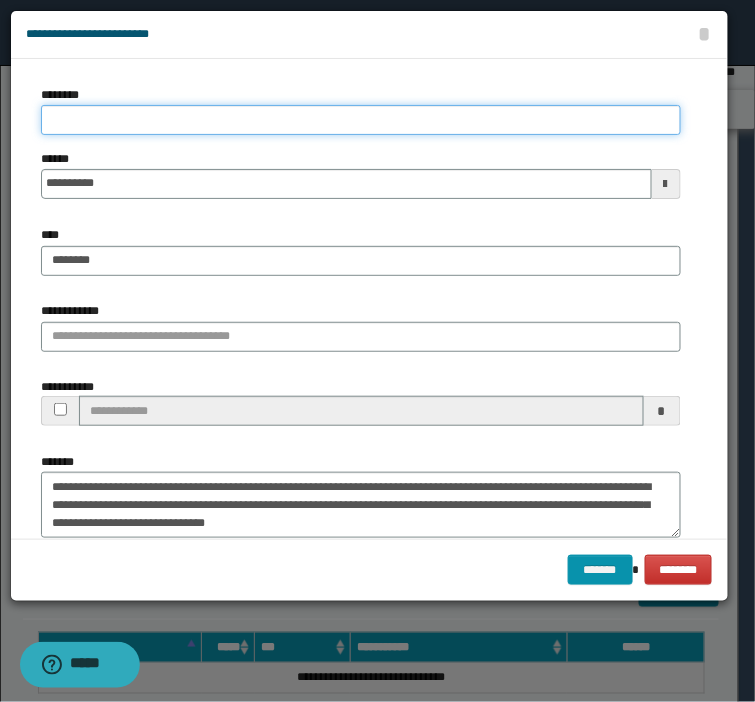 click on "********" at bounding box center [361, 120] 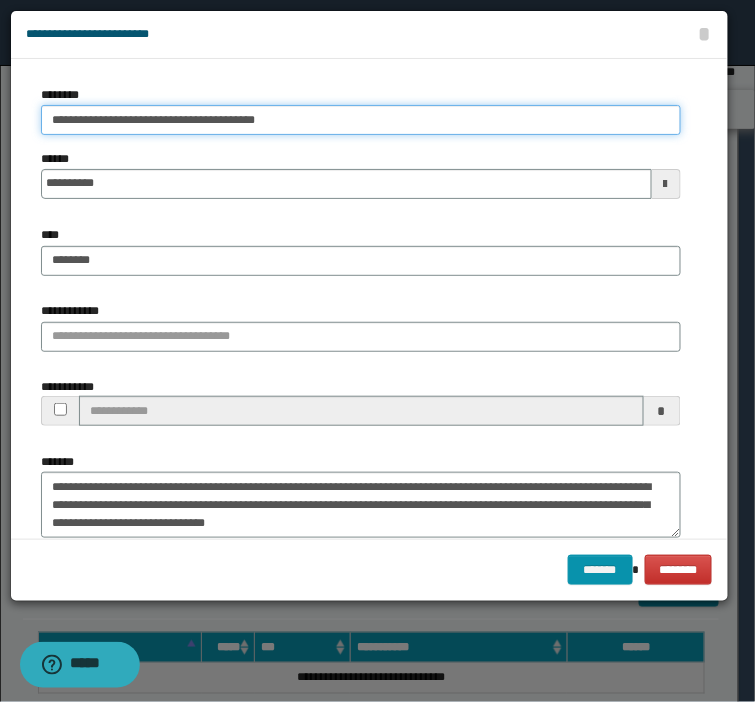 type on "**********" 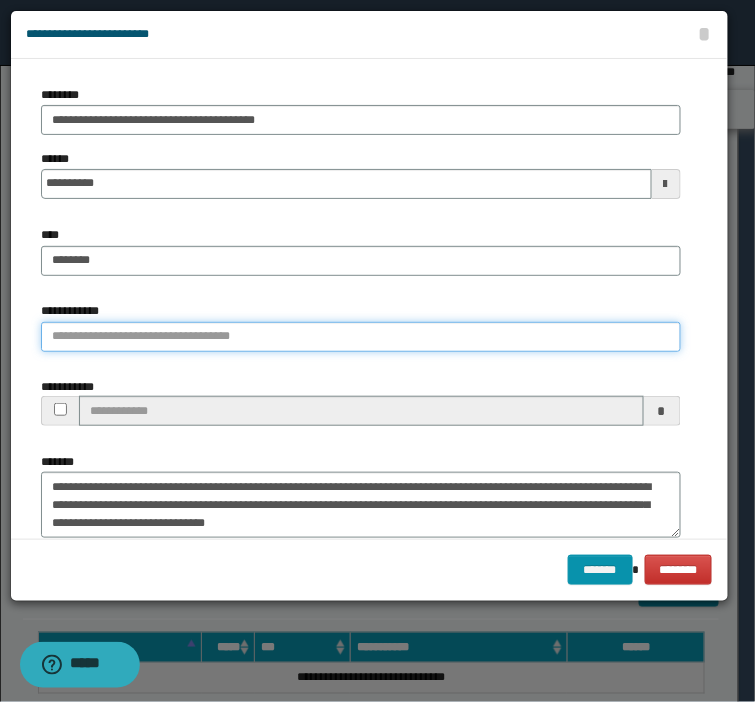 click on "**********" at bounding box center (361, 337) 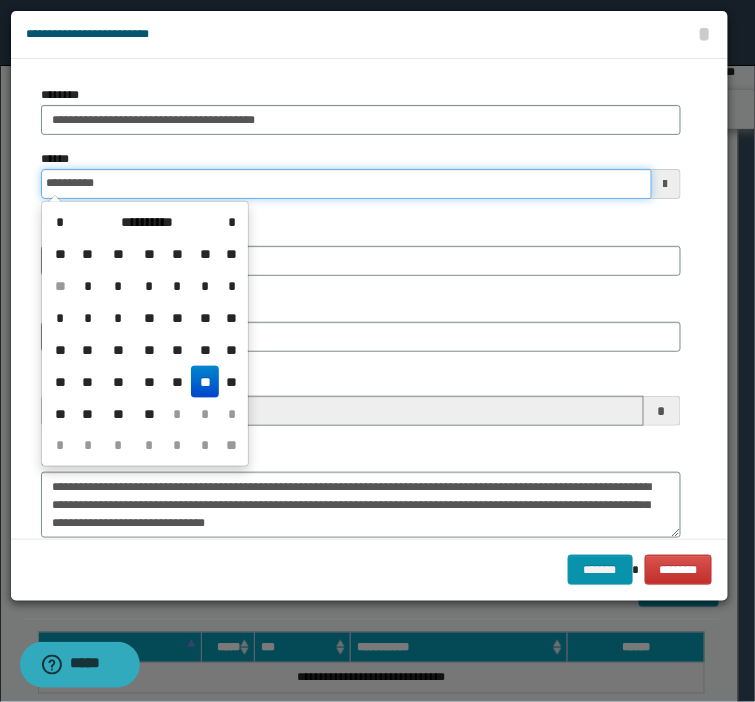 click on "**********" at bounding box center (346, 184) 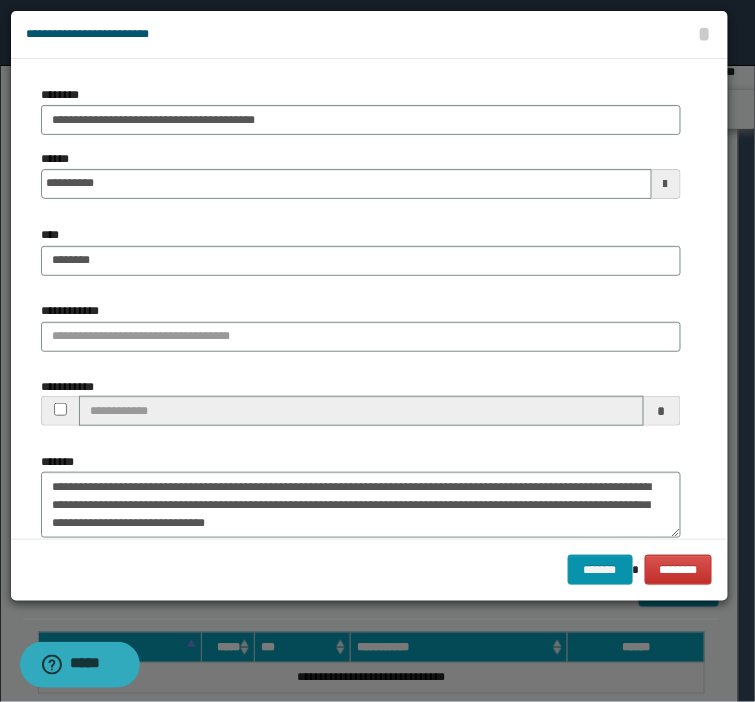 click on "**********" at bounding box center (361, 326) 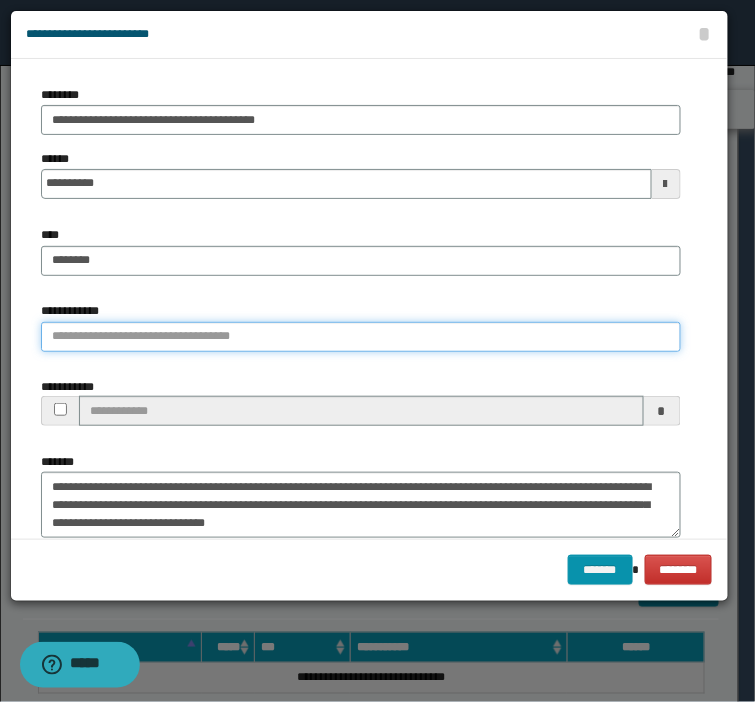click on "**********" at bounding box center [361, 337] 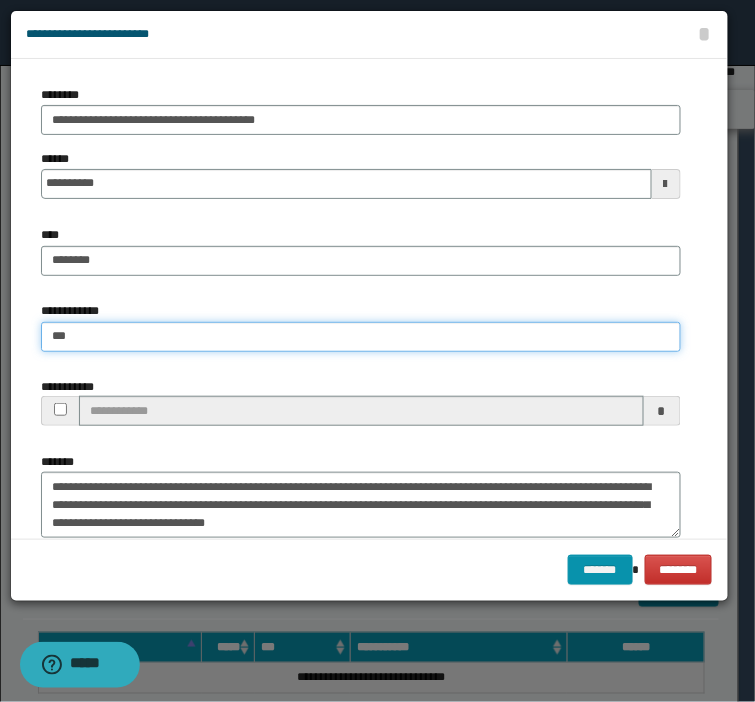type on "****" 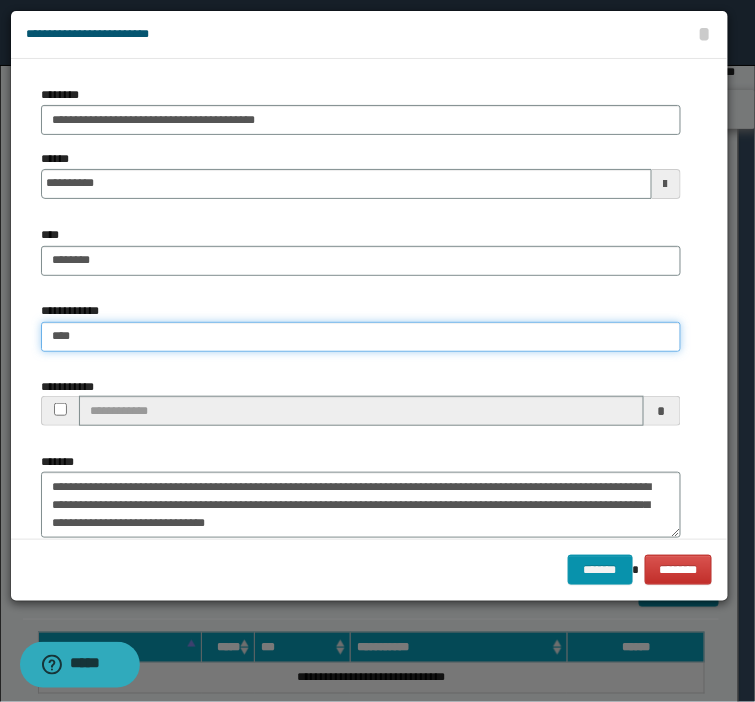 type on "****" 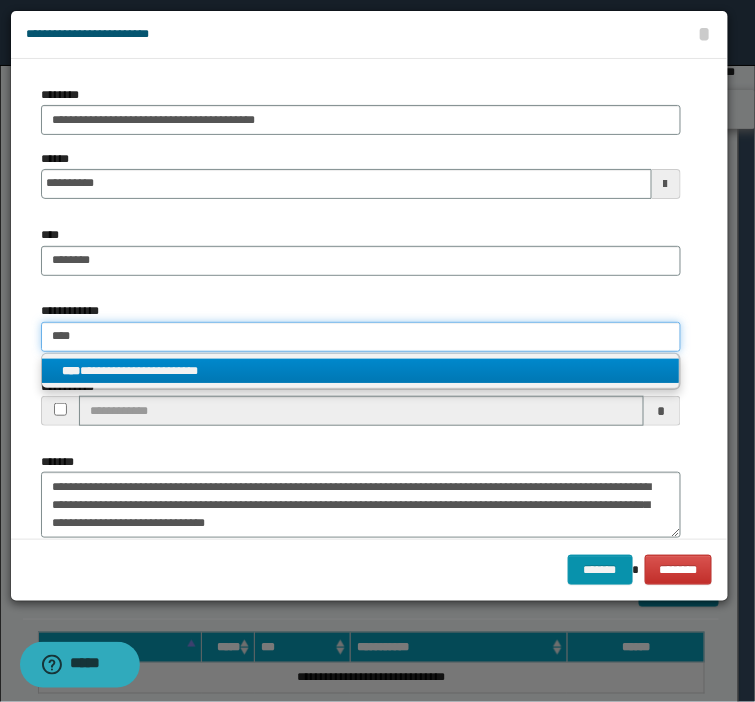 type on "****" 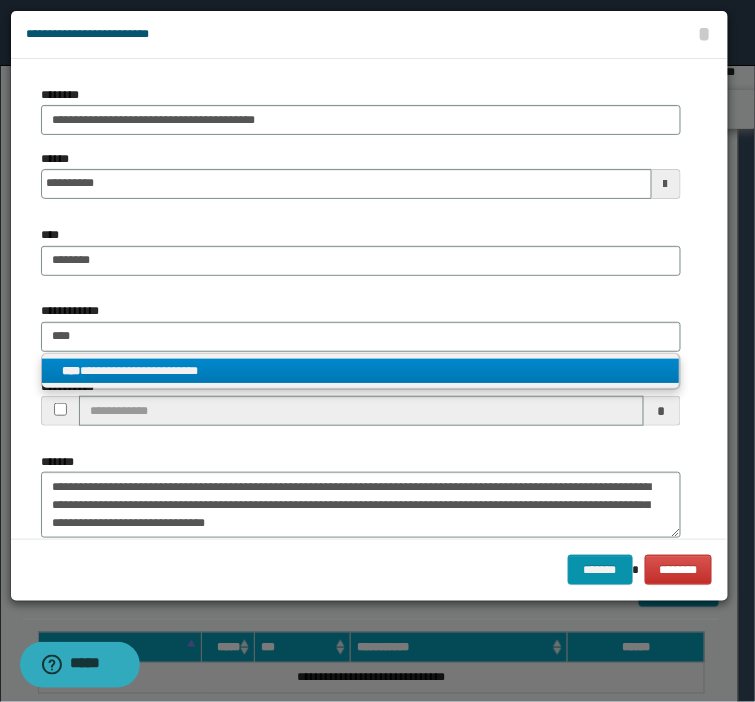click on "**********" at bounding box center (360, 371) 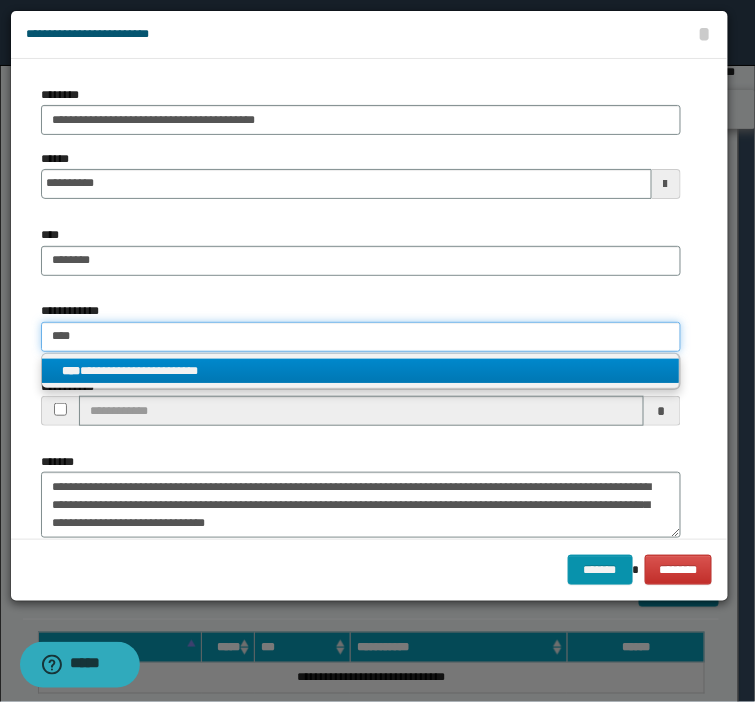 type 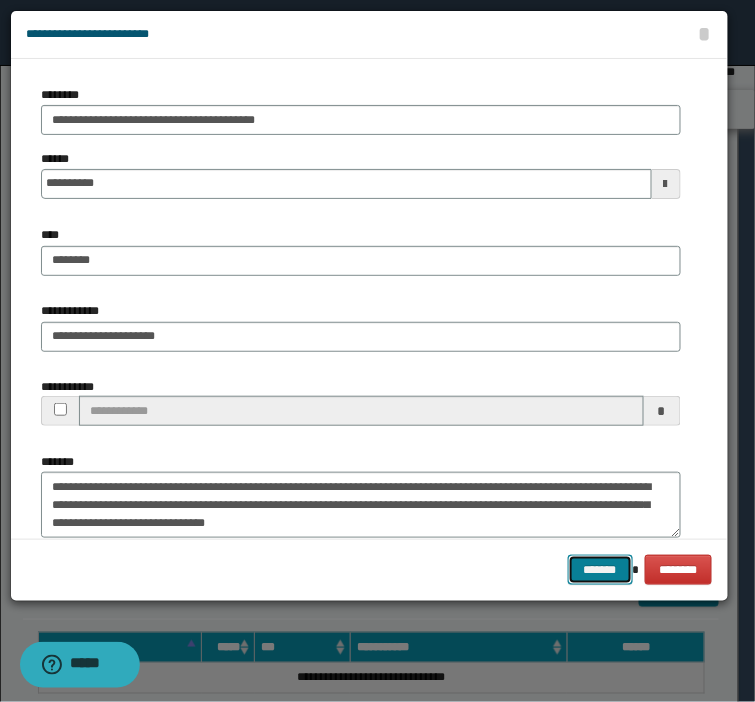 click on "*******" at bounding box center [600, 570] 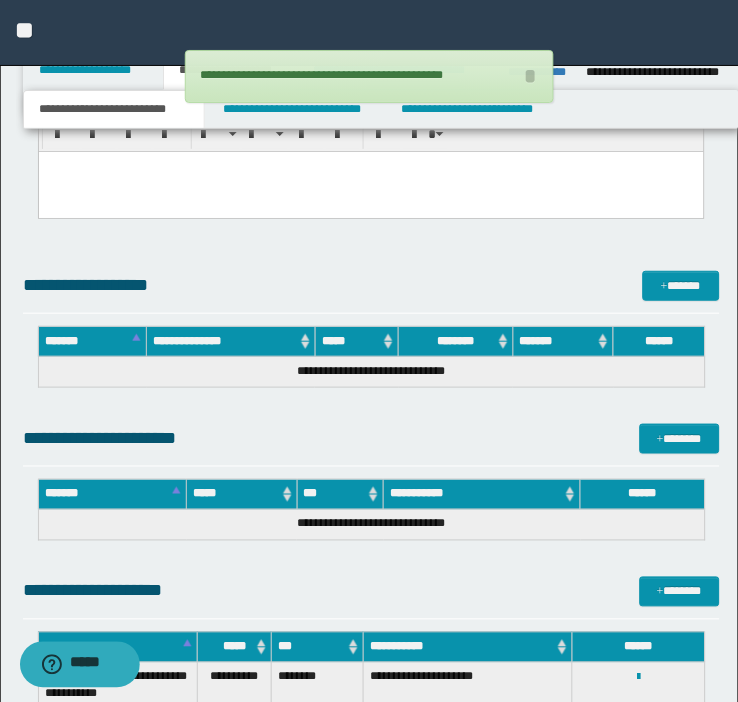 click on "**********" at bounding box center [369, 76] 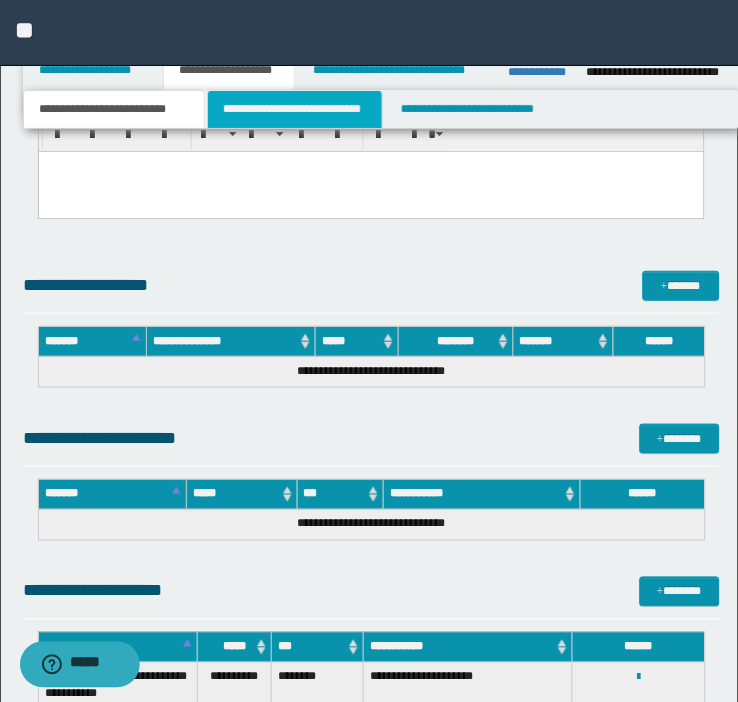 click on "**********" at bounding box center (295, 109) 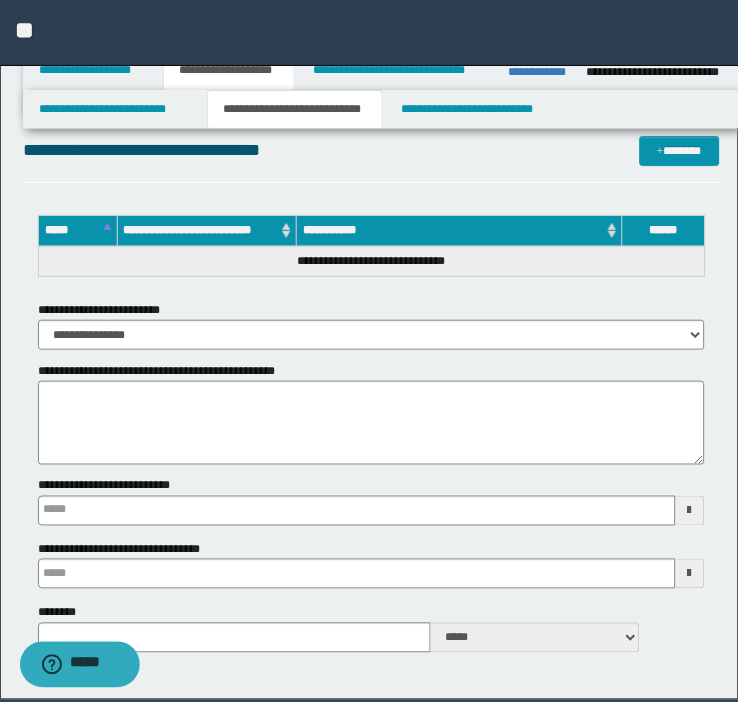 click on "**********" at bounding box center (295, 109) 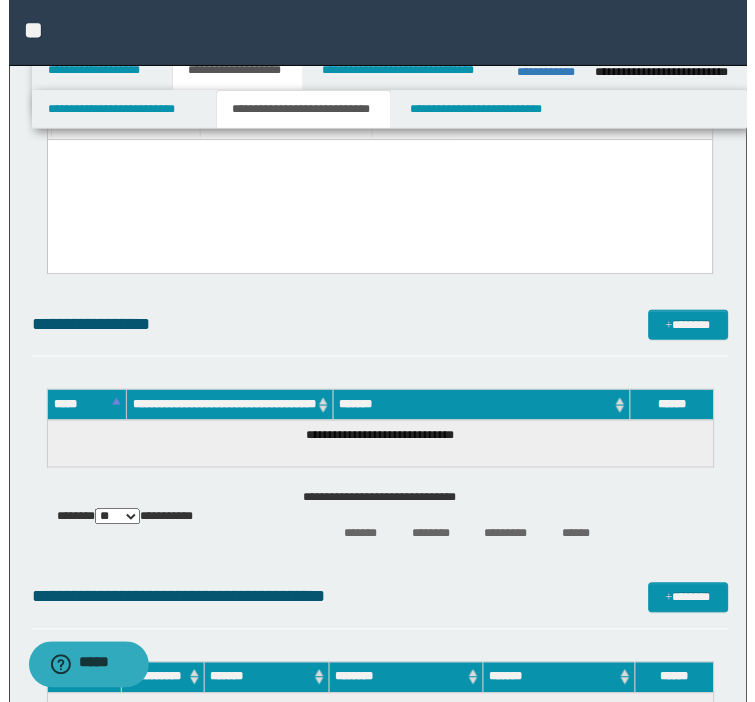 scroll, scrollTop: 754, scrollLeft: 0, axis: vertical 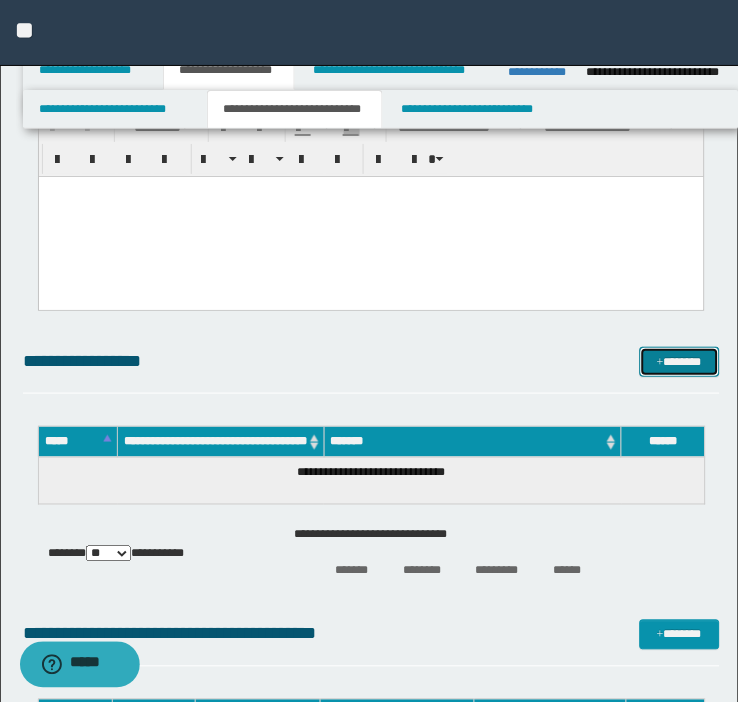 click on "*******" at bounding box center [680, 362] 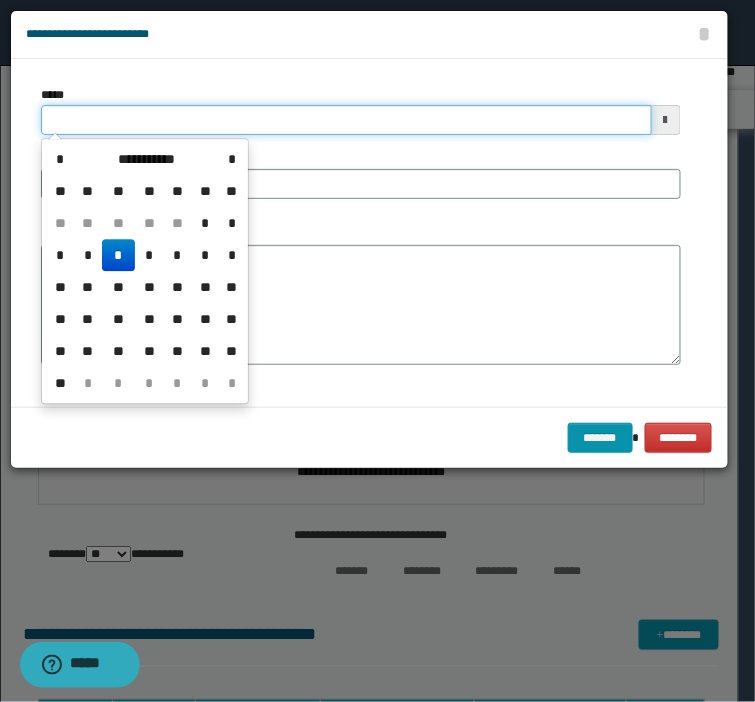 click on "*****" at bounding box center [346, 120] 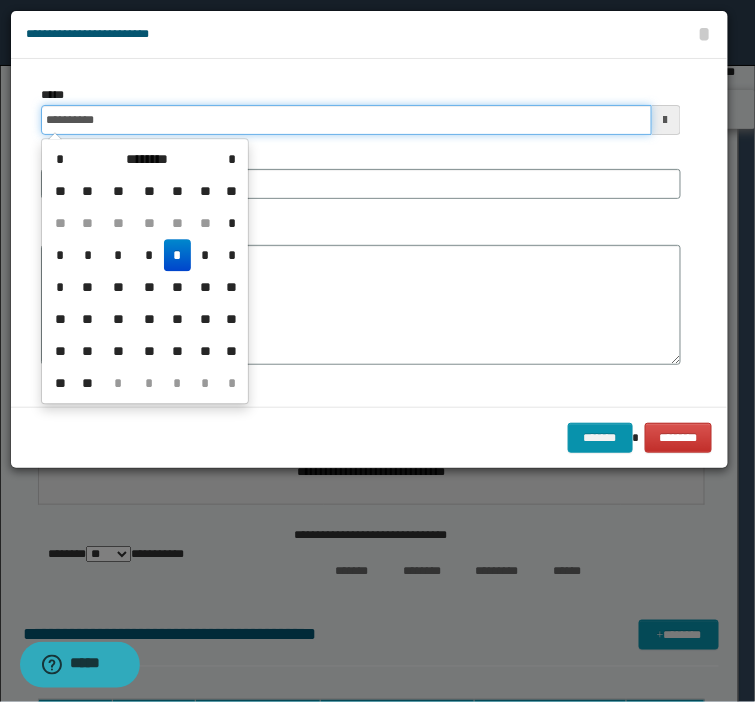 type on "**********" 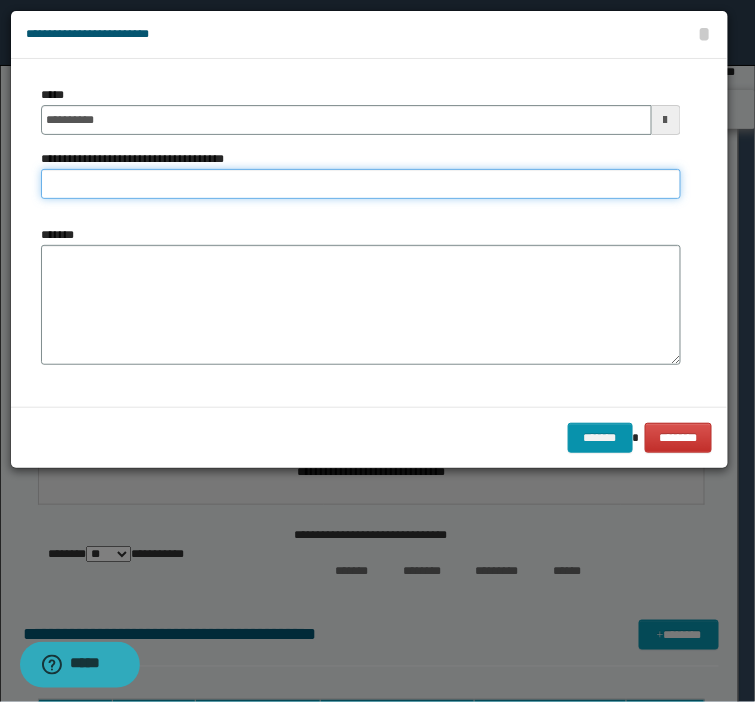click on "**********" at bounding box center (361, 184) 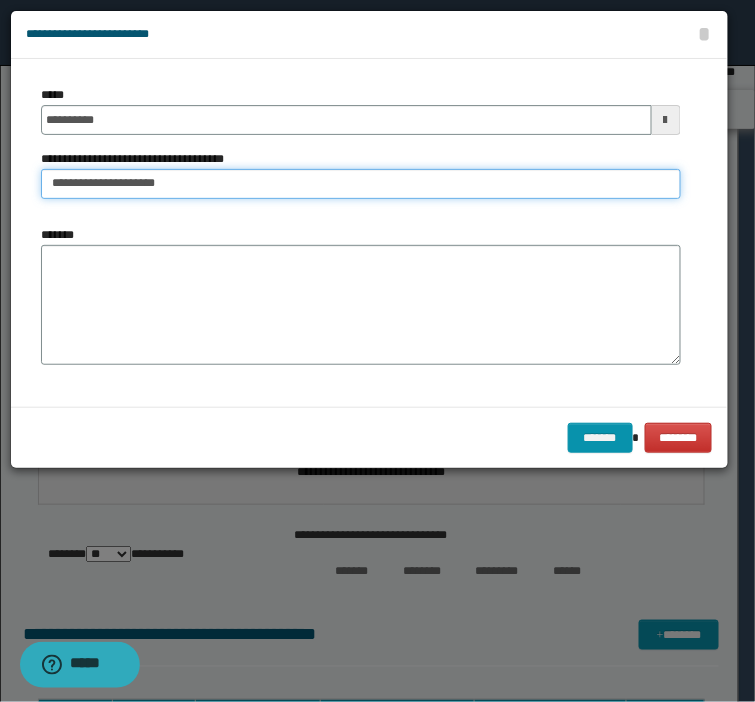 click on "**********" at bounding box center [361, 184] 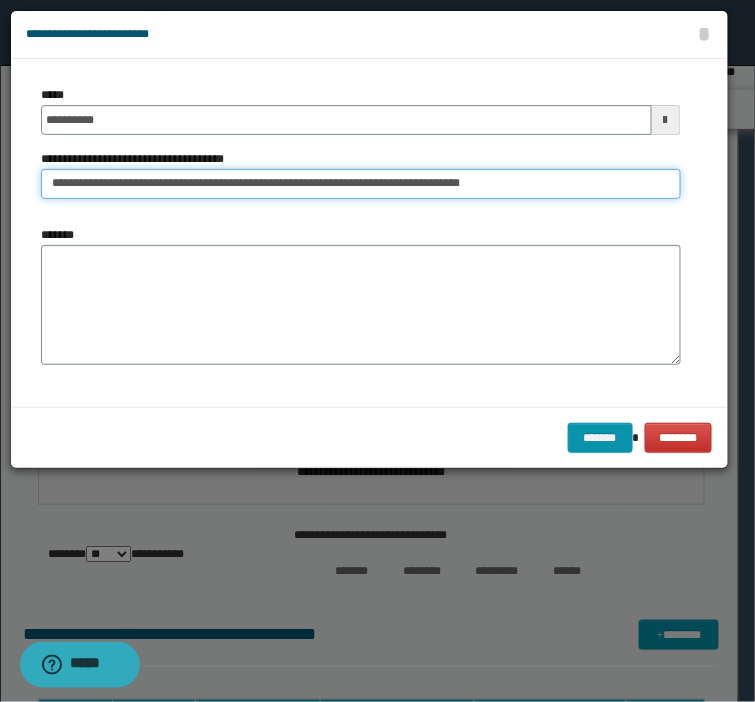 type on "**********" 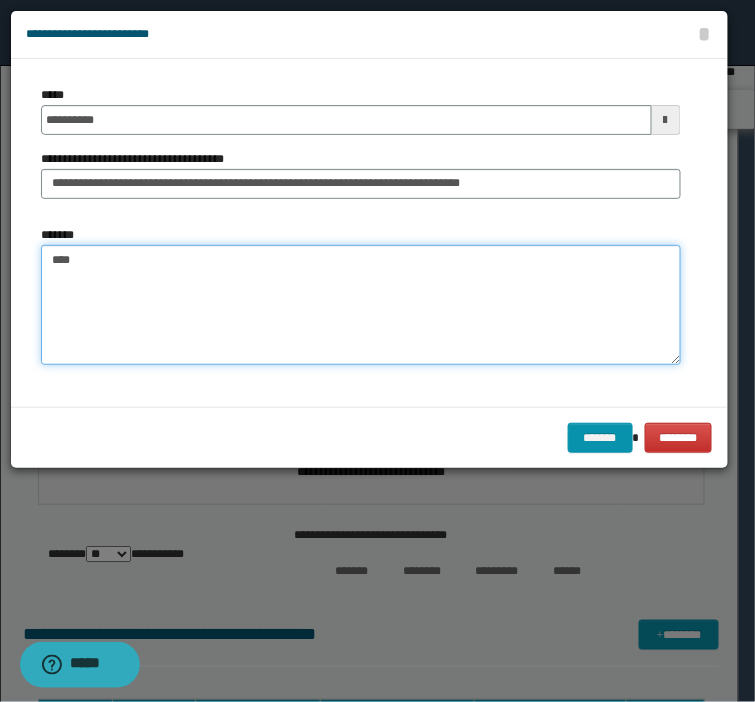 click on "***" at bounding box center [361, 305] 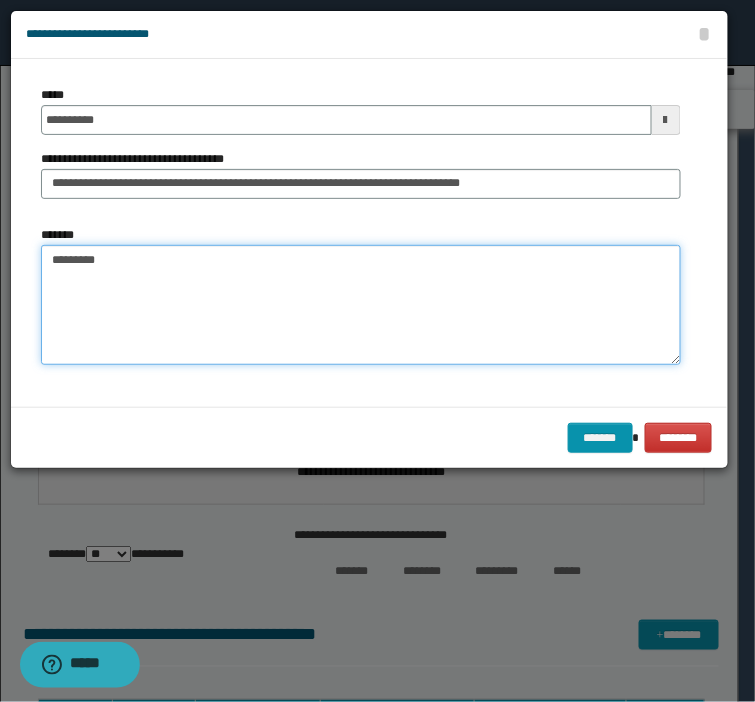 click on "*******" at bounding box center [361, 305] 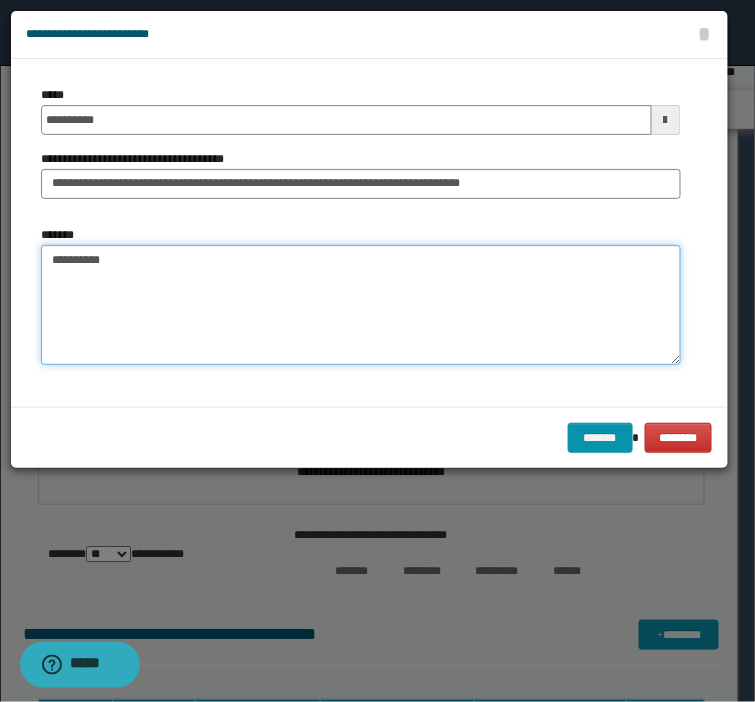 click on "********" at bounding box center (361, 305) 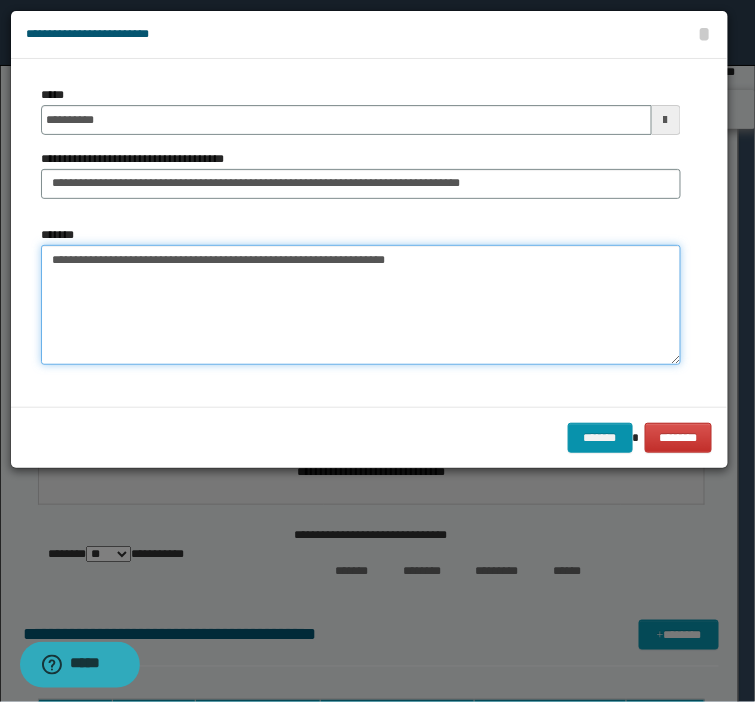 click on "**********" at bounding box center [361, 305] 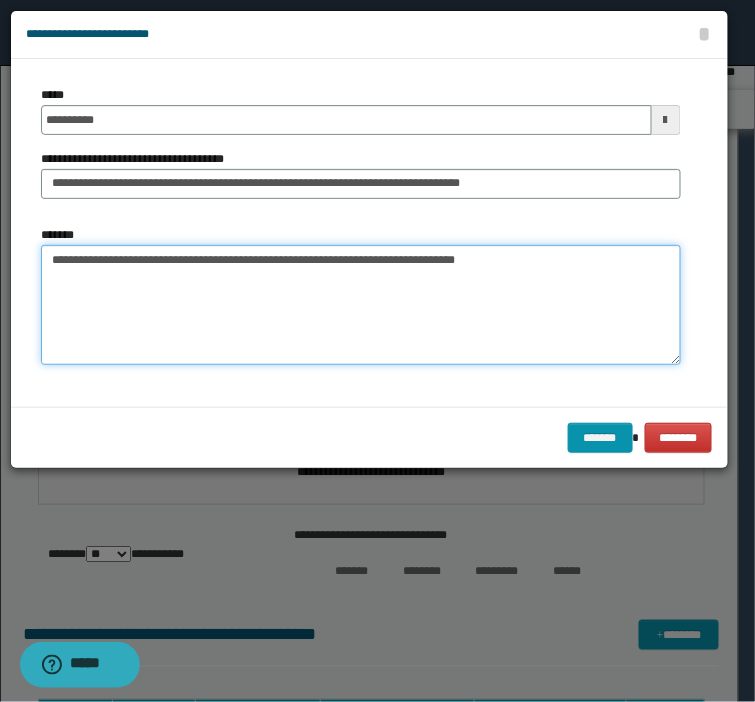 click on "**********" at bounding box center [361, 305] 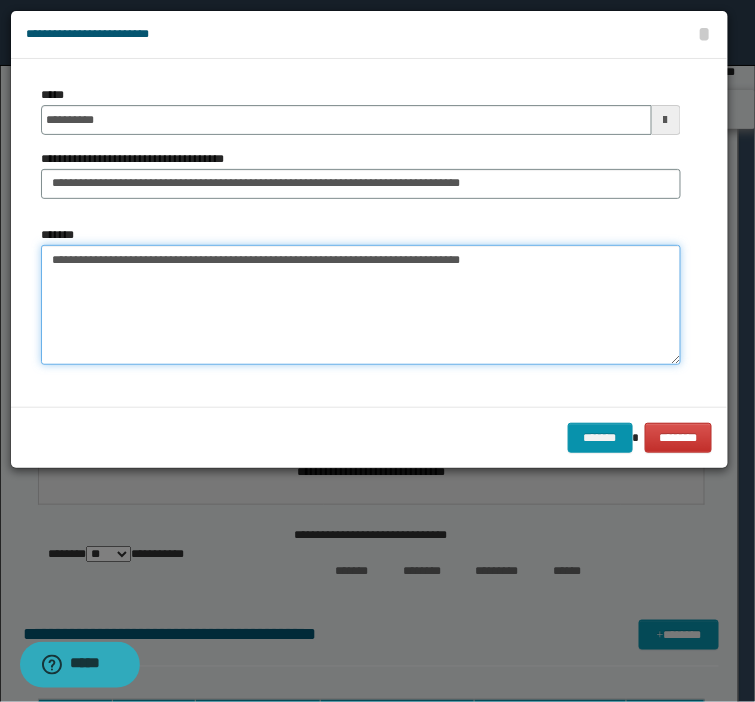 click on "**********" at bounding box center (361, 305) 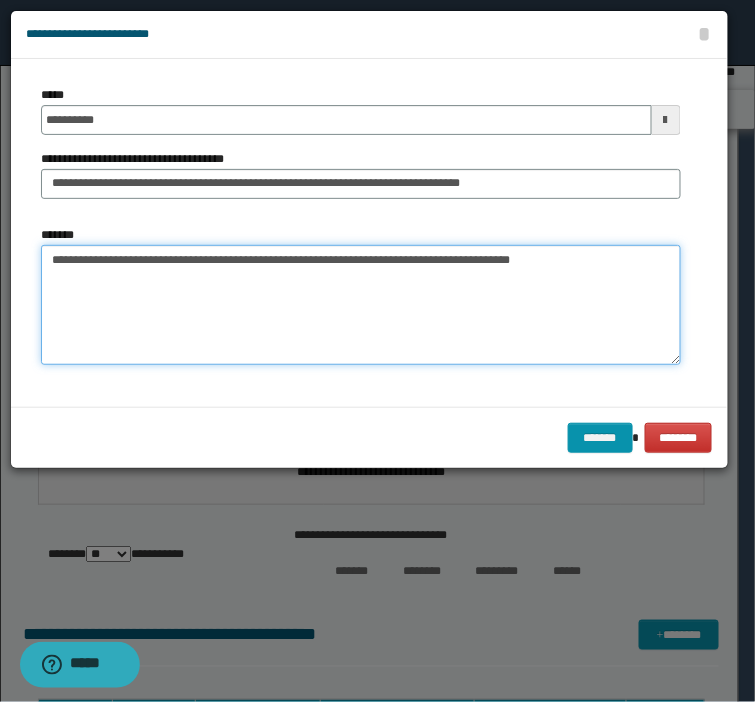 click on "**********" at bounding box center [361, 305] 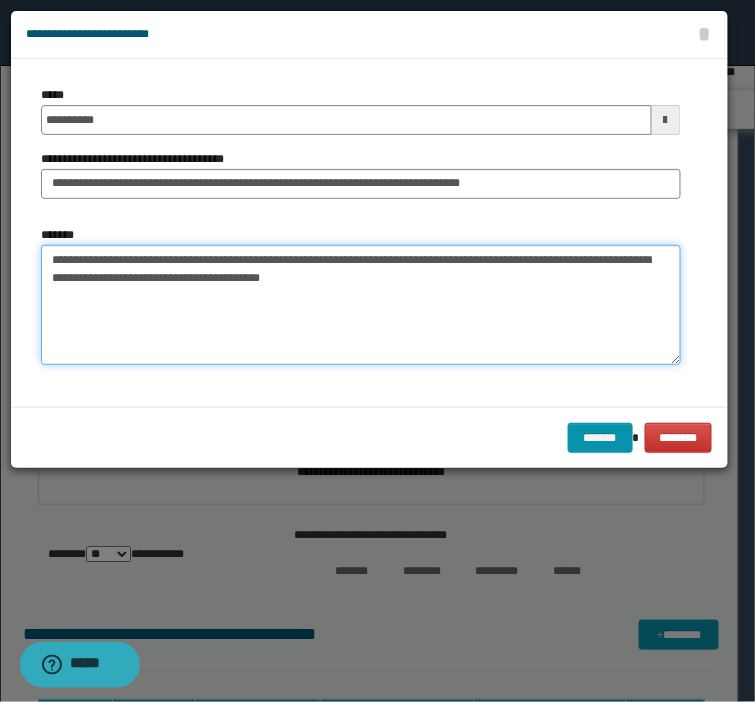 click on "**********" at bounding box center (361, 305) 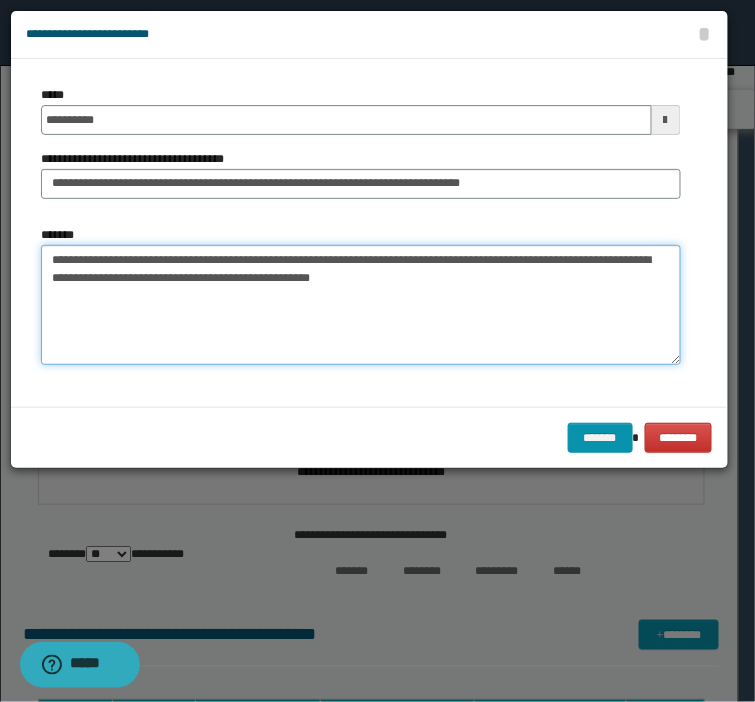 click on "**********" at bounding box center [361, 305] 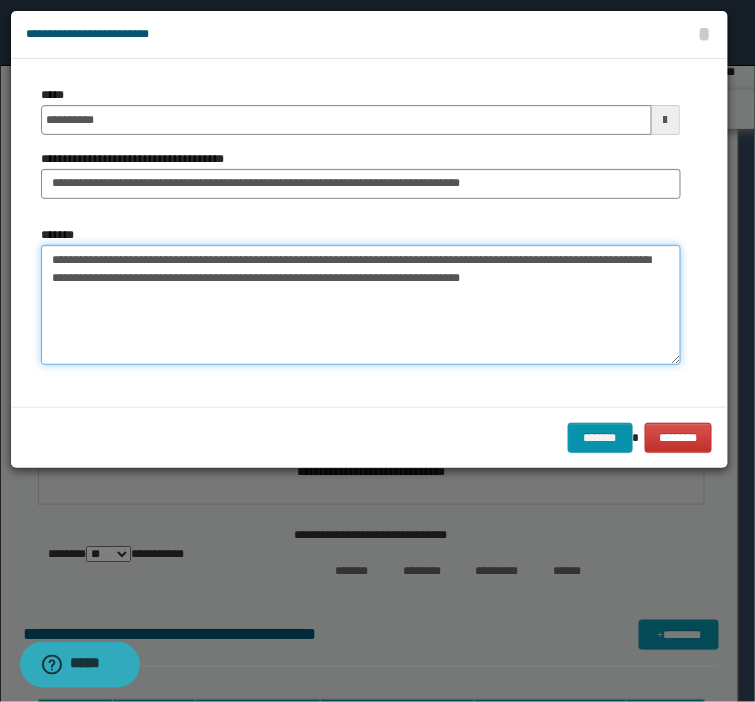 click on "**********" at bounding box center [361, 305] 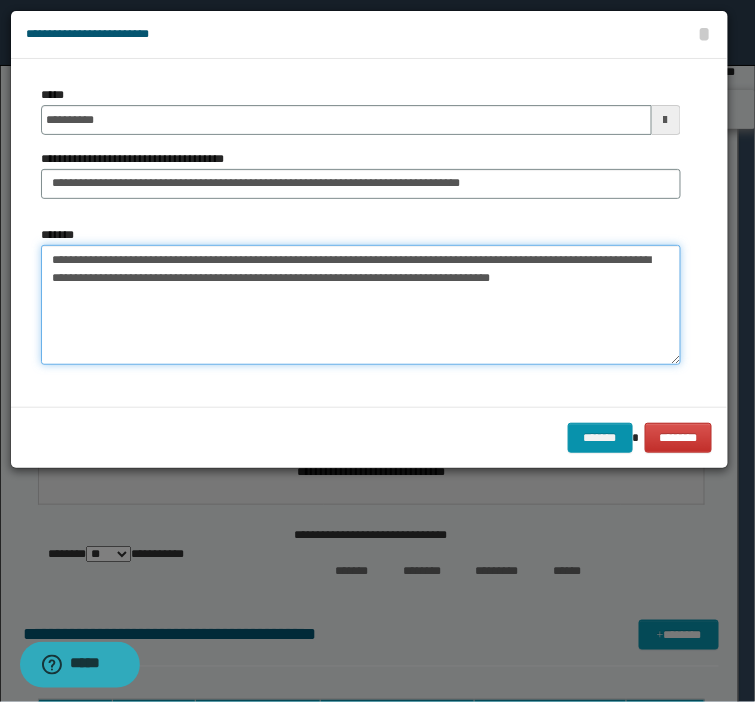 click on "**********" at bounding box center (361, 305) 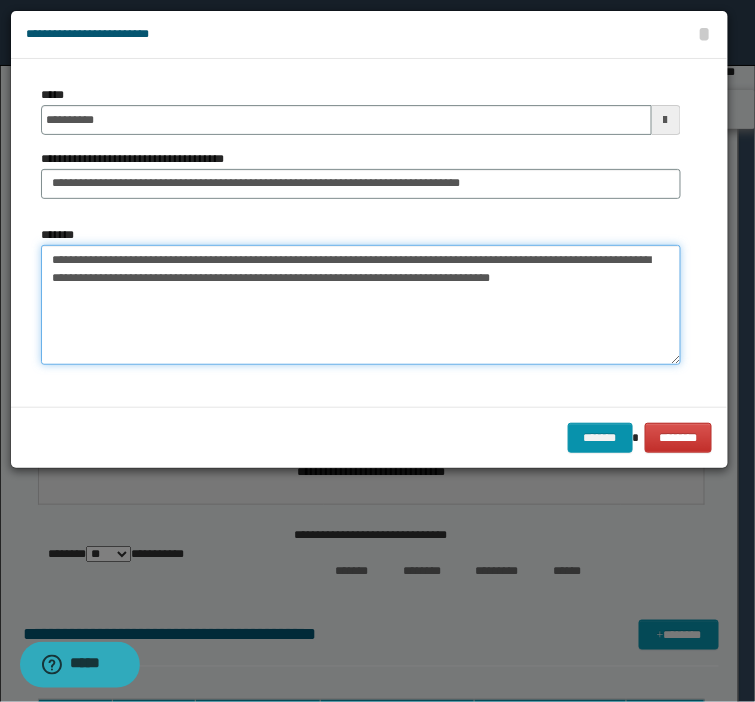 click on "**********" at bounding box center (361, 305) 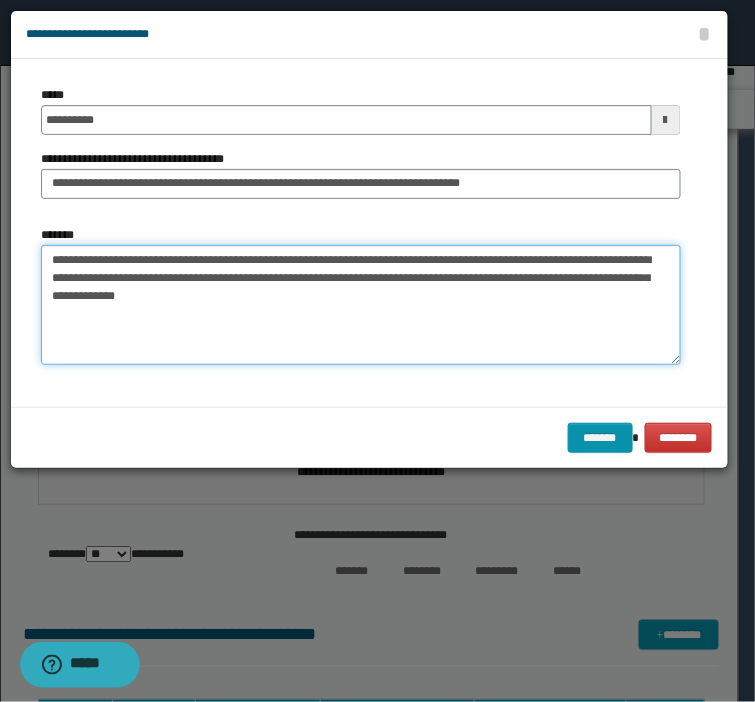 click on "**********" at bounding box center (361, 305) 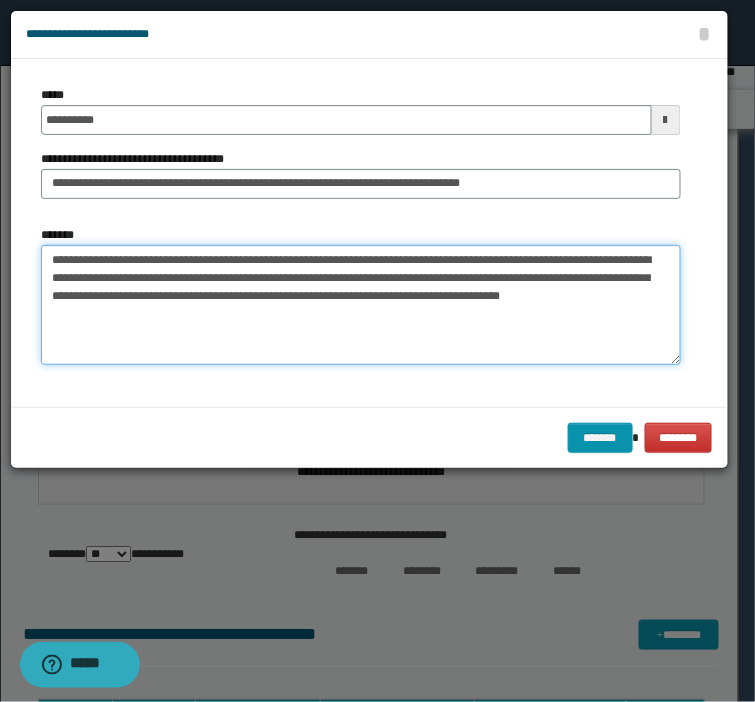 click on "**********" at bounding box center (361, 305) 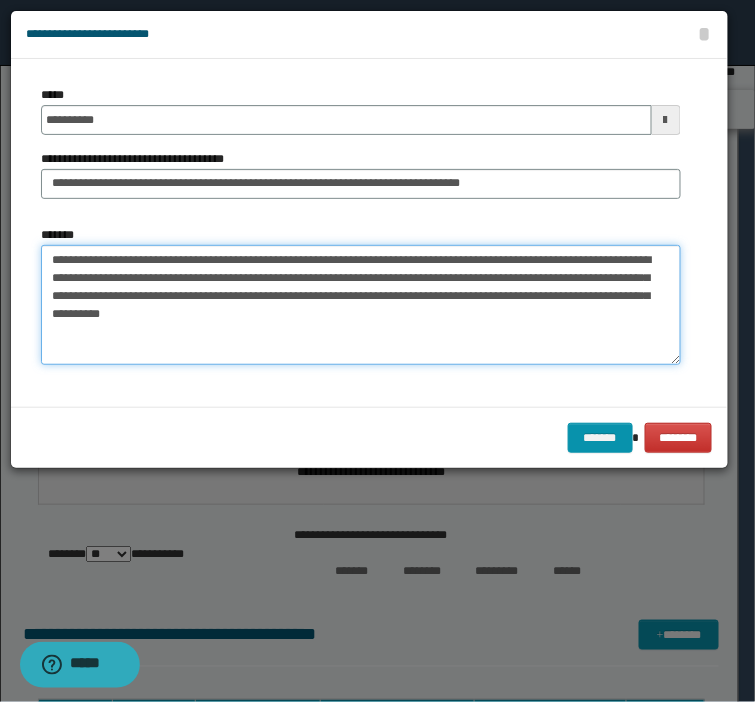 click on "**********" at bounding box center [361, 305] 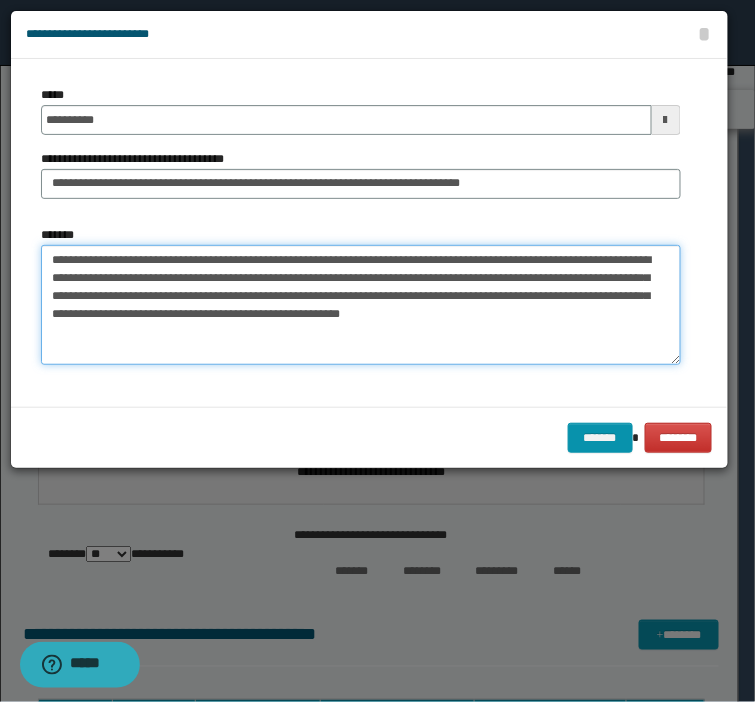 drag, startPoint x: 410, startPoint y: 313, endPoint x: 443, endPoint y: 318, distance: 33.37664 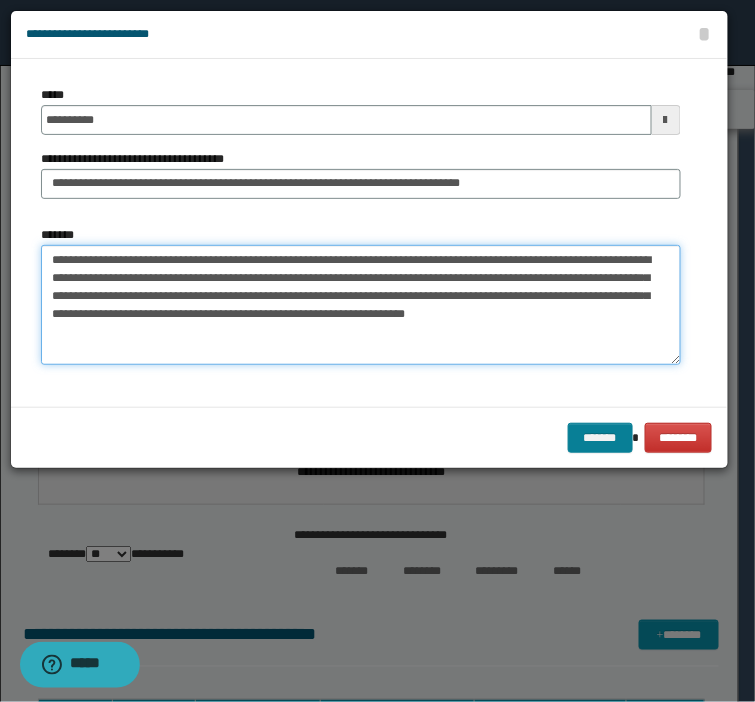 type on "**********" 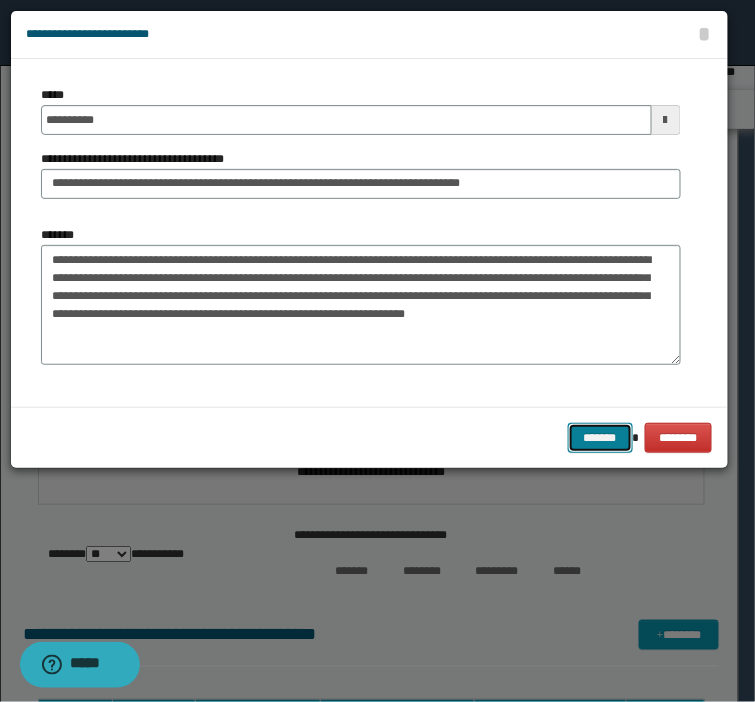click on "*******" at bounding box center (600, 438) 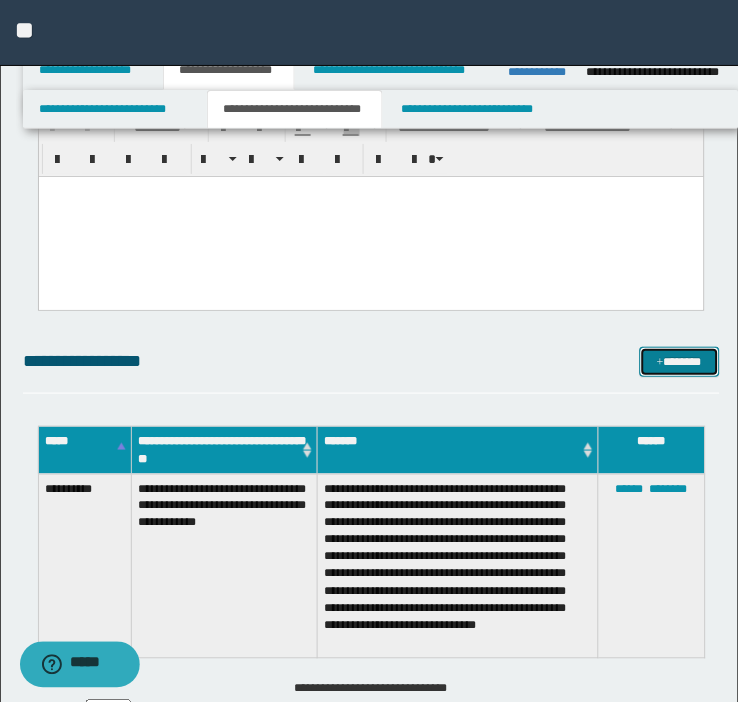 click on "*******" at bounding box center [680, 362] 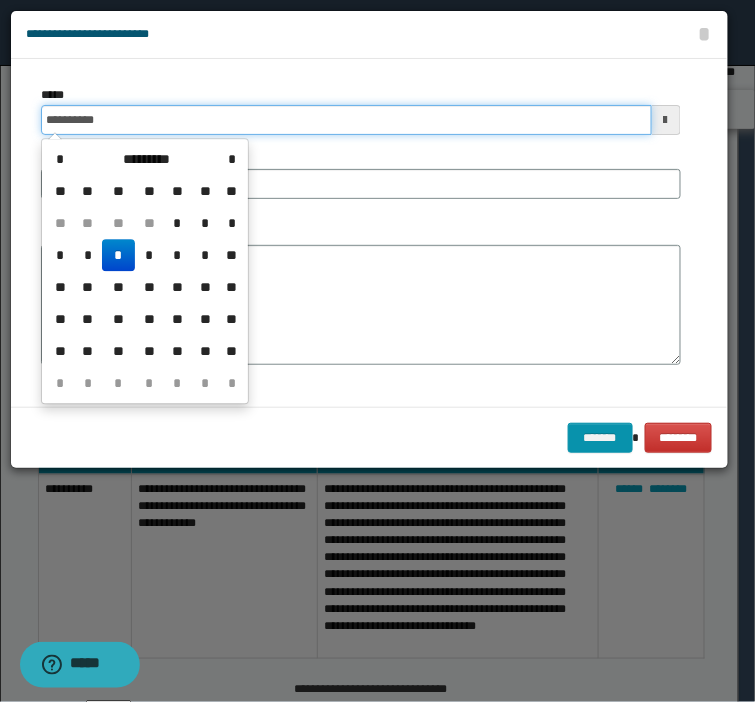 click on "**********" at bounding box center (346, 120) 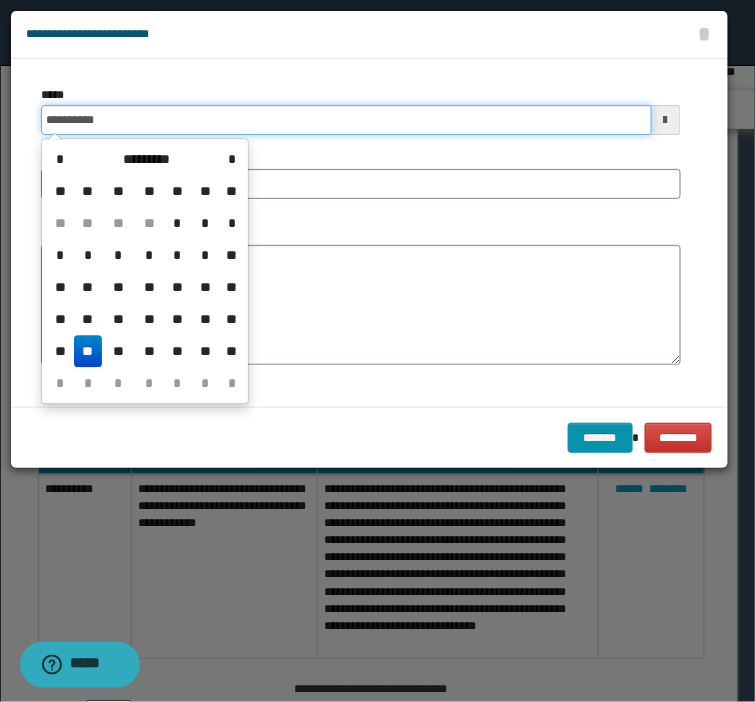 type on "**********" 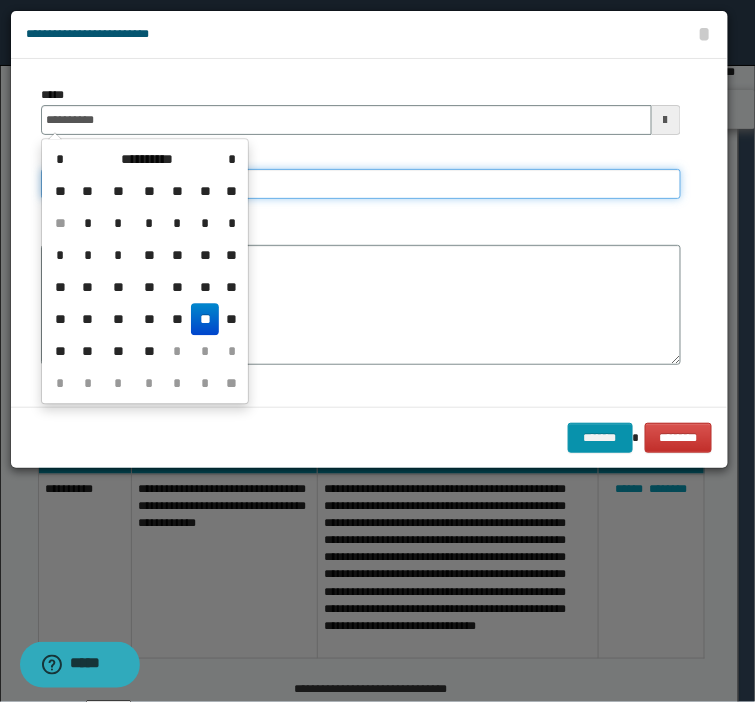 click on "**********" at bounding box center [361, 184] 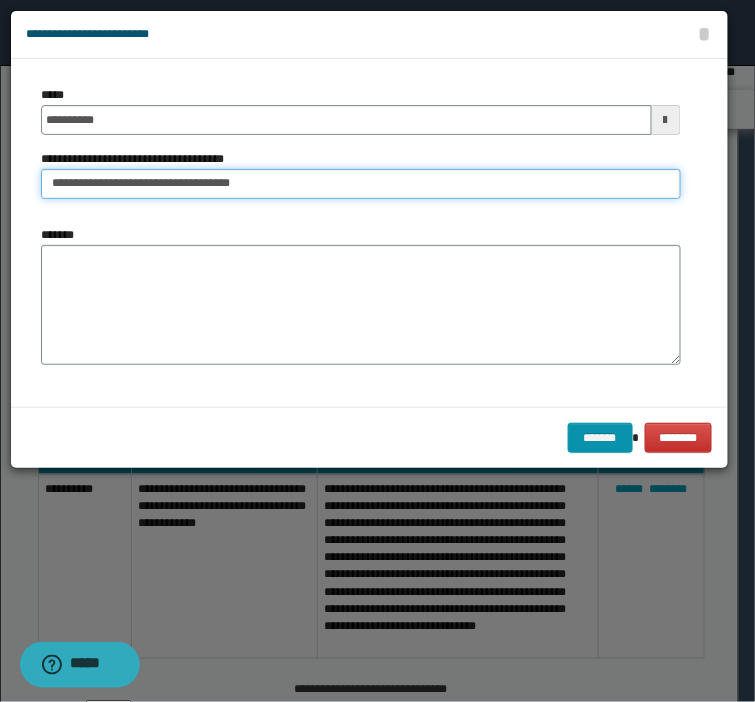 type on "**********" 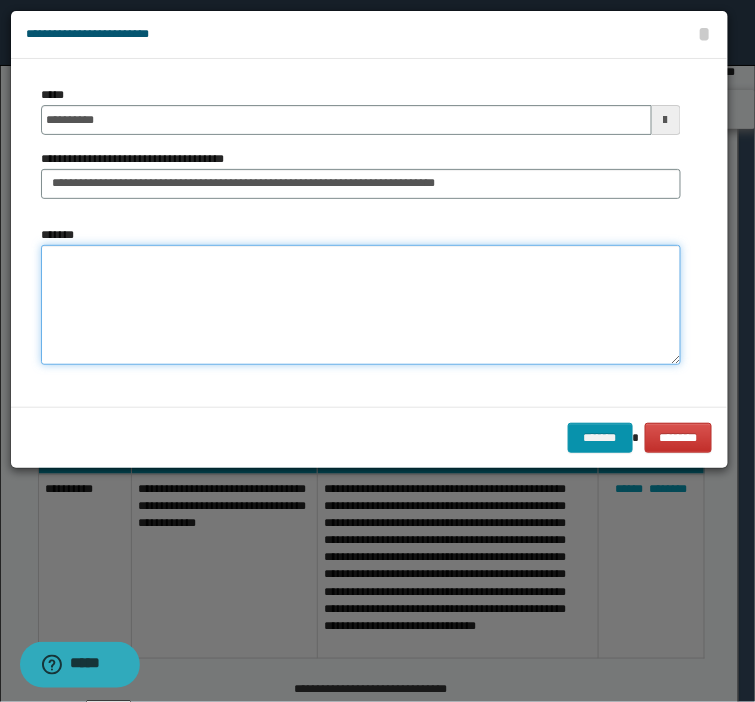 click on "*******" at bounding box center [361, 305] 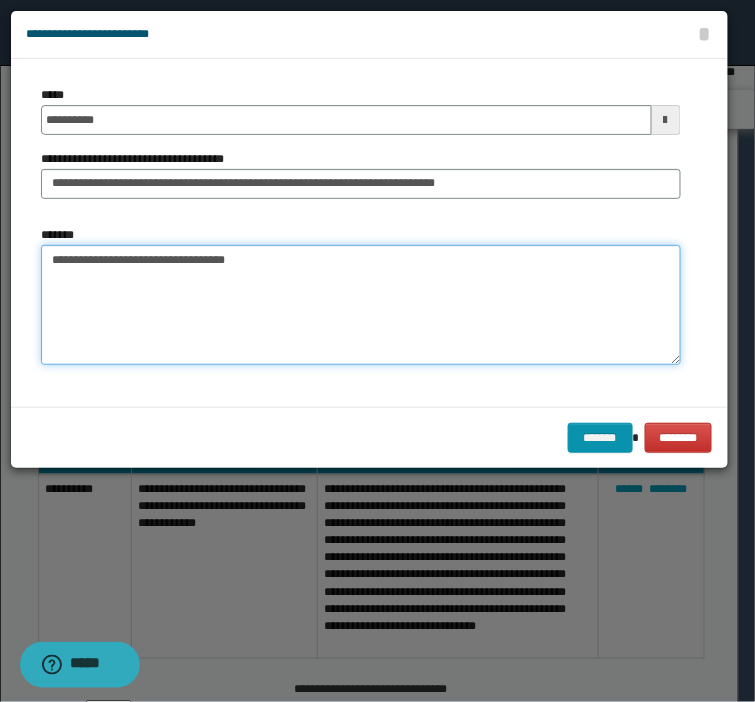 paste on "**********" 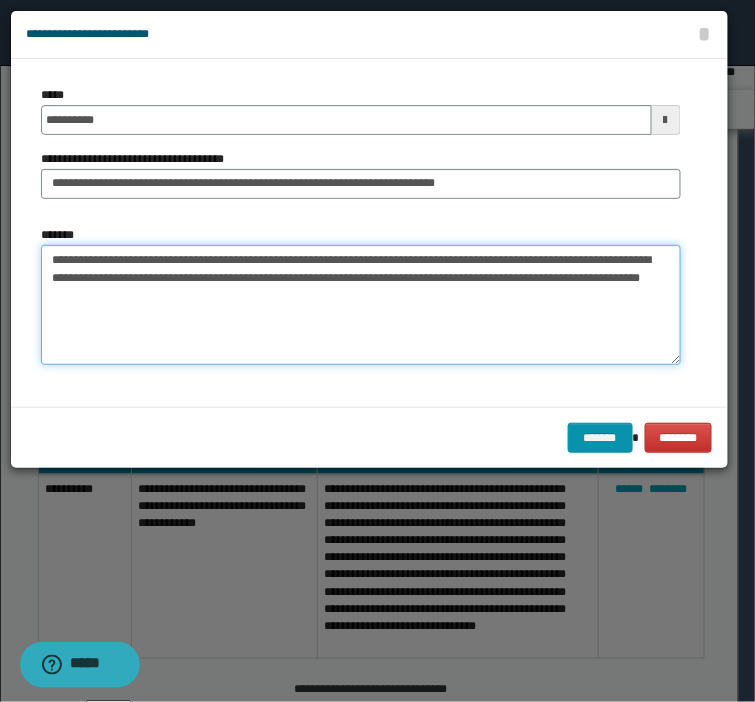 click on "**********" at bounding box center (361, 305) 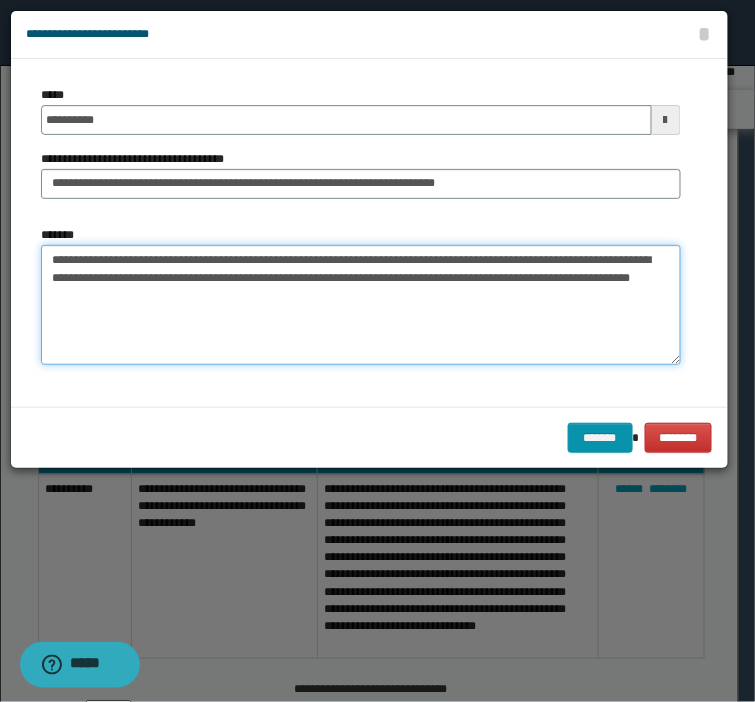 click on "**********" at bounding box center (361, 305) 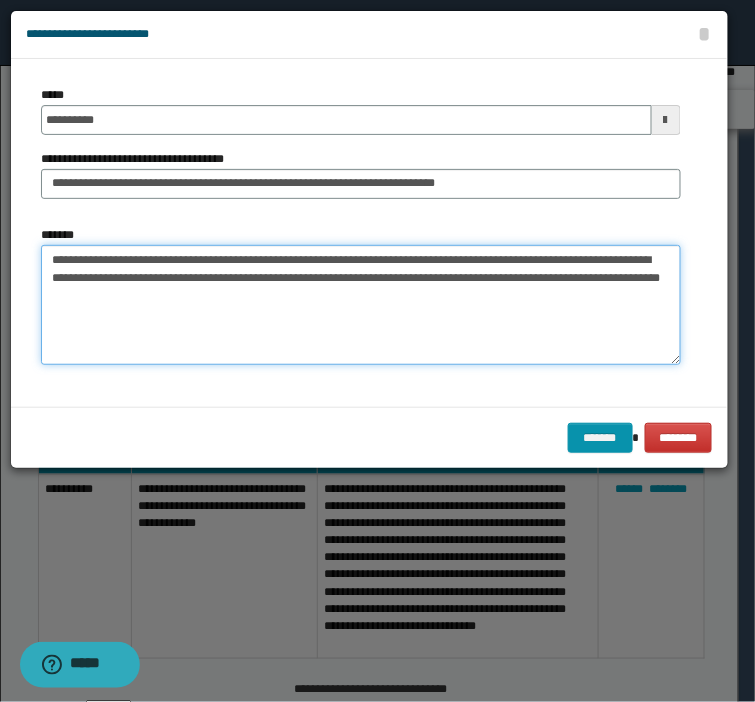 paste on "**********" 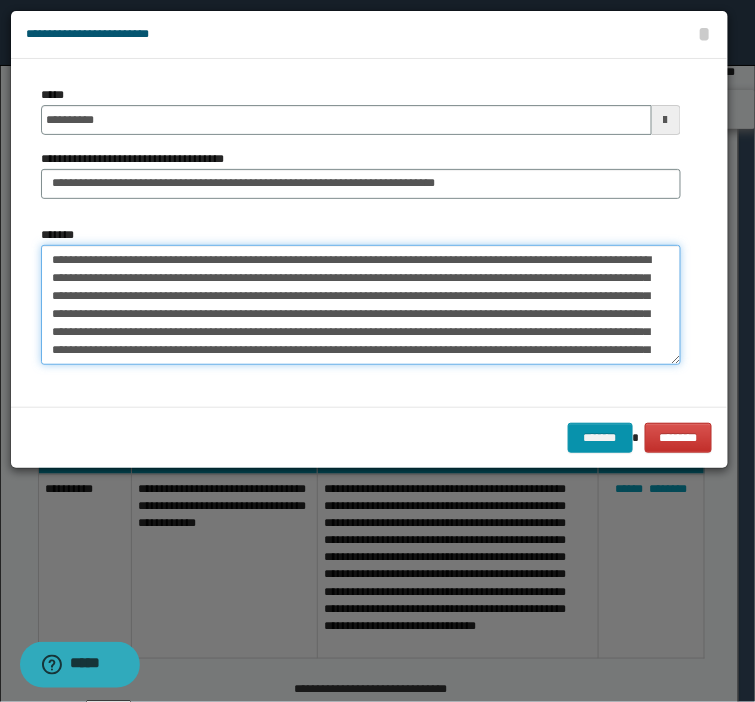 scroll, scrollTop: 48, scrollLeft: 0, axis: vertical 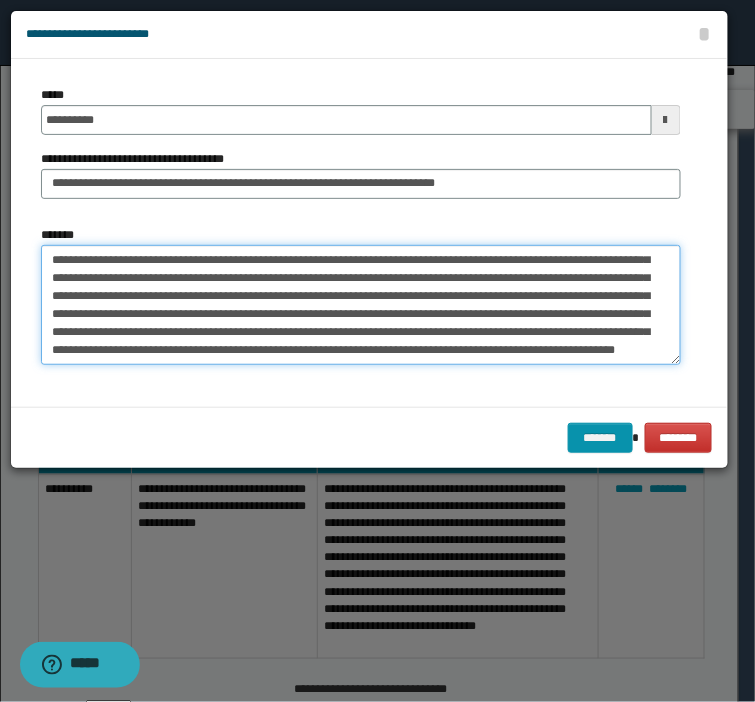 click on "**********" at bounding box center [361, 305] 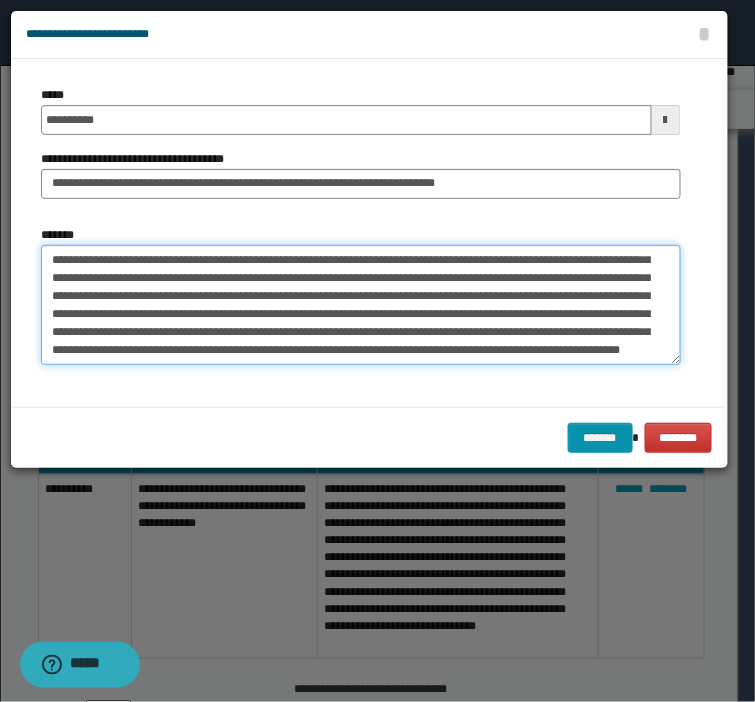 scroll, scrollTop: 53, scrollLeft: 0, axis: vertical 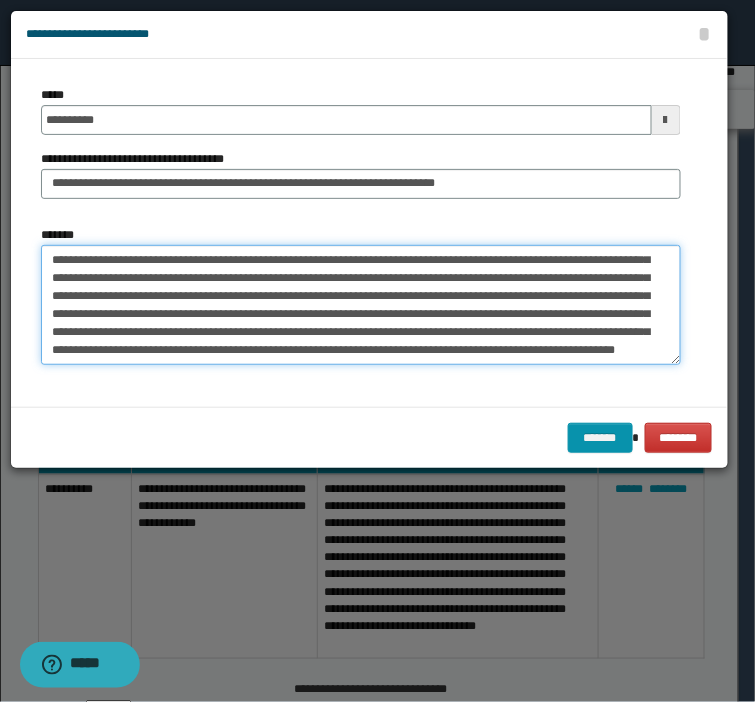 click on "**********" at bounding box center (361, 305) 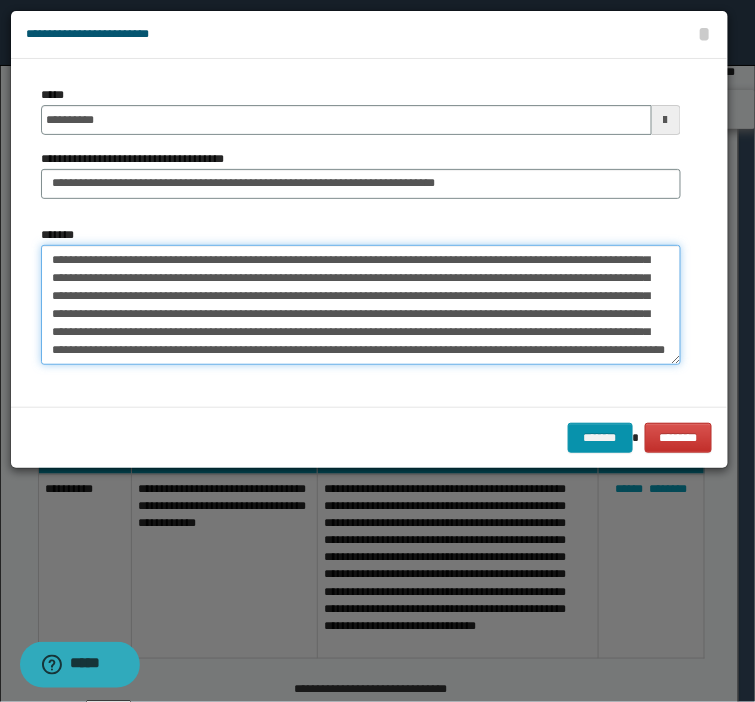 paste on "**********" 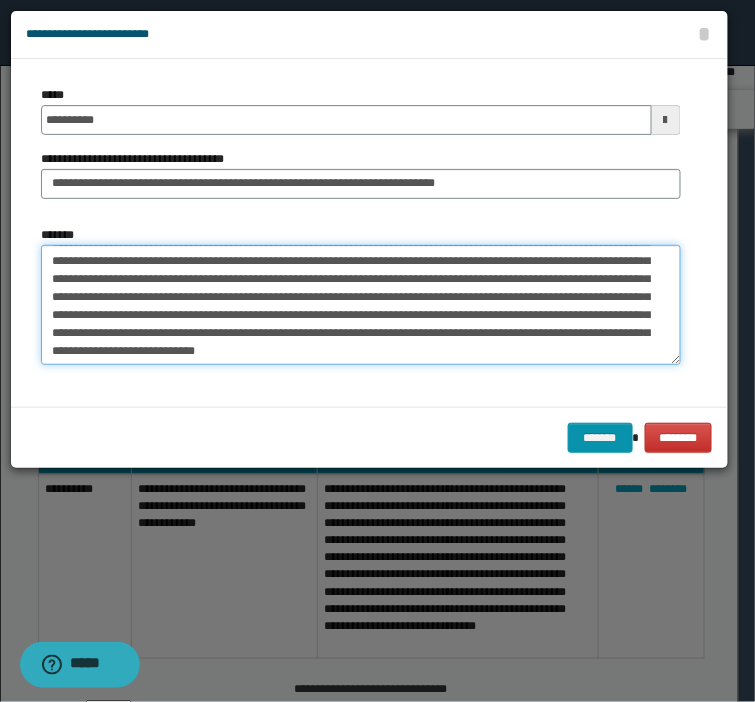 paste on "**********" 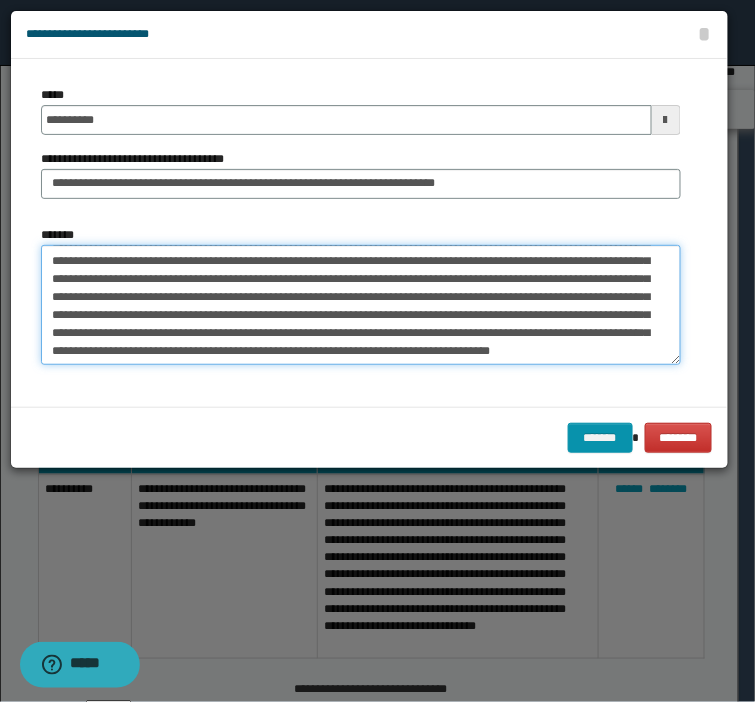 scroll, scrollTop: 66, scrollLeft: 0, axis: vertical 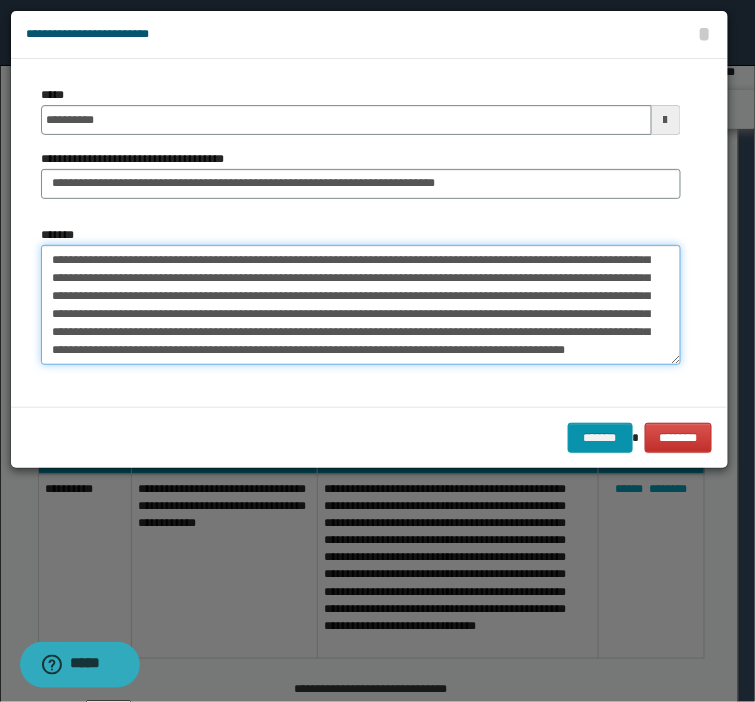 paste on "**********" 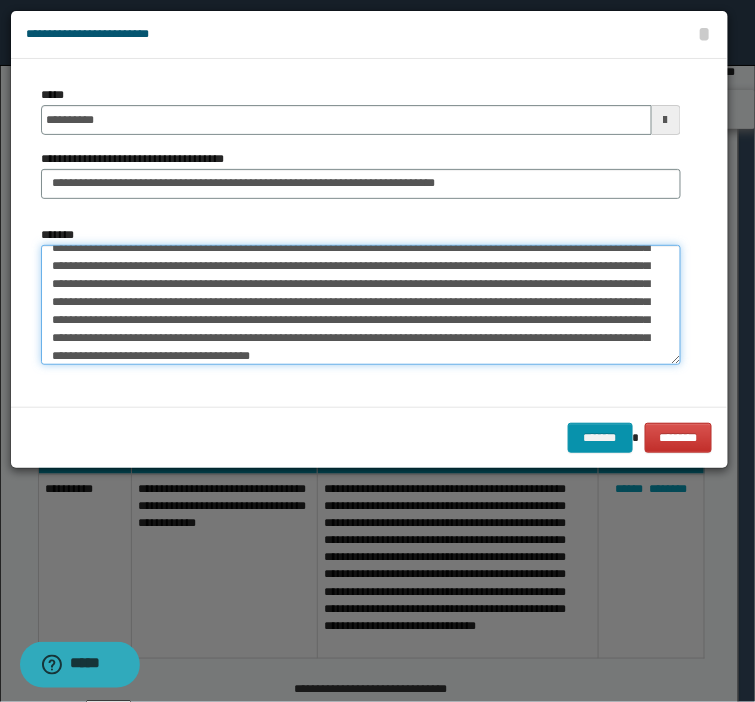 scroll, scrollTop: 138, scrollLeft: 0, axis: vertical 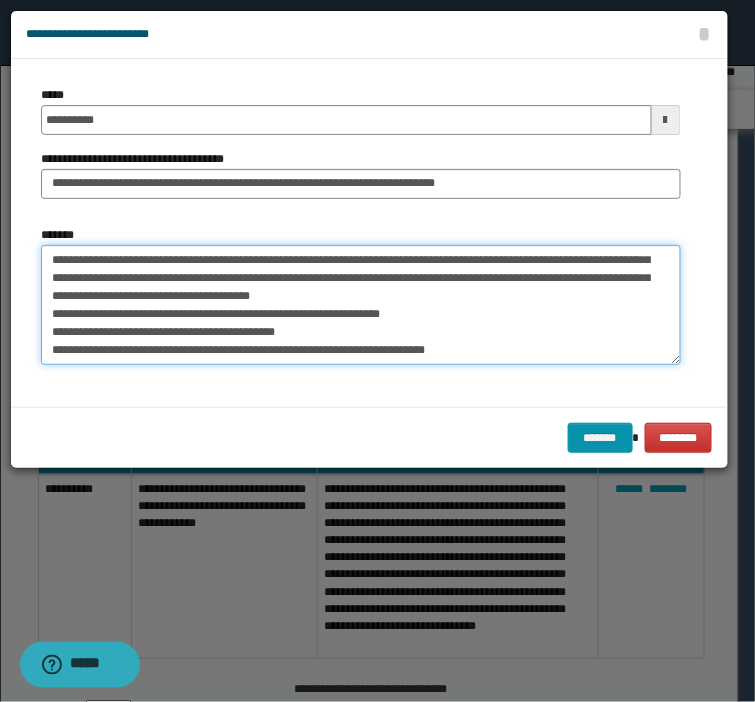 click on "*******" at bounding box center (361, 305) 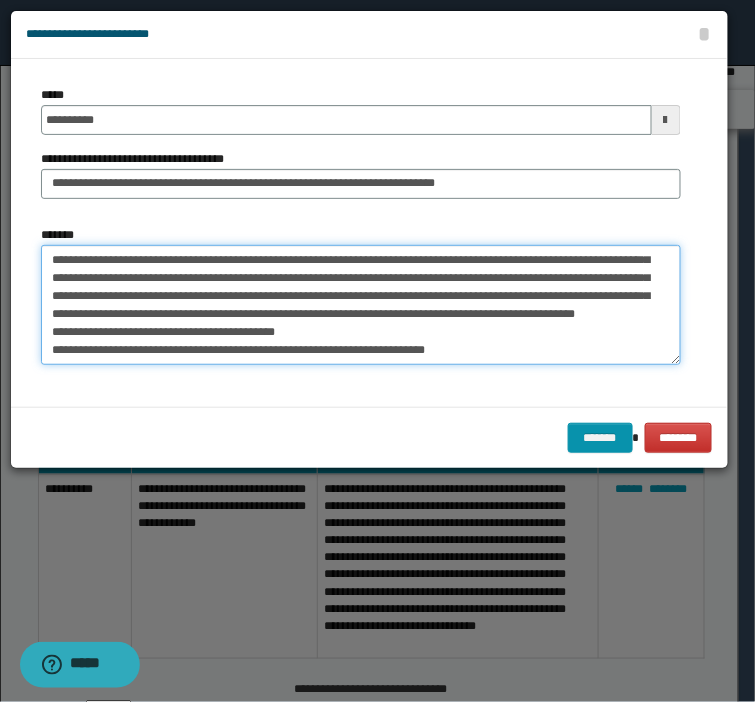scroll, scrollTop: 121, scrollLeft: 0, axis: vertical 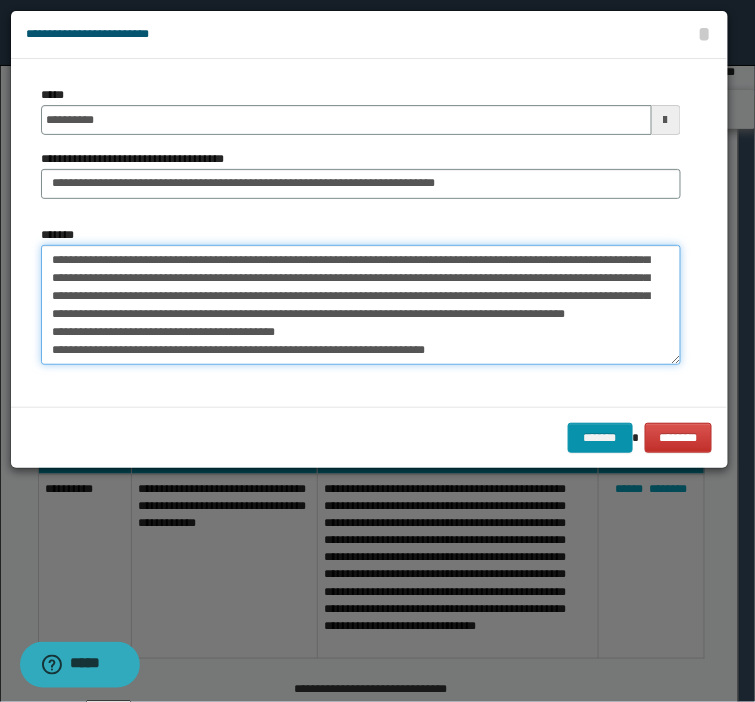 click on "*******" at bounding box center (361, 305) 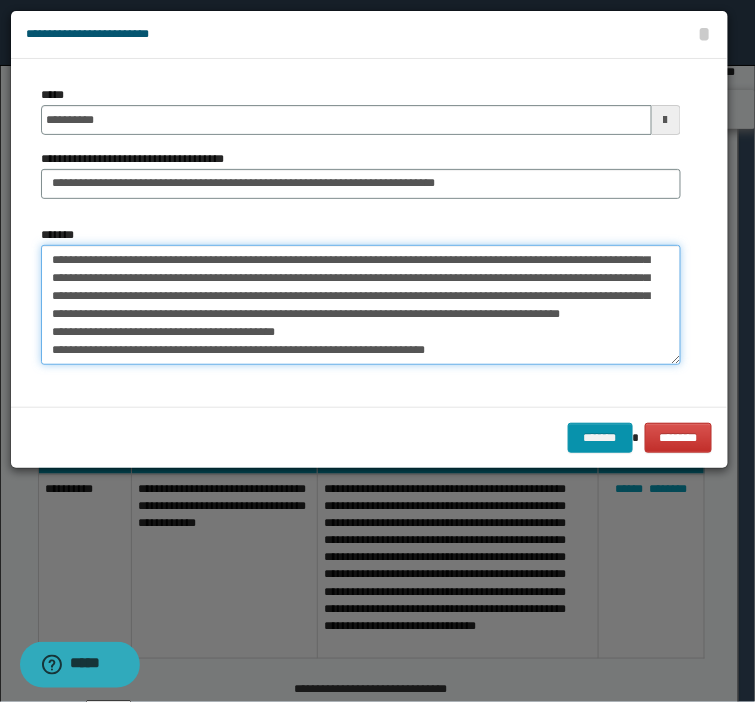 click on "*******" at bounding box center [361, 305] 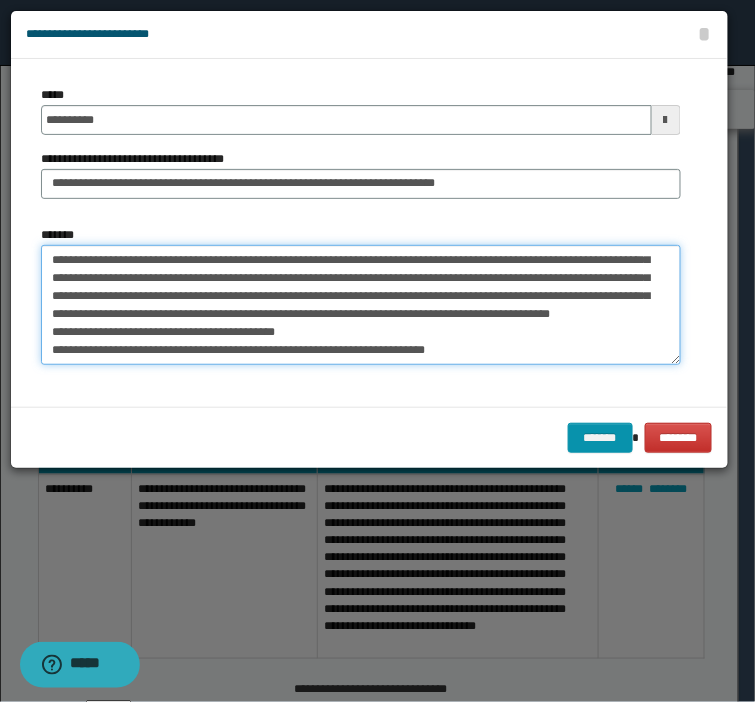 click on "*******" at bounding box center [361, 305] 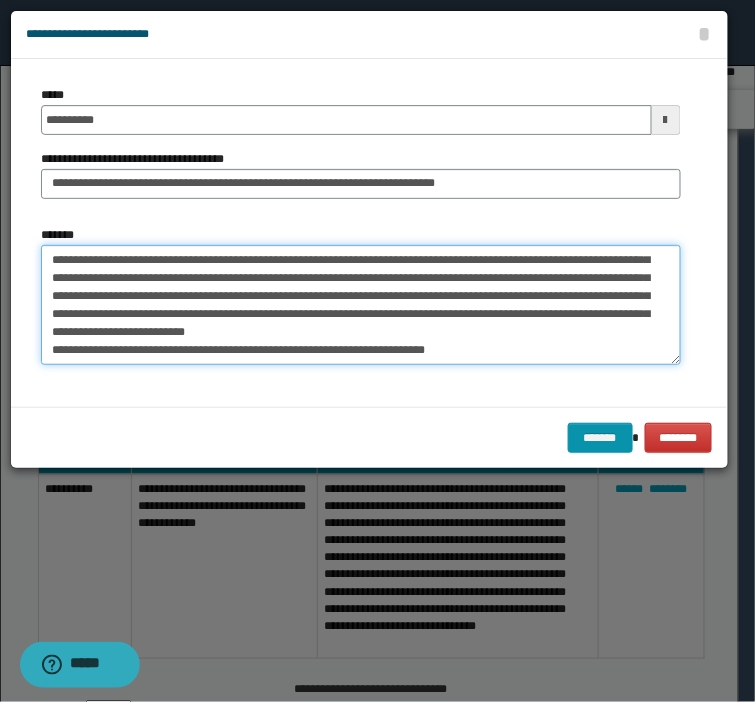 scroll, scrollTop: 102, scrollLeft: 0, axis: vertical 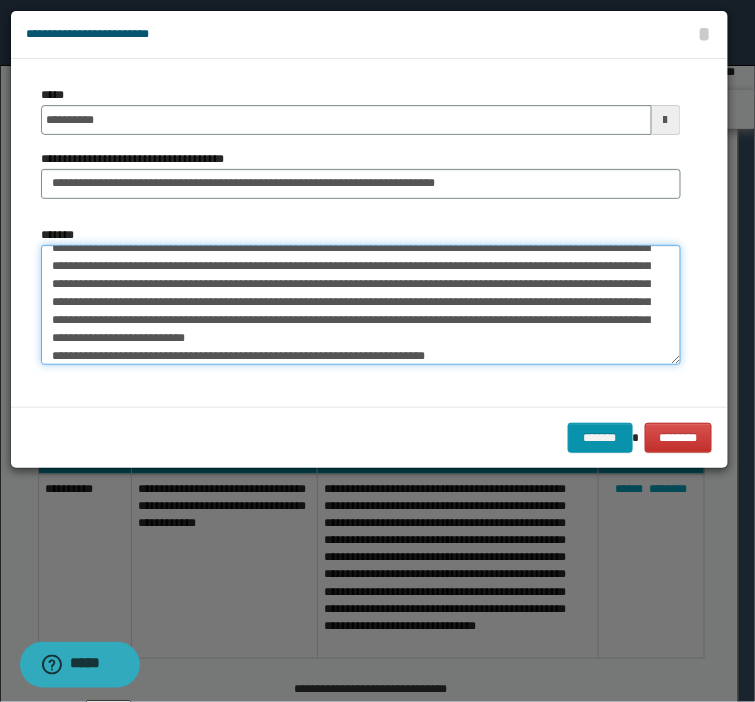 click on "*******" at bounding box center (361, 305) 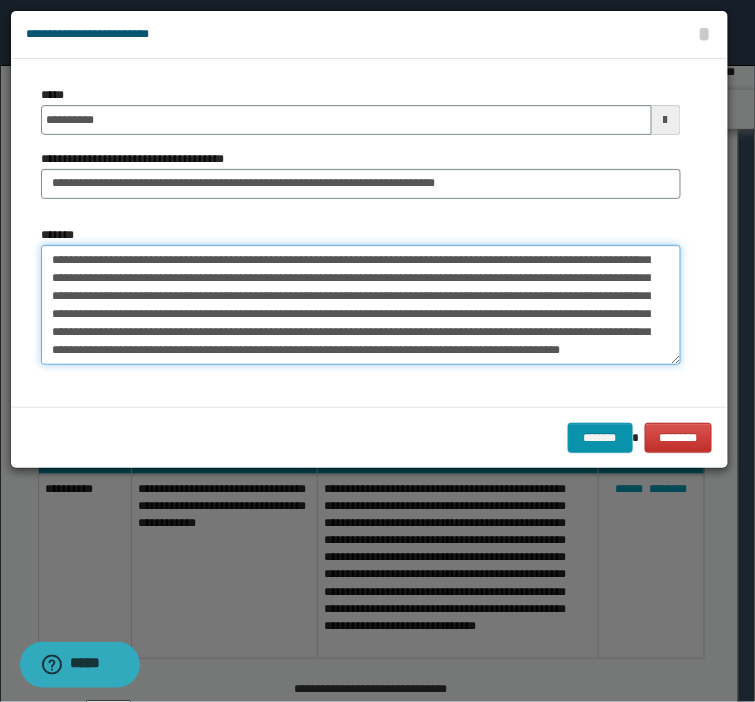 scroll, scrollTop: 84, scrollLeft: 0, axis: vertical 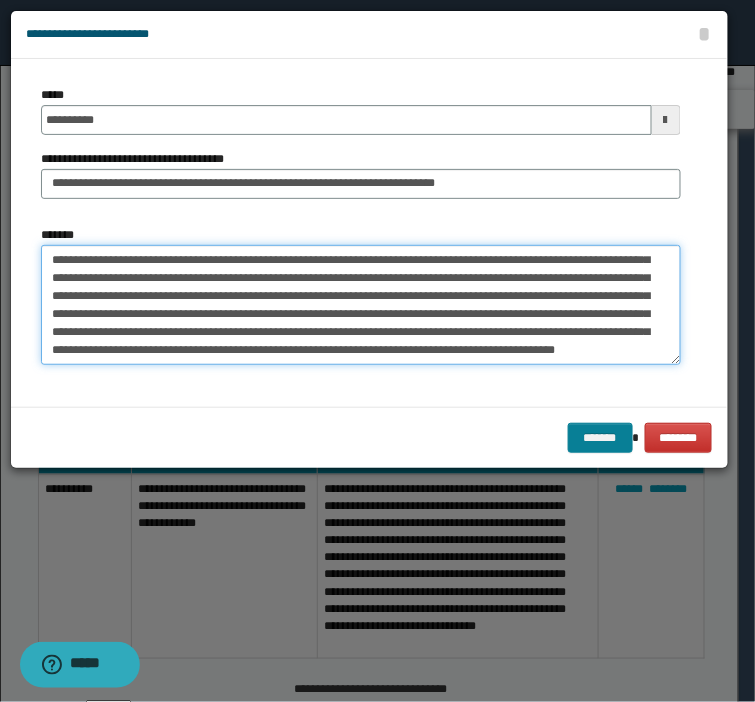 type on "**********" 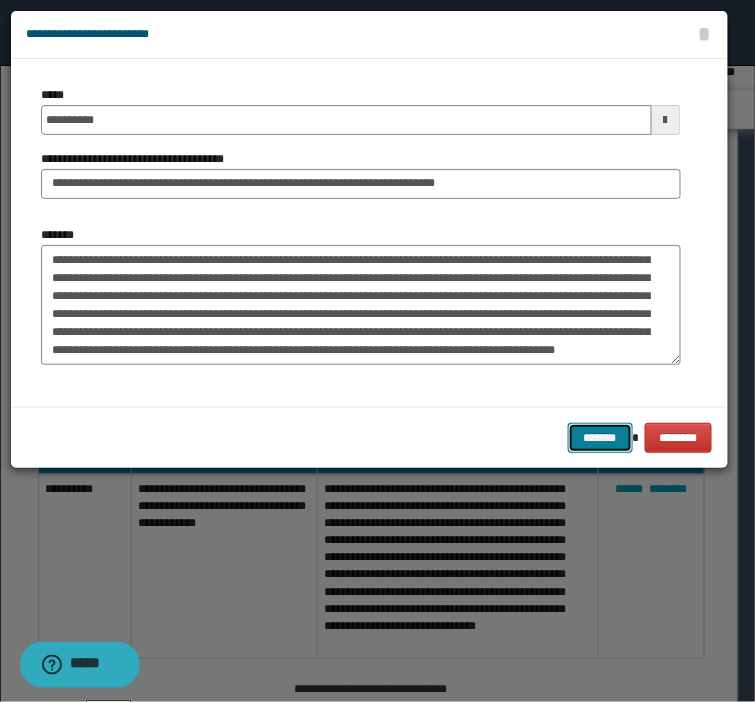 click on "*******" at bounding box center (600, 438) 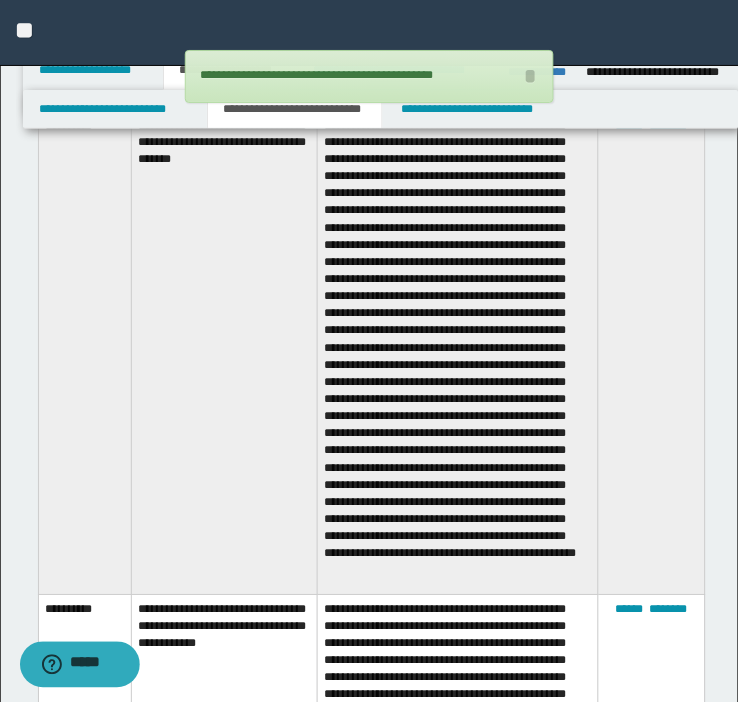 scroll, scrollTop: 1350, scrollLeft: 0, axis: vertical 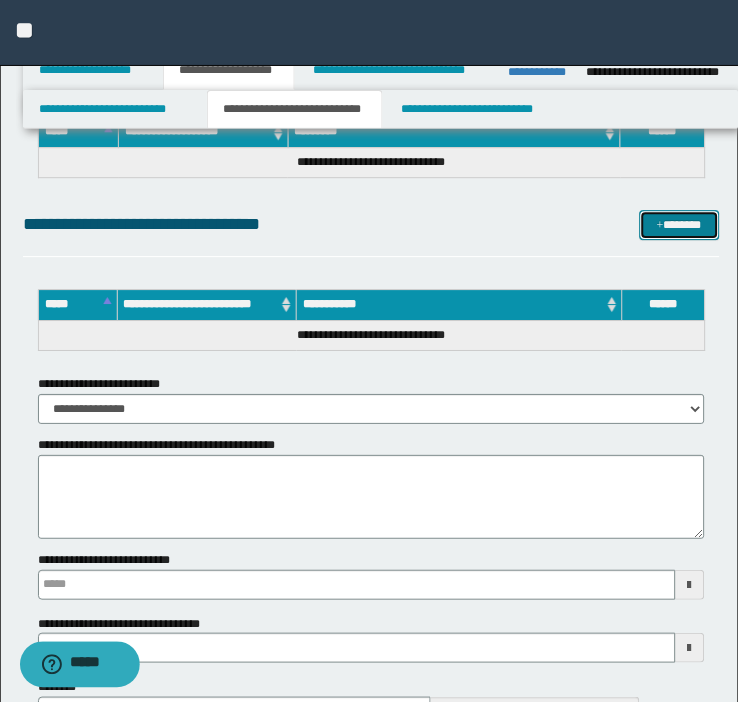click on "*******" at bounding box center (680, 225) 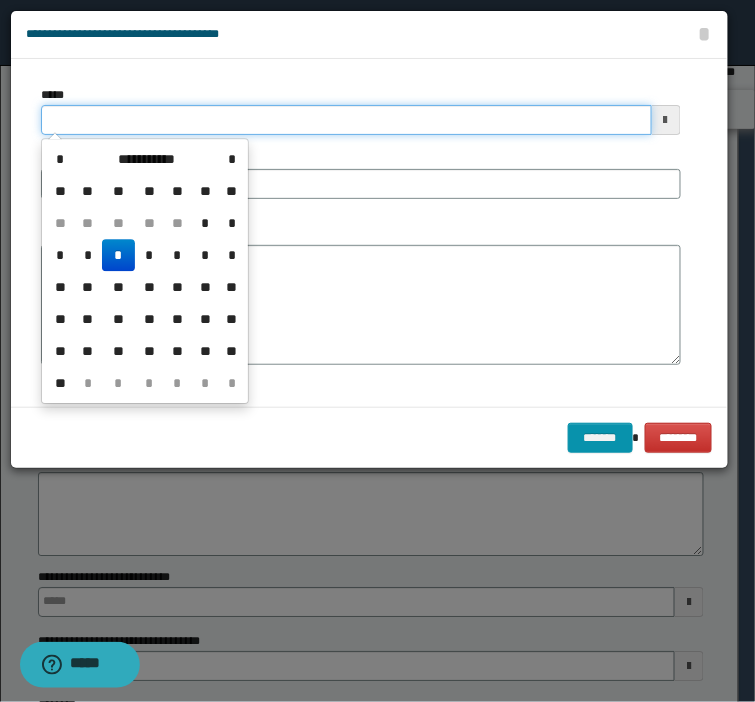 click on "*****" at bounding box center (346, 120) 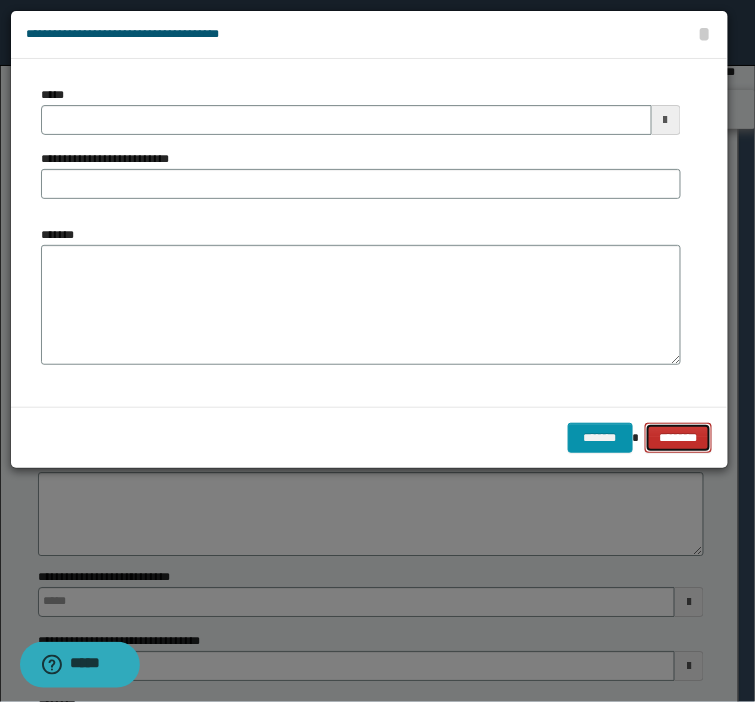 click on "********" at bounding box center (679, 438) 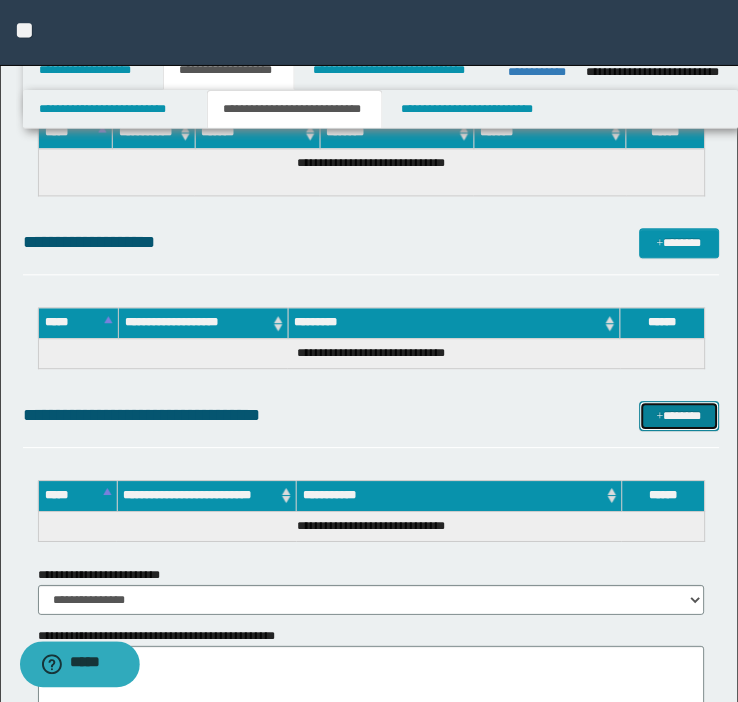 scroll, scrollTop: 1961, scrollLeft: 0, axis: vertical 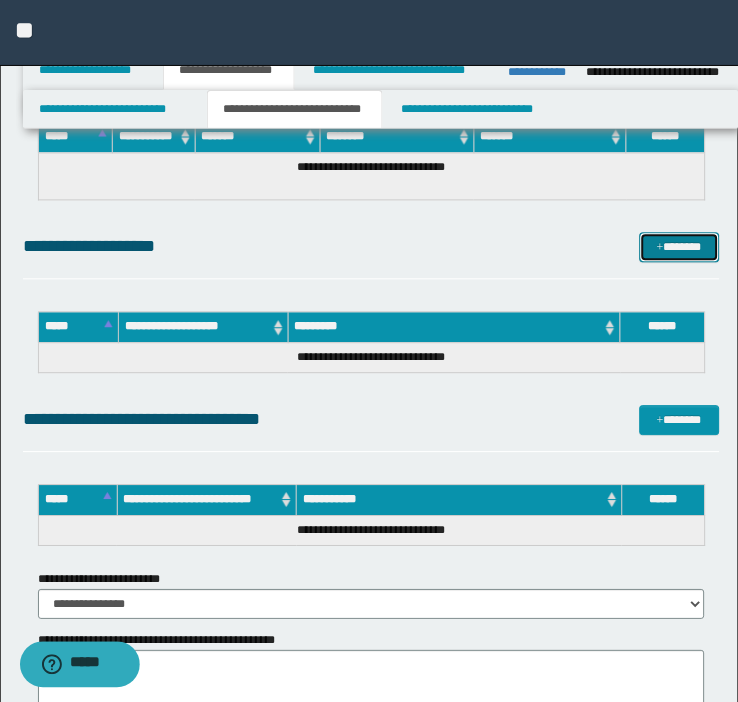 click on "*******" at bounding box center [680, 248] 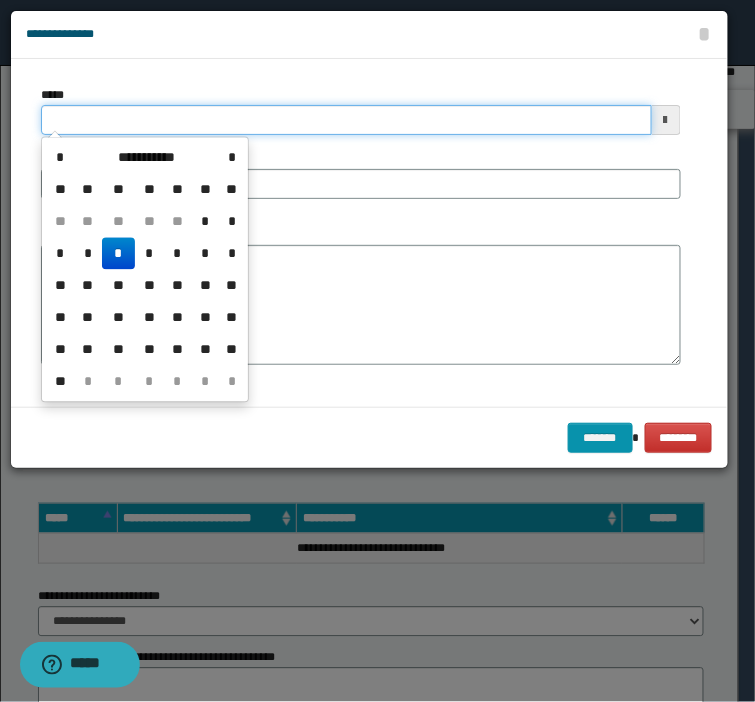 click on "*****" at bounding box center (346, 120) 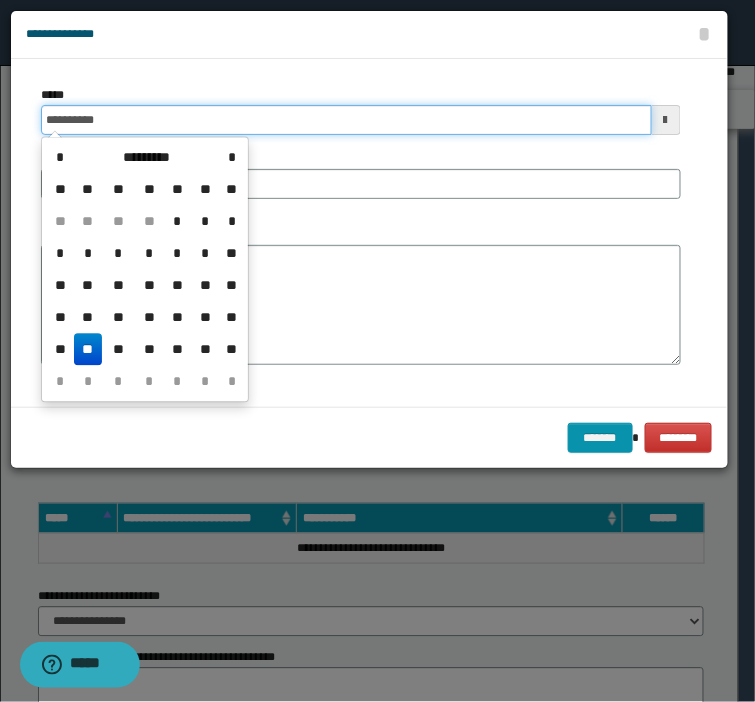 type on "**********" 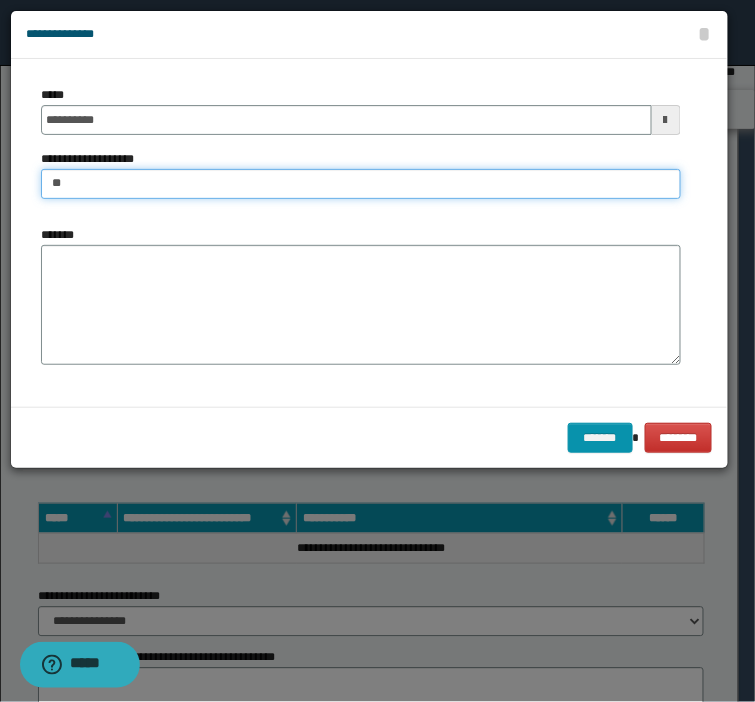 type on "*" 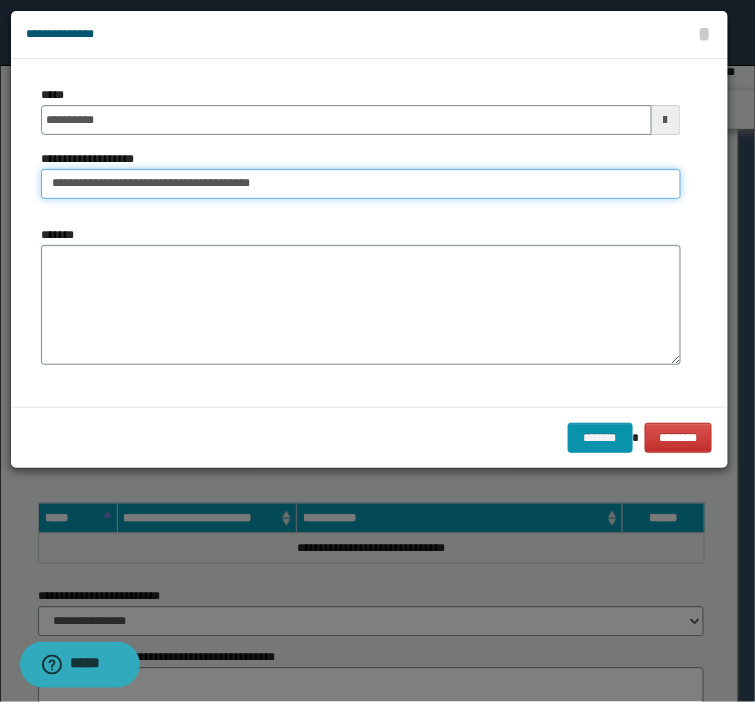 type on "**********" 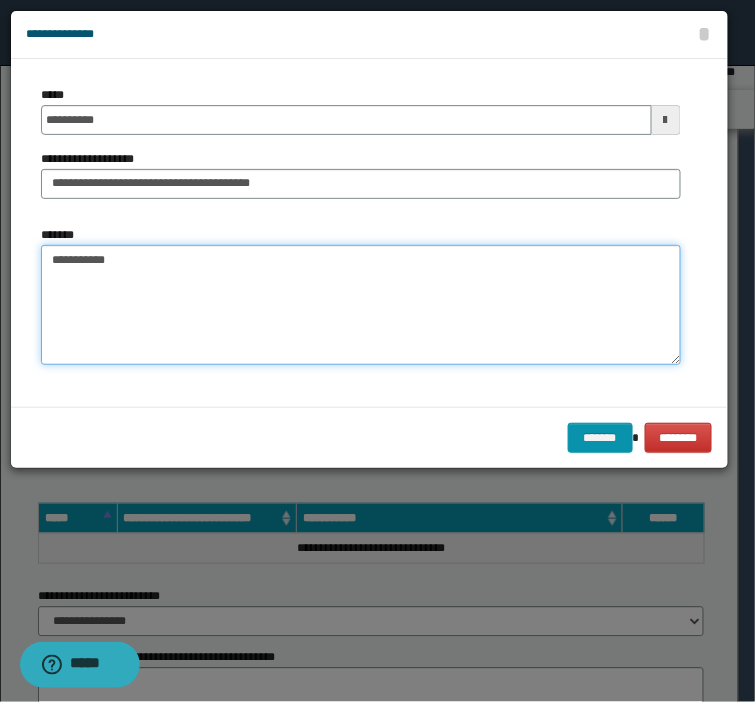 paste on "**********" 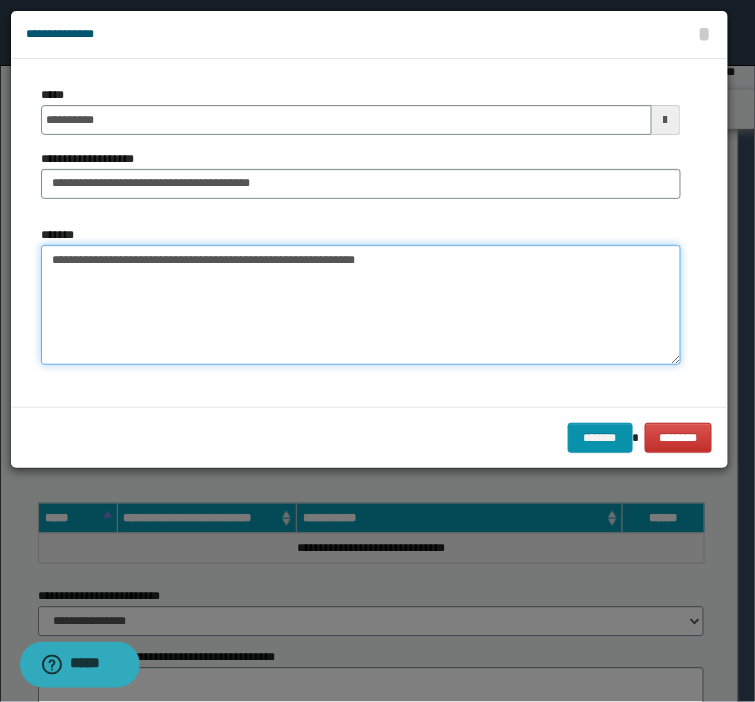 type on "**********" 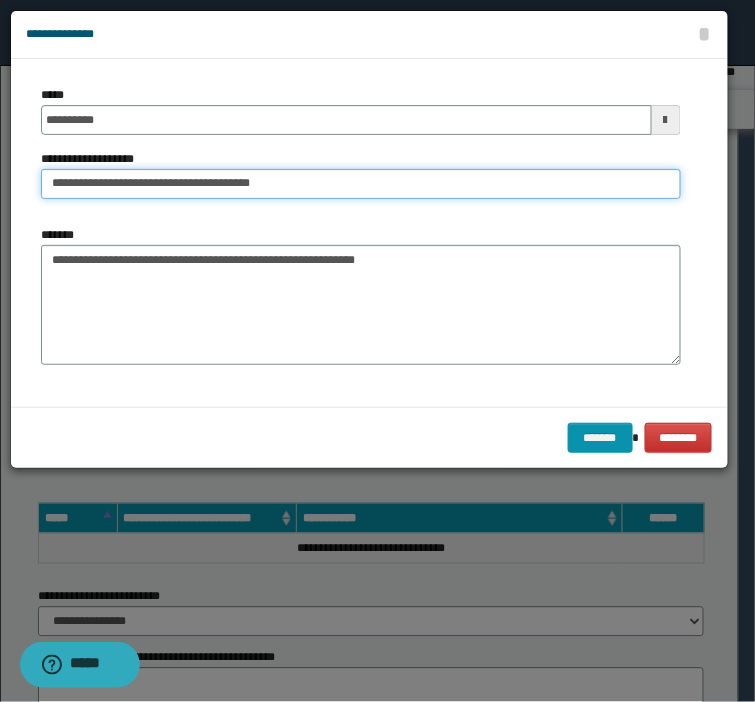 click on "**********" at bounding box center [361, 184] 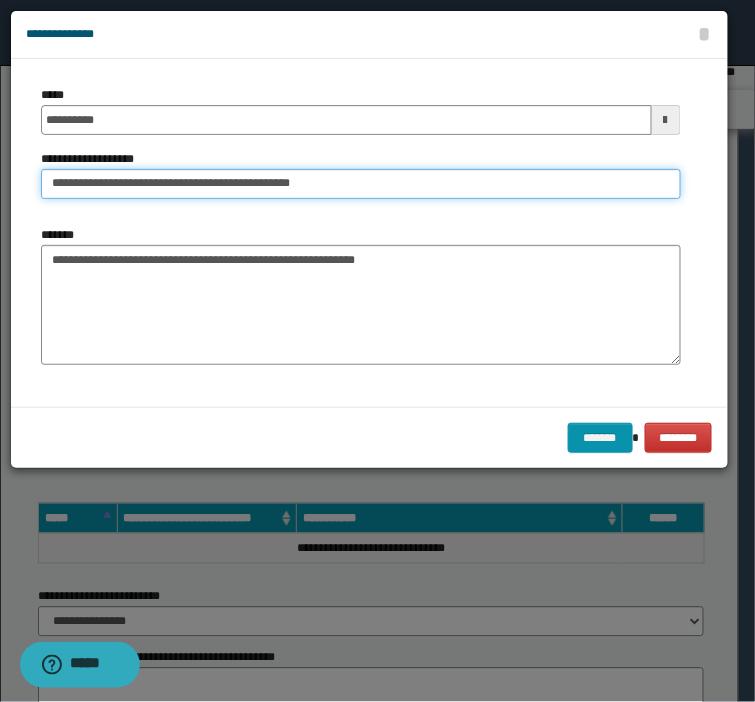 type on "**********" 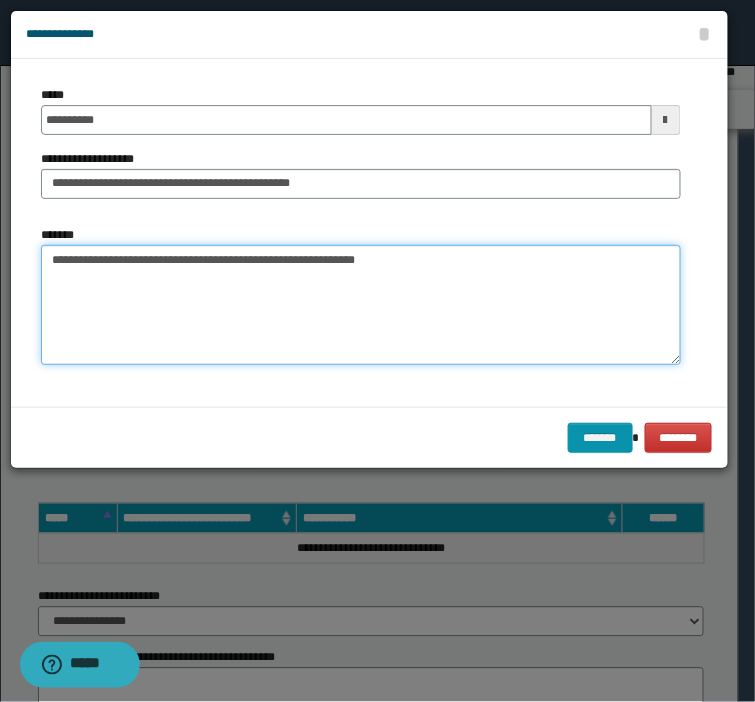 click on "**********" at bounding box center (361, 305) 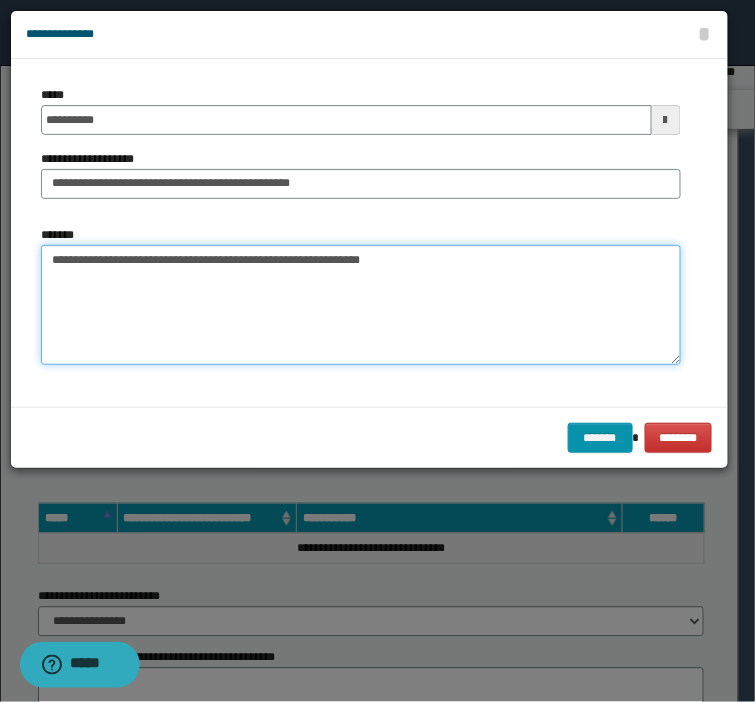 click on "**********" at bounding box center (361, 305) 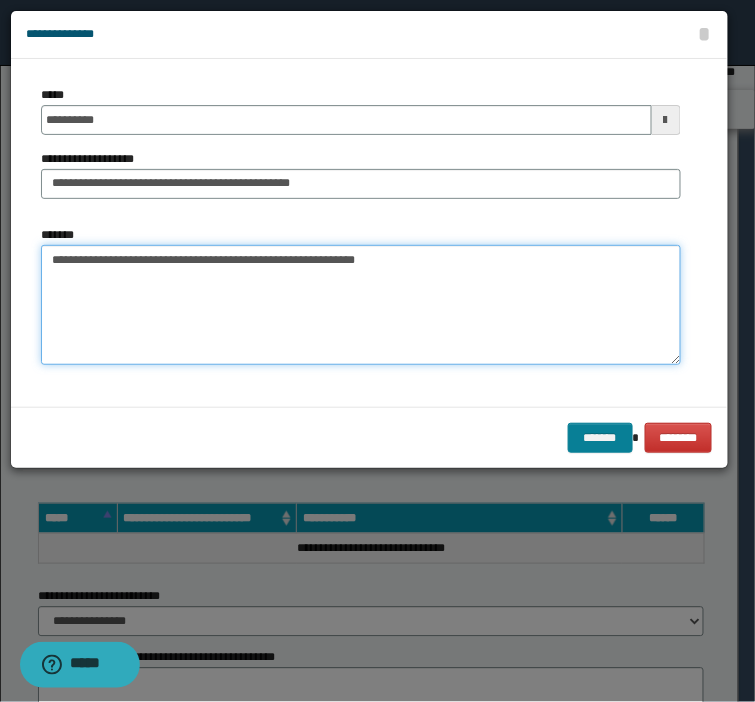 type on "**********" 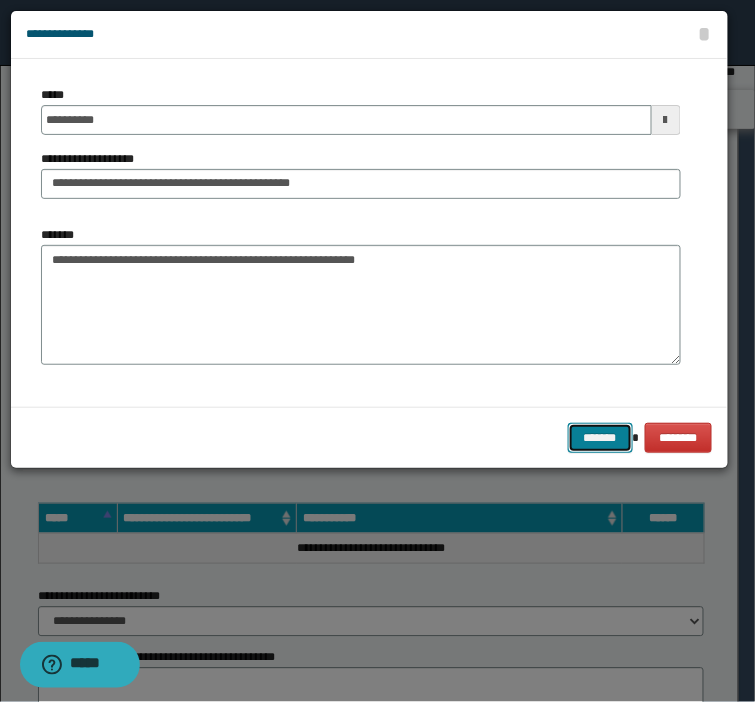 click on "*******" at bounding box center (600, 438) 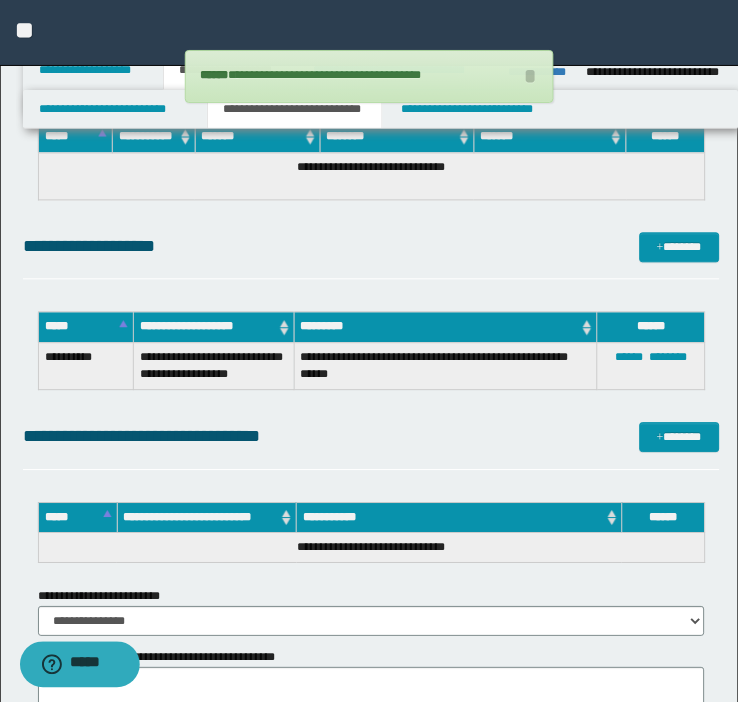 click on "**********" at bounding box center [371, 256] 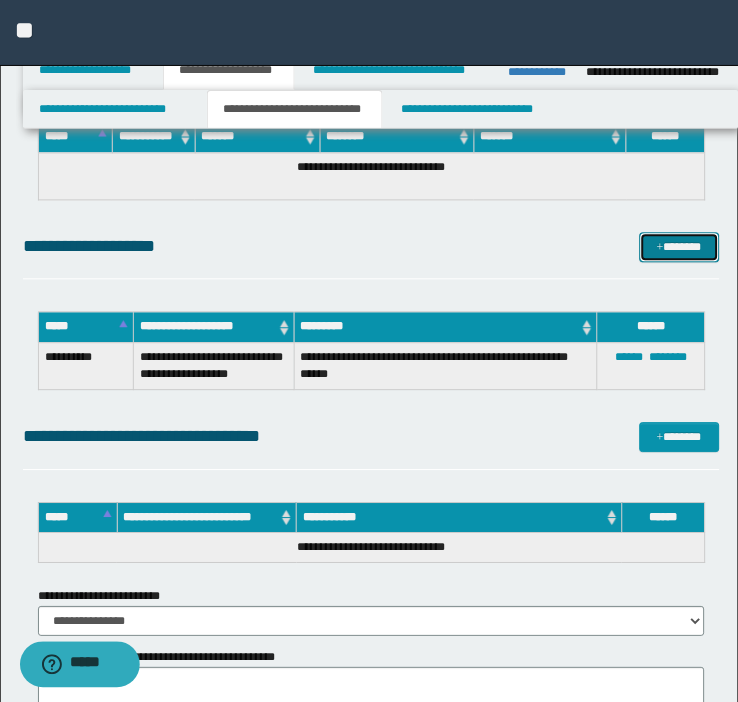 click at bounding box center [660, 249] 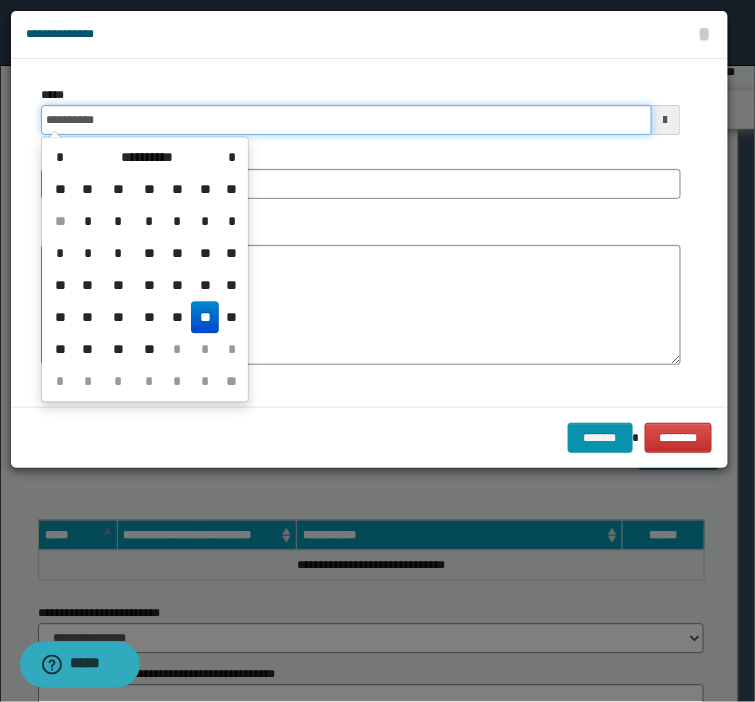 click on "**********" at bounding box center [346, 120] 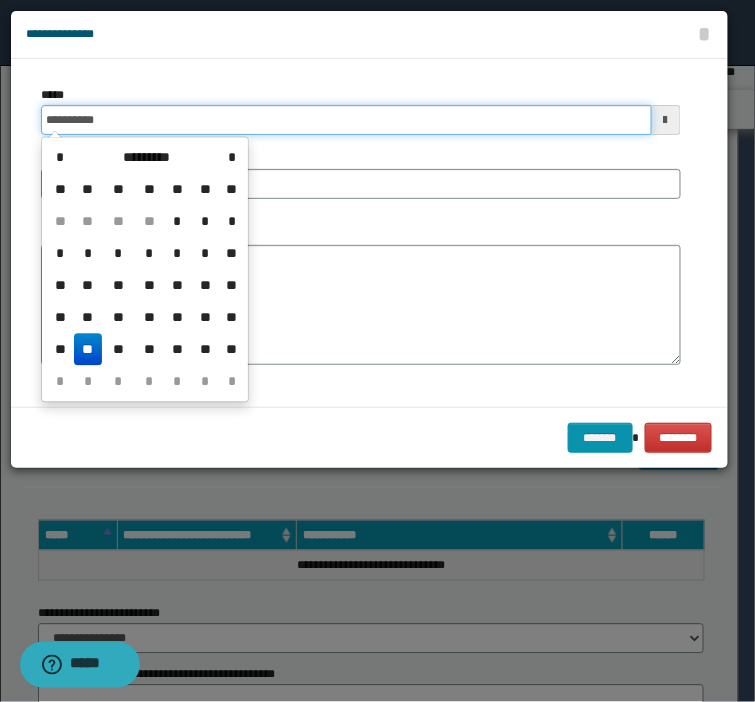 type on "**********" 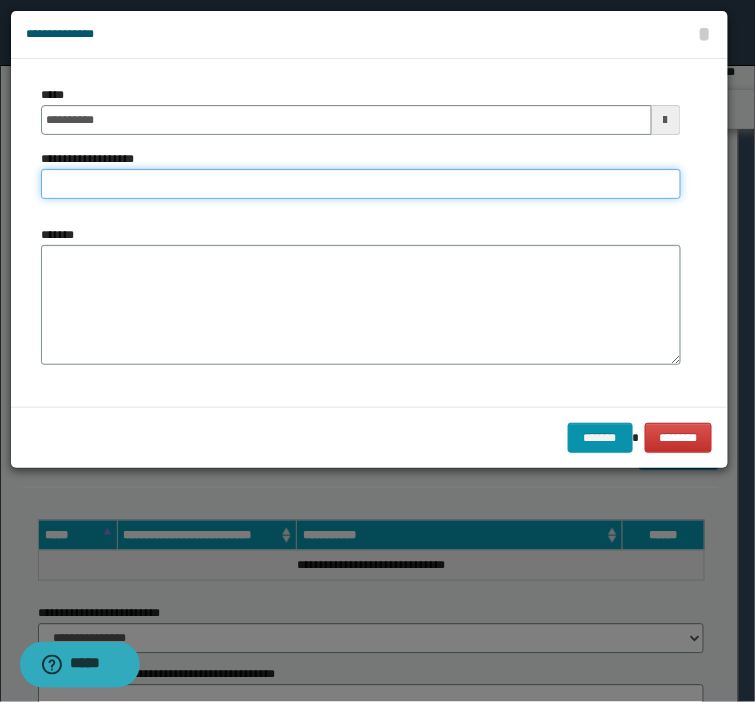 click on "**********" at bounding box center [361, 184] 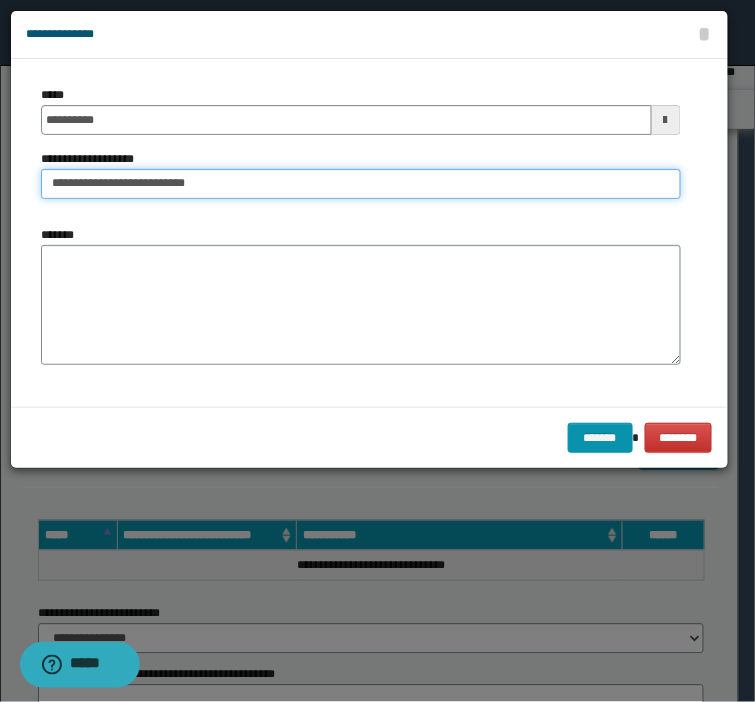 click on "**********" at bounding box center [361, 184] 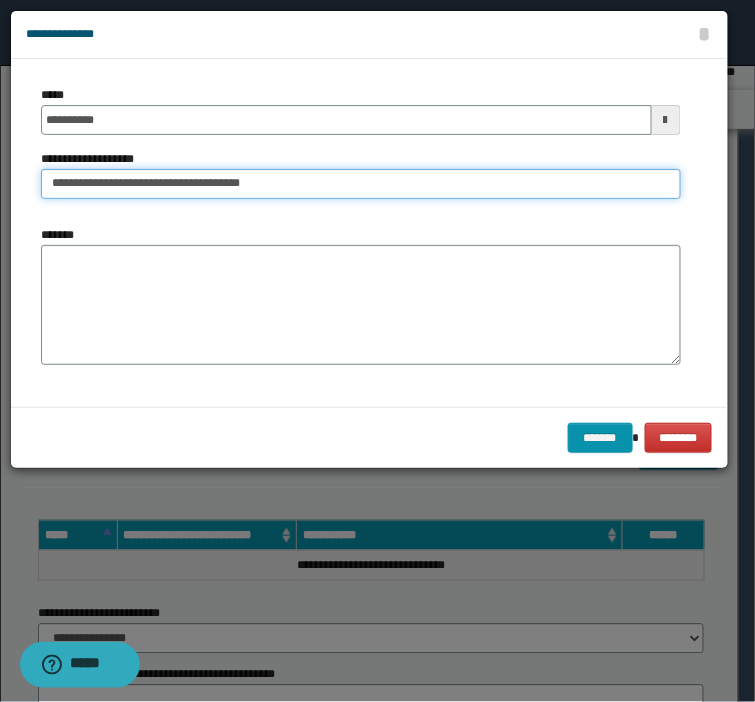 type on "**********" 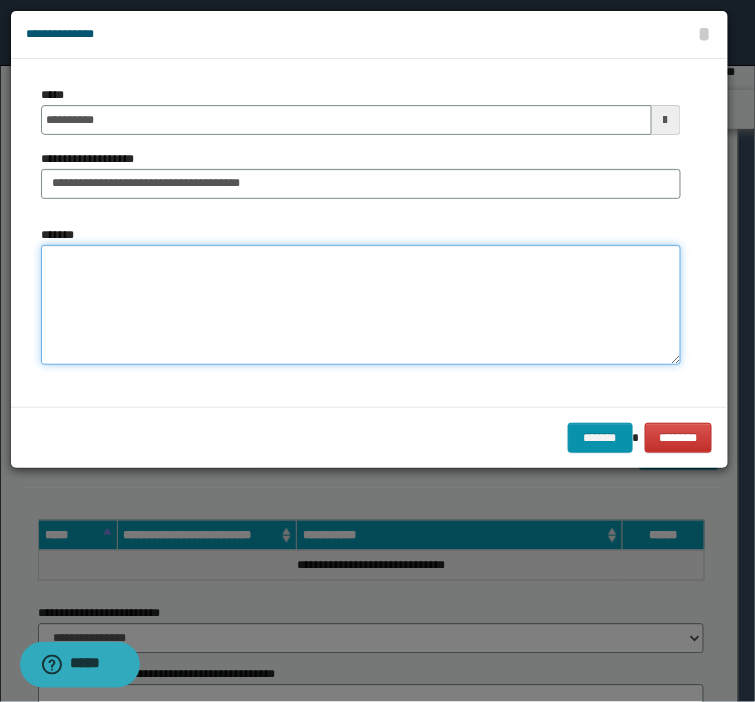 click on "*******" at bounding box center [361, 305] 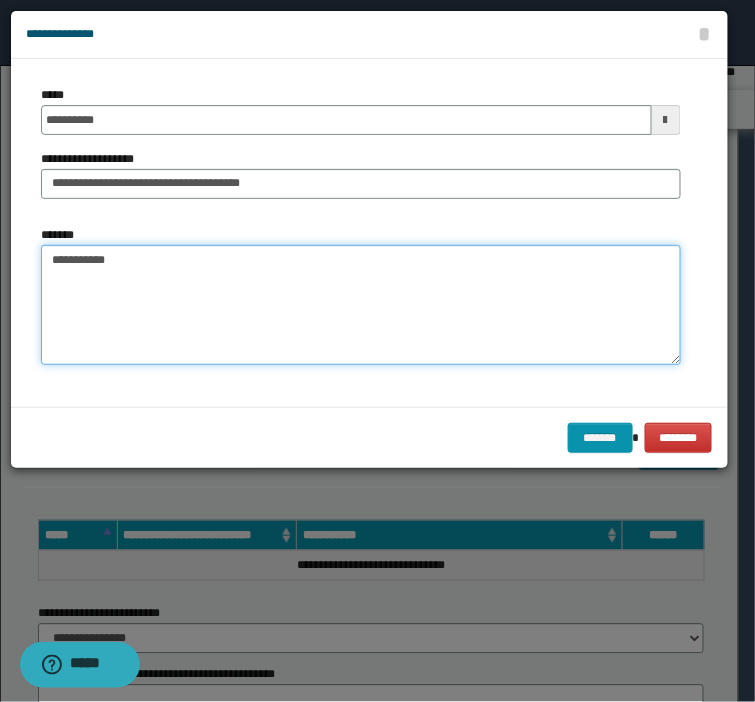 paste on "**********" 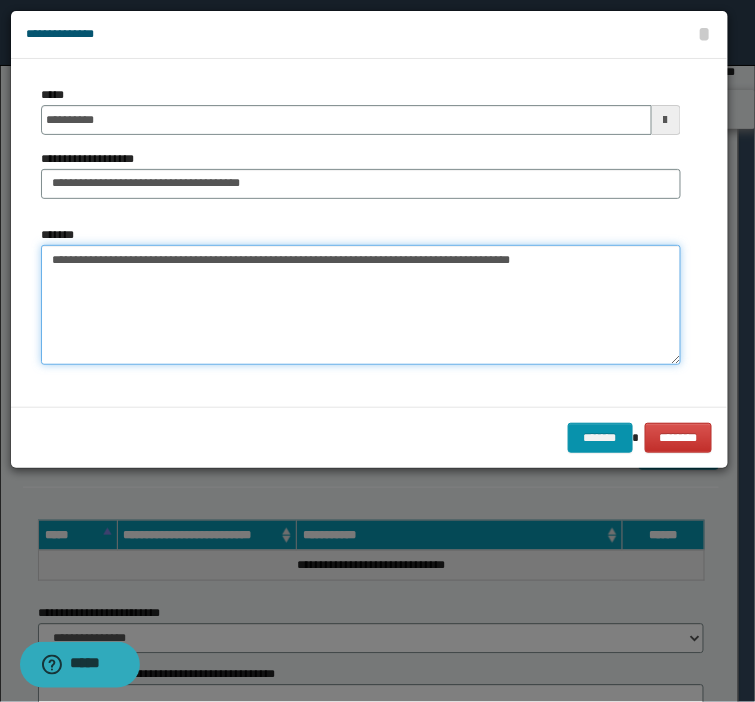 click on "**********" at bounding box center (361, 305) 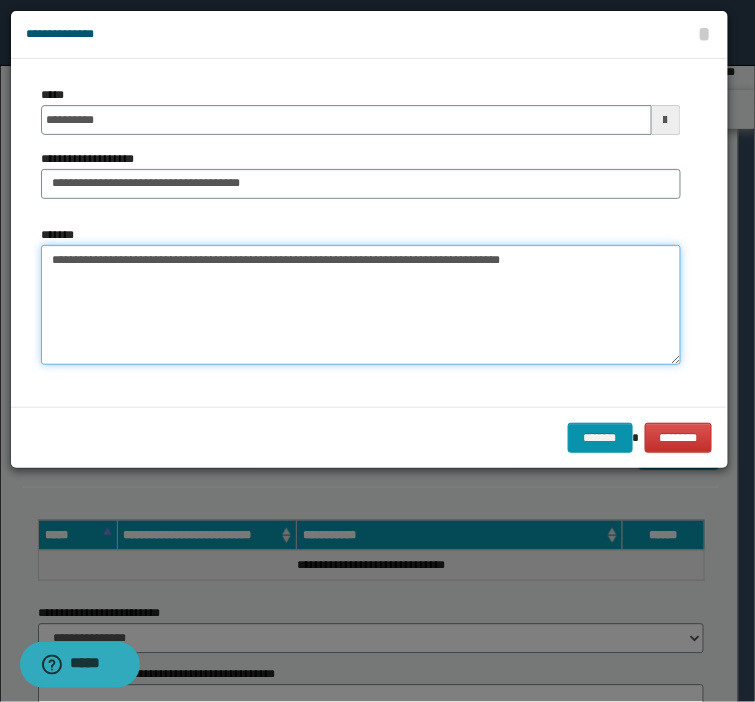 click on "**********" at bounding box center (361, 305) 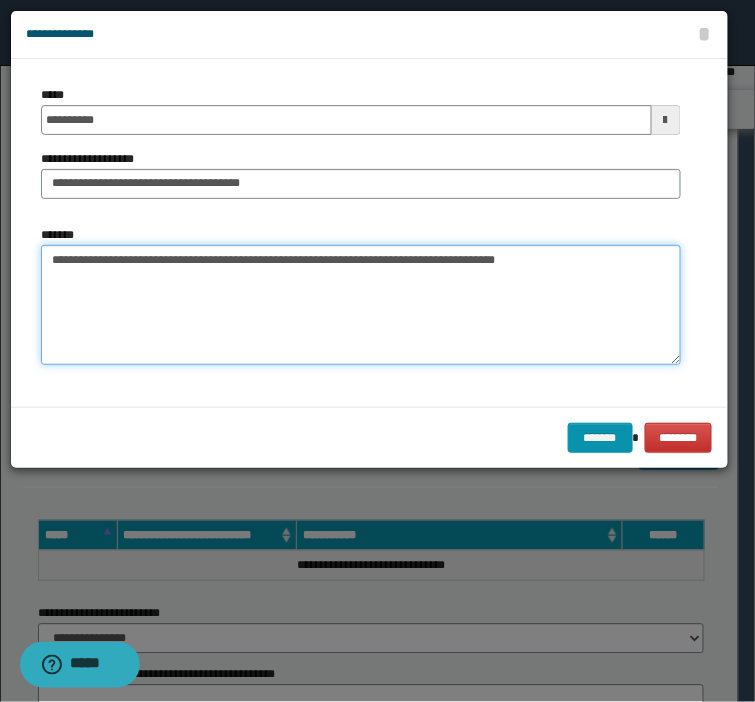 click on "**********" at bounding box center [361, 305] 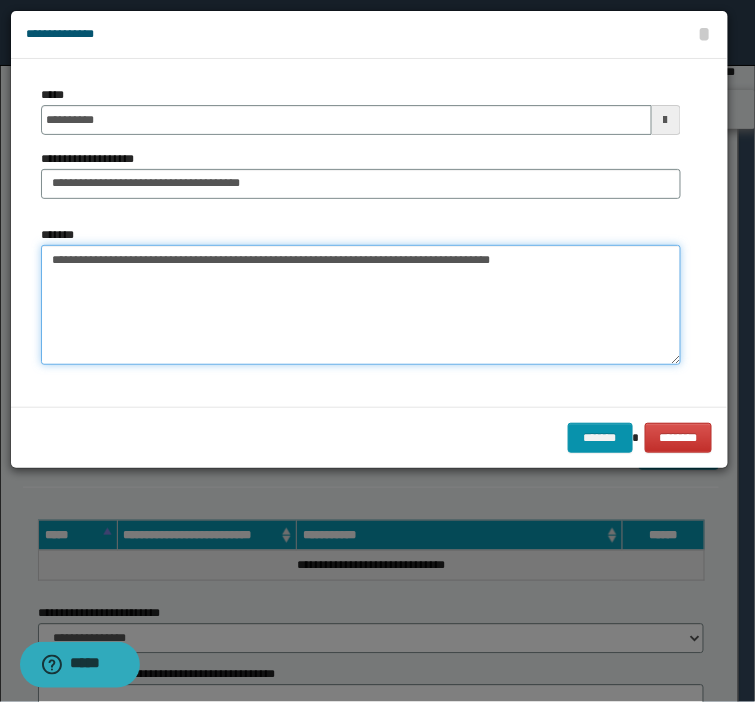 click on "**********" at bounding box center [361, 305] 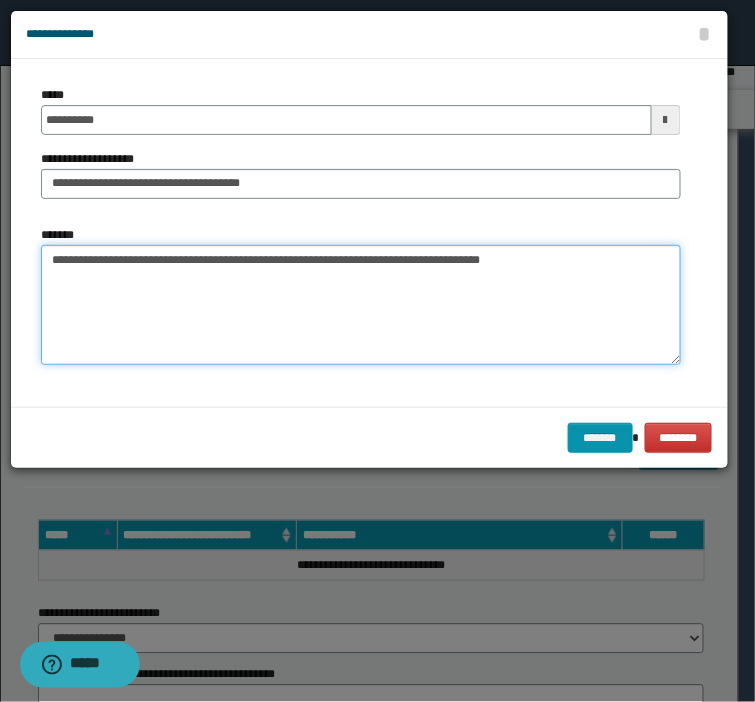 click on "**********" at bounding box center (361, 305) 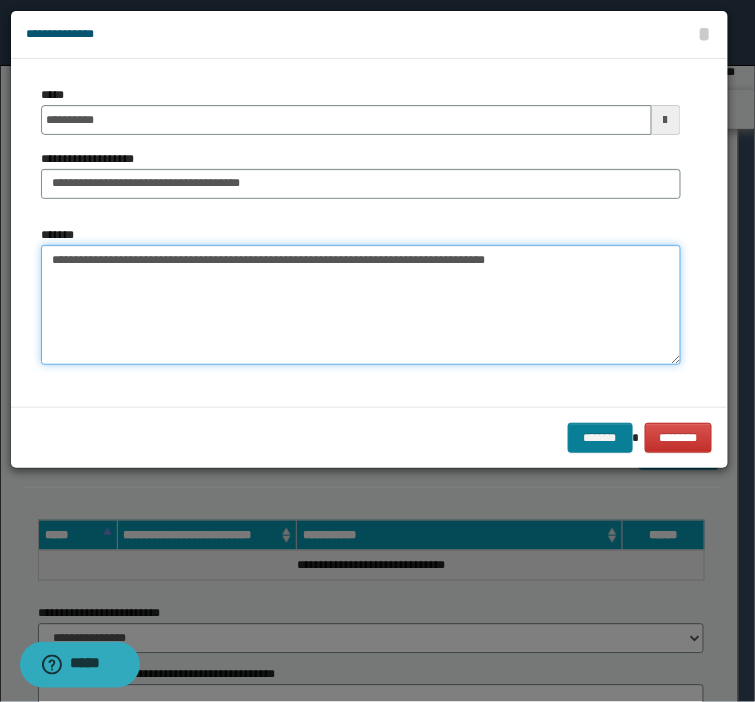 type on "**********" 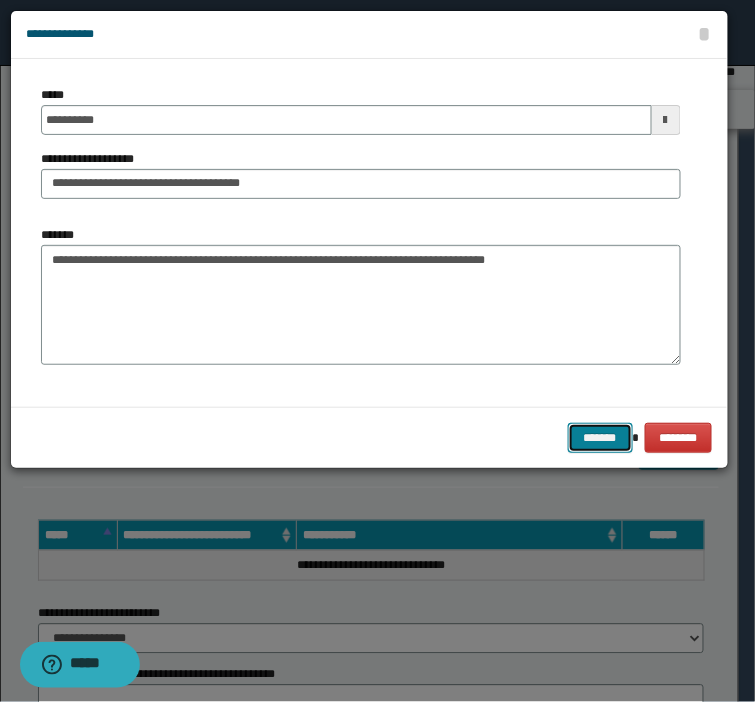 click on "*******" at bounding box center (600, 438) 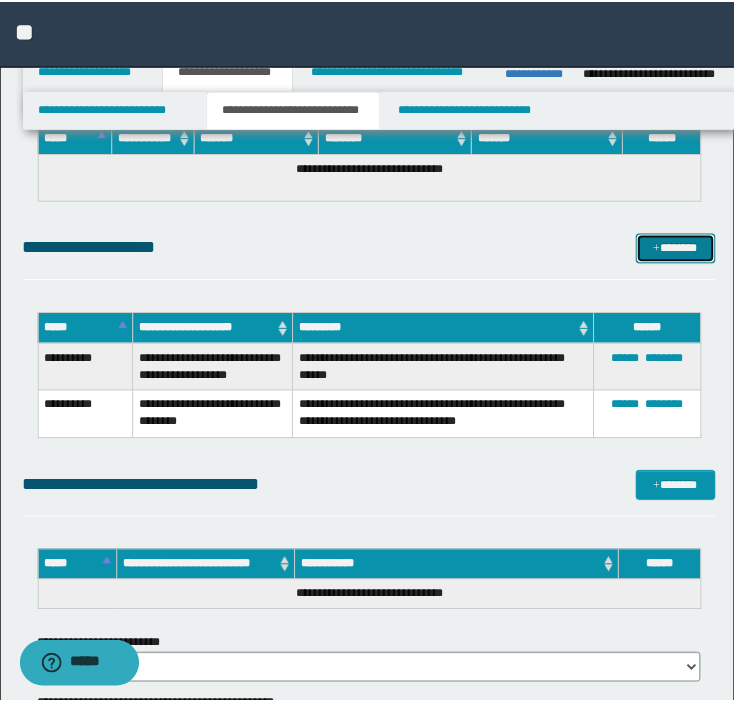 scroll, scrollTop: 1977, scrollLeft: 0, axis: vertical 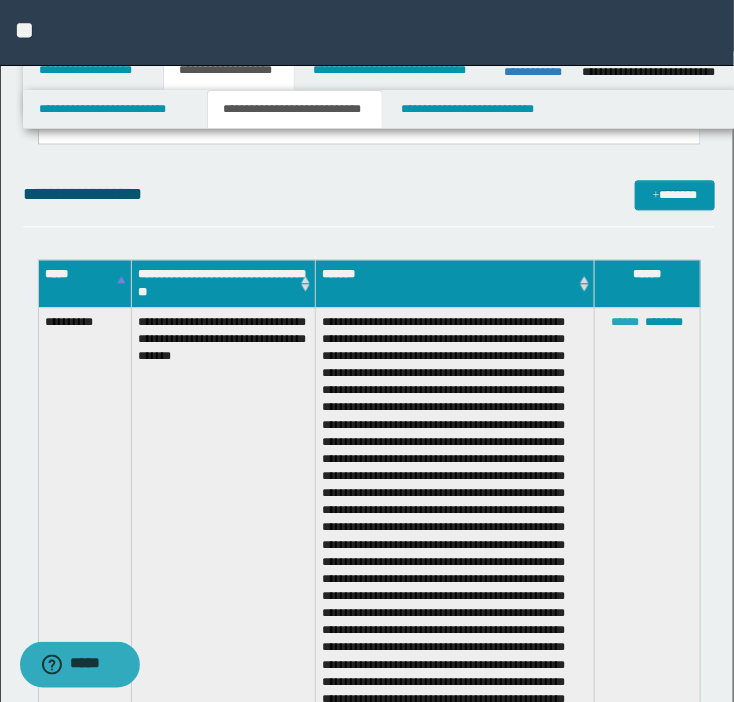 click on "******" at bounding box center [626, 322] 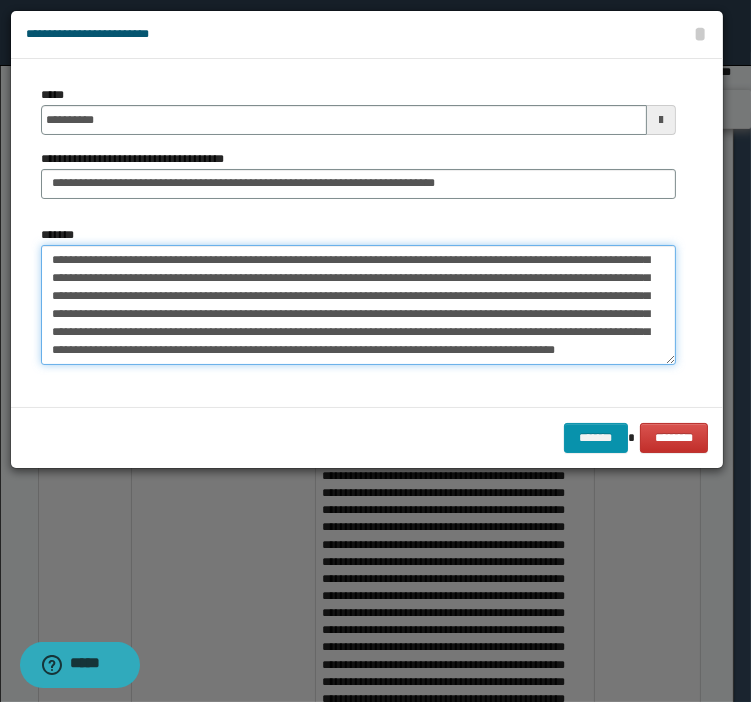 click on "*******" at bounding box center (358, 305) 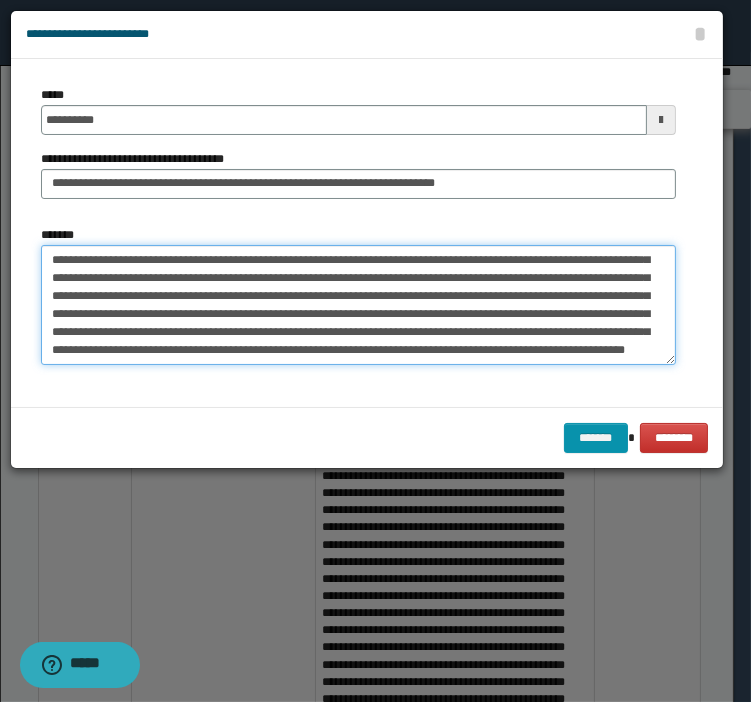 paste on "**********" 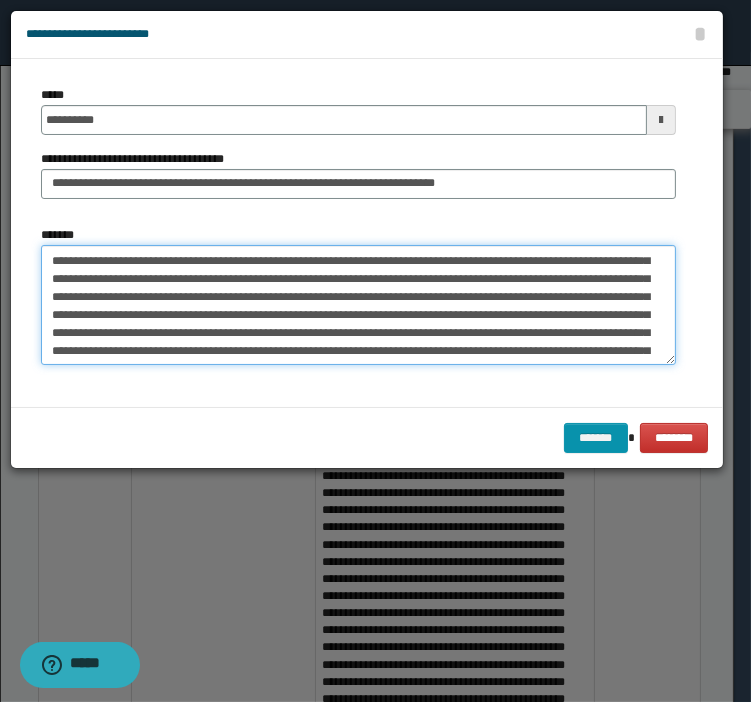 scroll, scrollTop: 156, scrollLeft: 0, axis: vertical 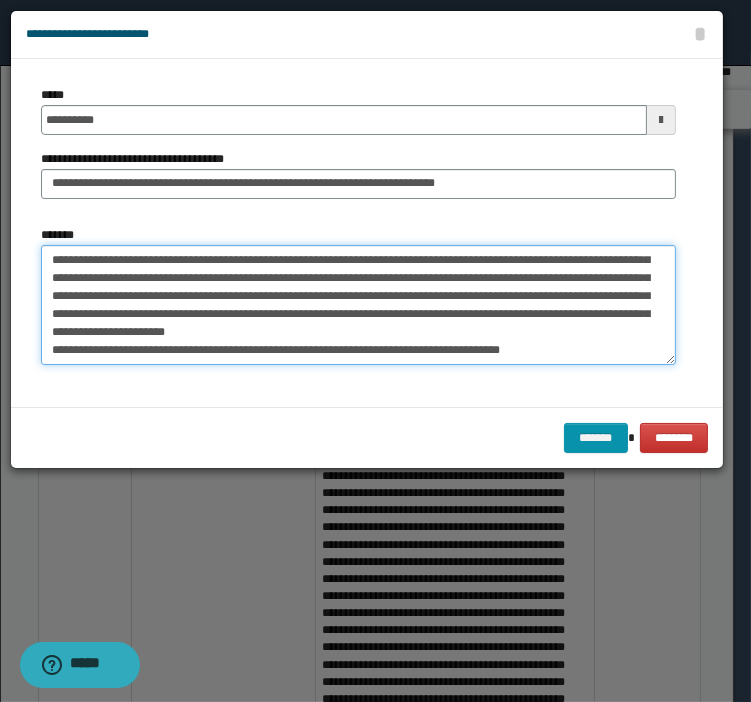 click on "*******" at bounding box center (358, 305) 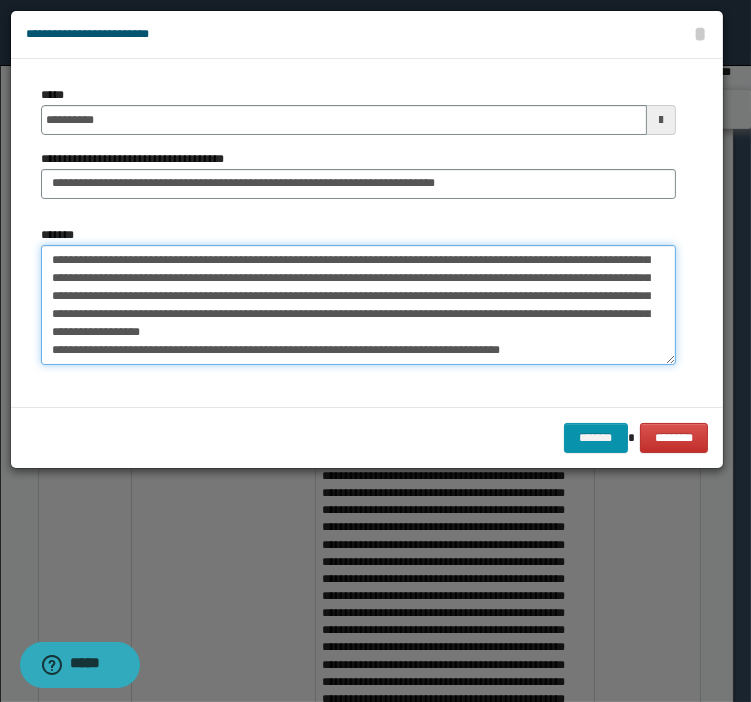 click on "*******" at bounding box center [358, 305] 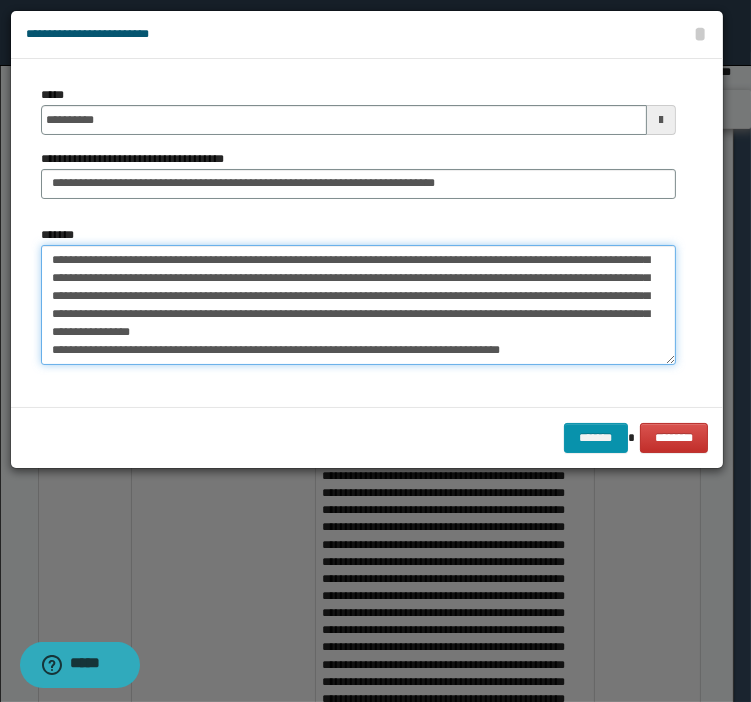 click on "*******" at bounding box center [358, 305] 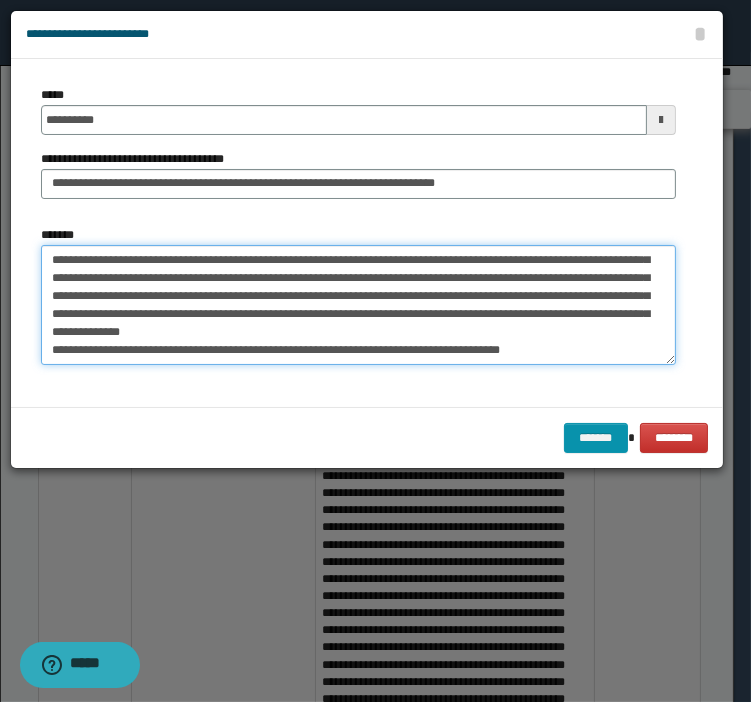 click on "*******" at bounding box center [358, 305] 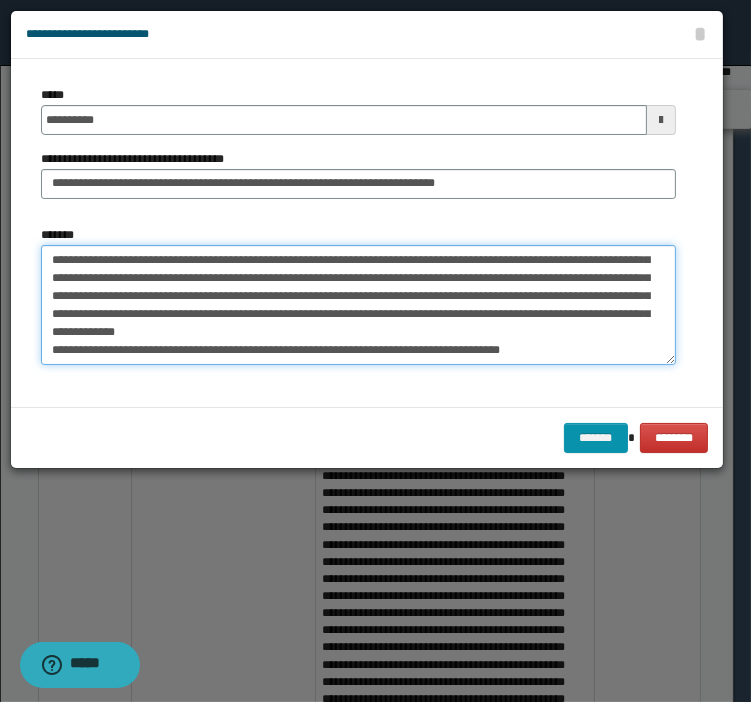 click on "*******" at bounding box center [358, 305] 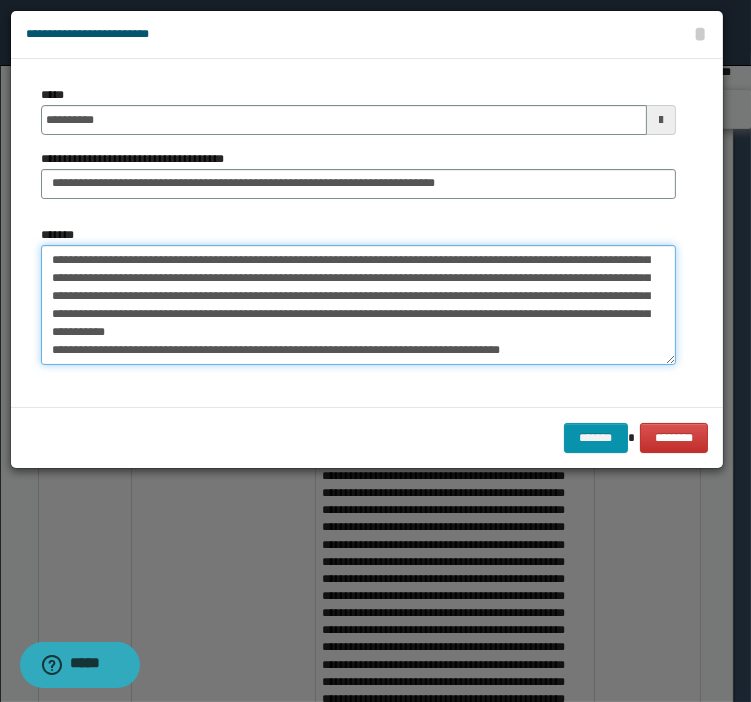 click on "*******" at bounding box center [358, 305] 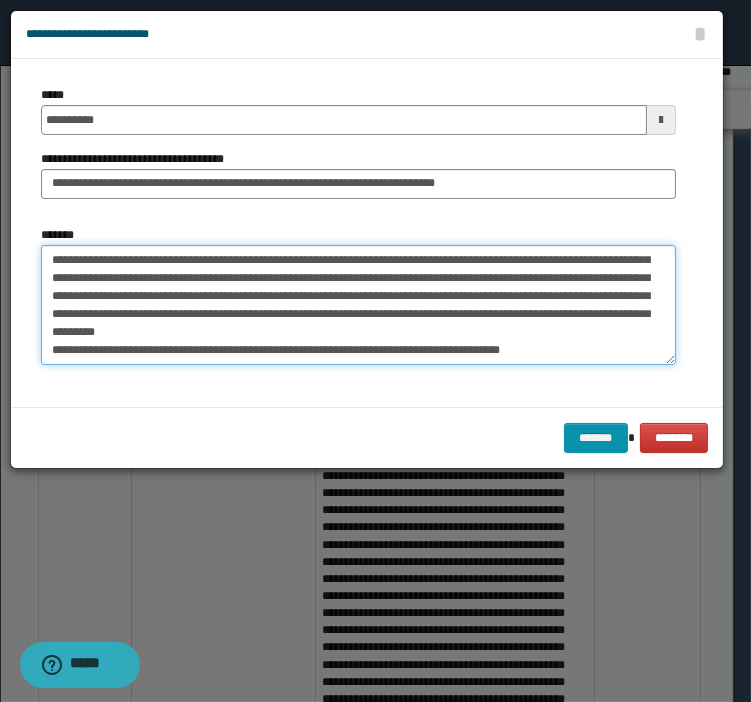 click on "*******" at bounding box center (358, 305) 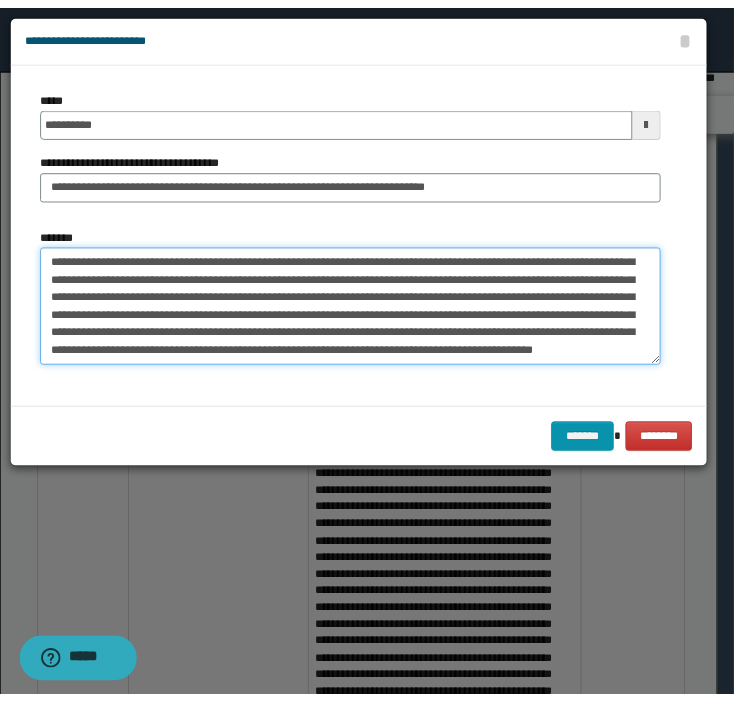 scroll, scrollTop: 138, scrollLeft: 0, axis: vertical 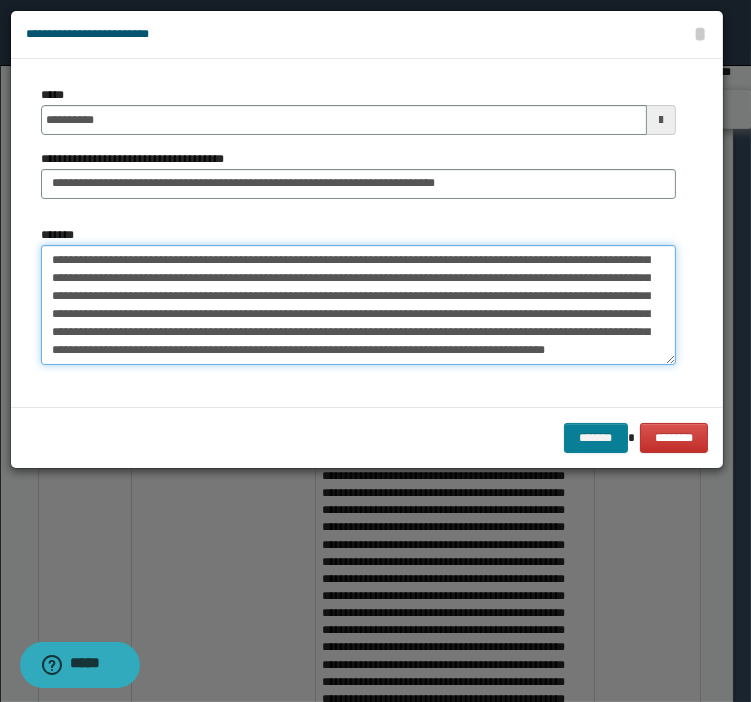 type on "**********" 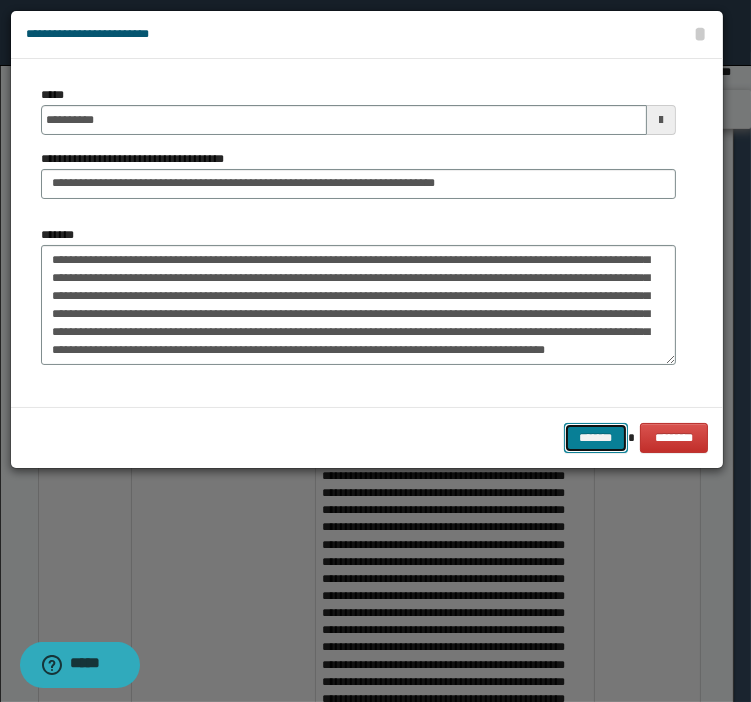 click on "*******" at bounding box center (596, 438) 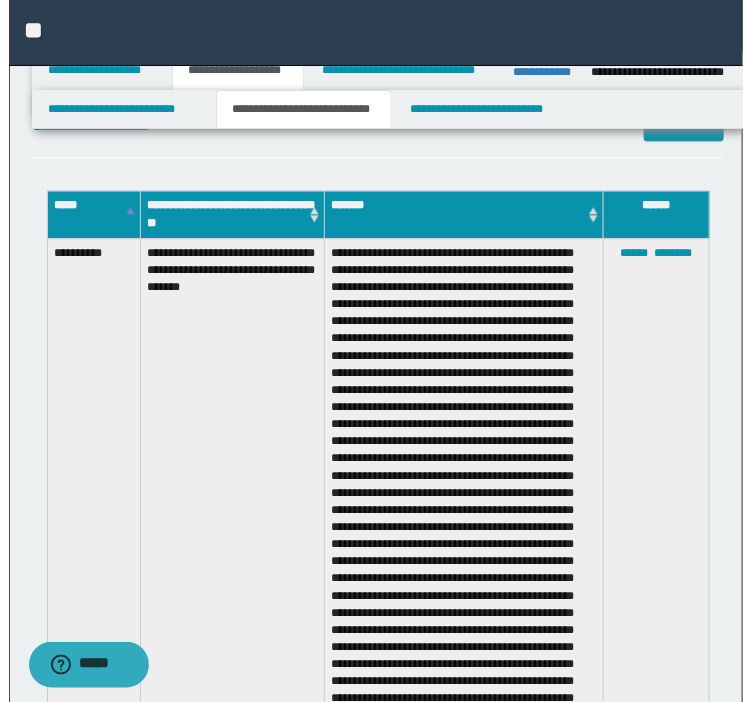 scroll, scrollTop: 925, scrollLeft: 0, axis: vertical 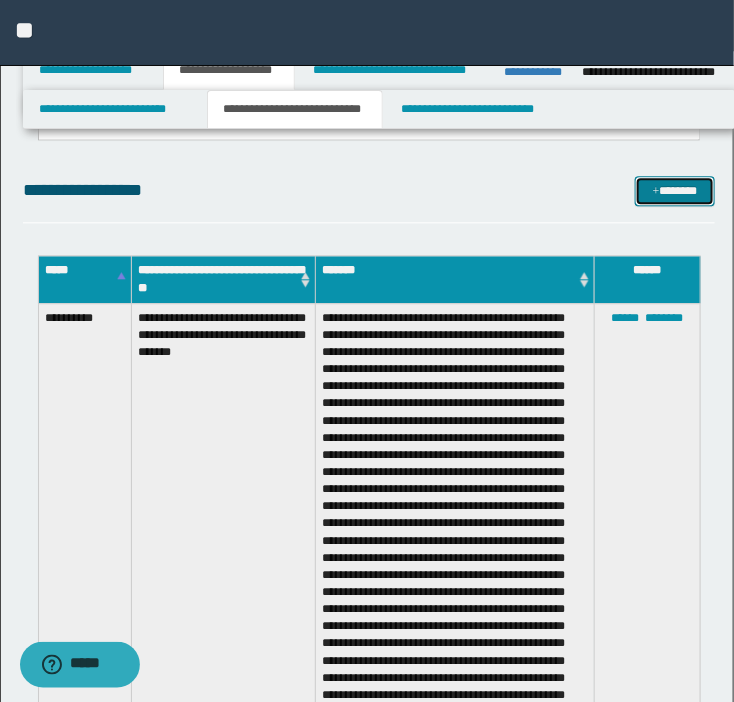 click on "*******" at bounding box center (675, 191) 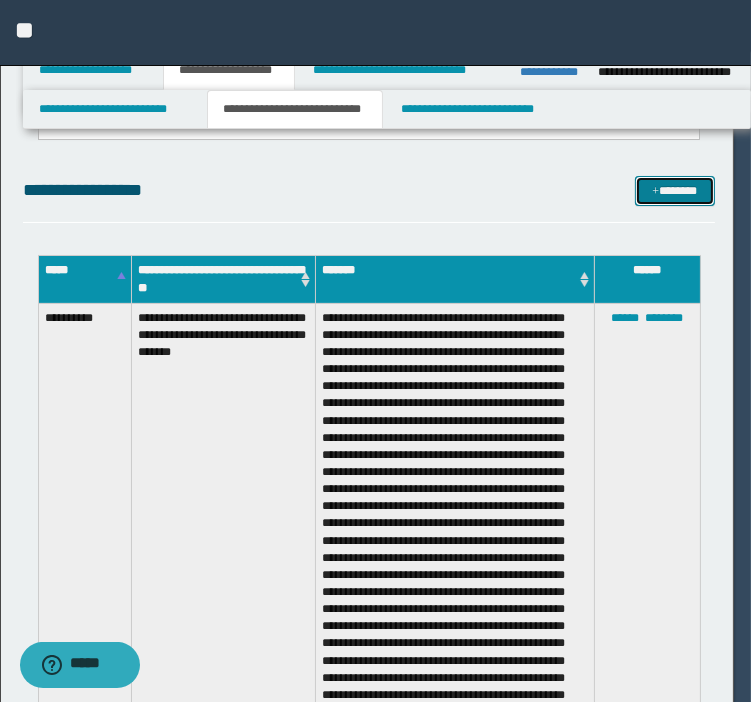 scroll, scrollTop: 0, scrollLeft: 0, axis: both 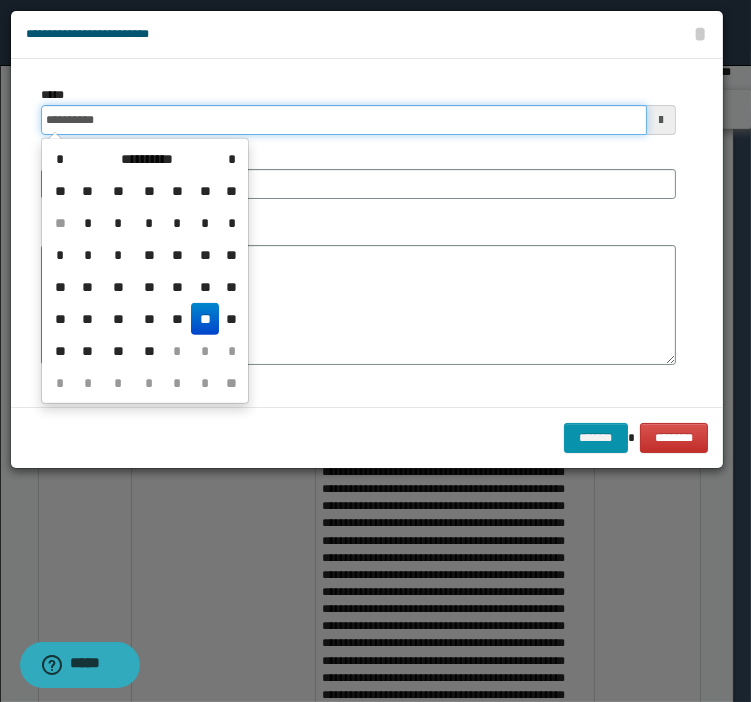 click on "**********" at bounding box center [344, 120] 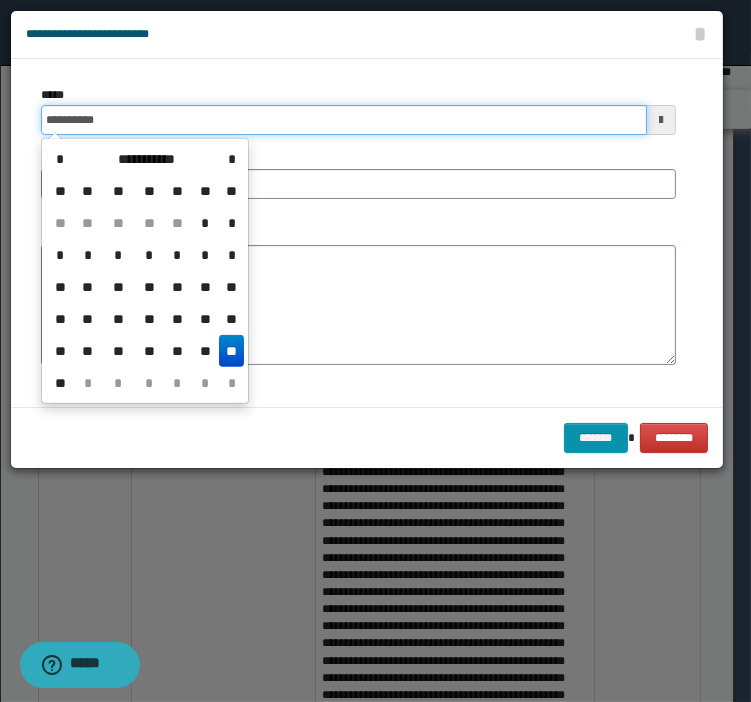 type on "**********" 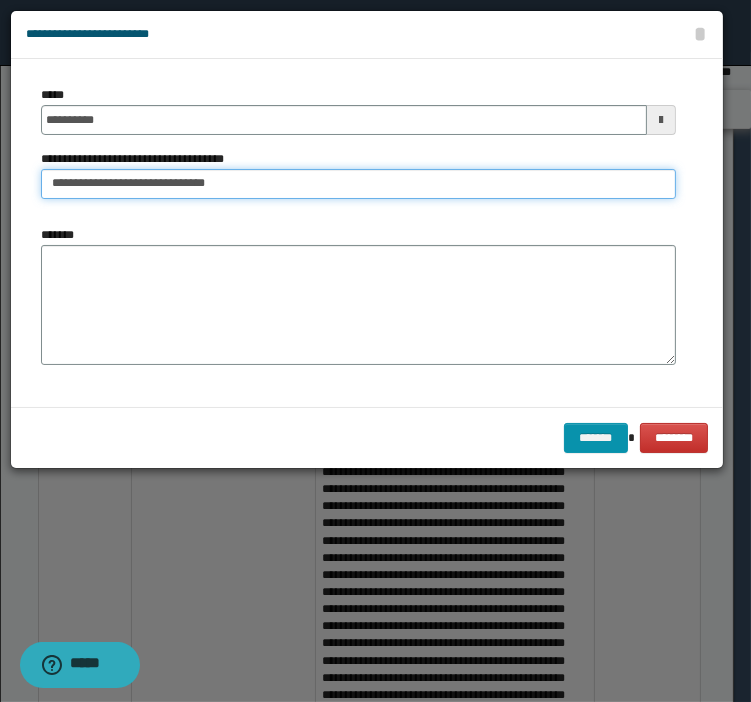 type on "**********" 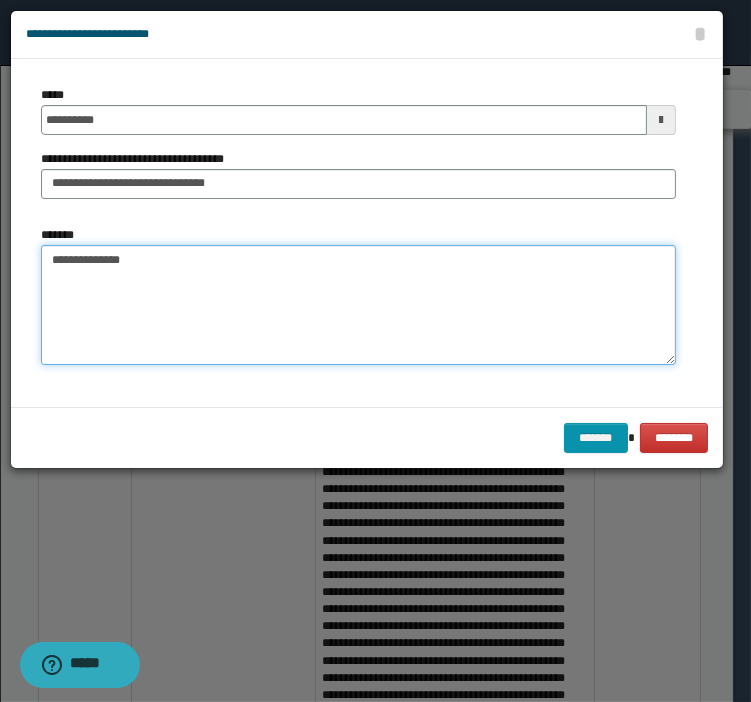 drag, startPoint x: 222, startPoint y: 275, endPoint x: -342, endPoint y: 237, distance: 565.2787 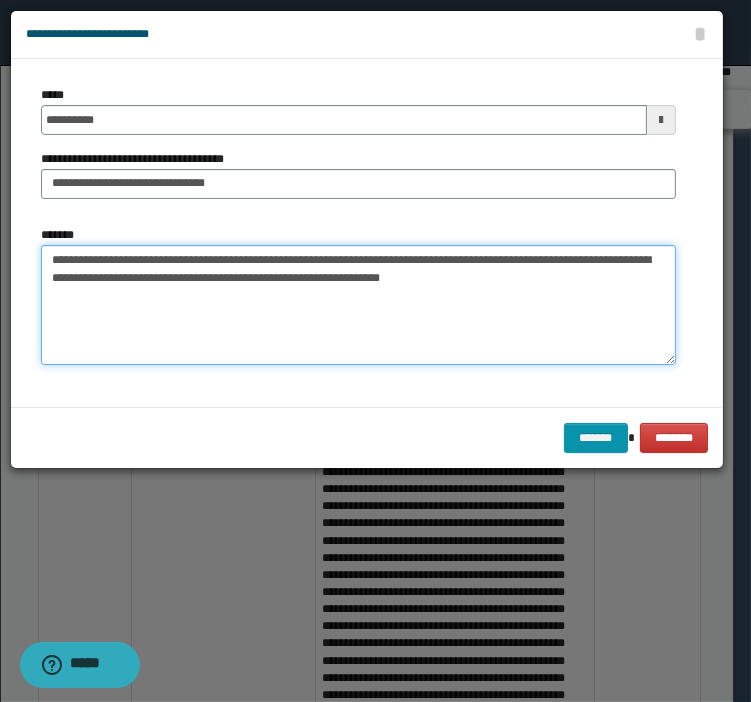click on "**********" at bounding box center (358, 305) 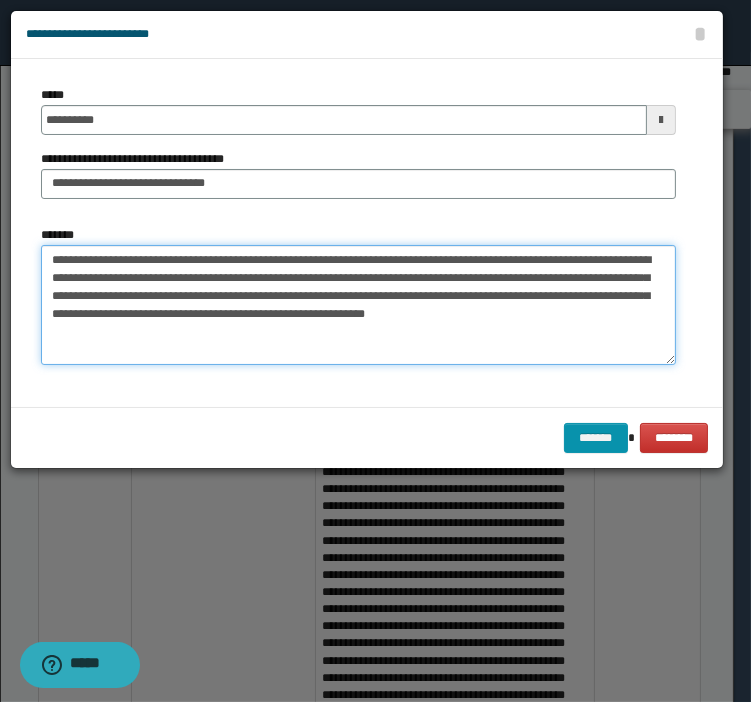 click on "**********" at bounding box center [358, 305] 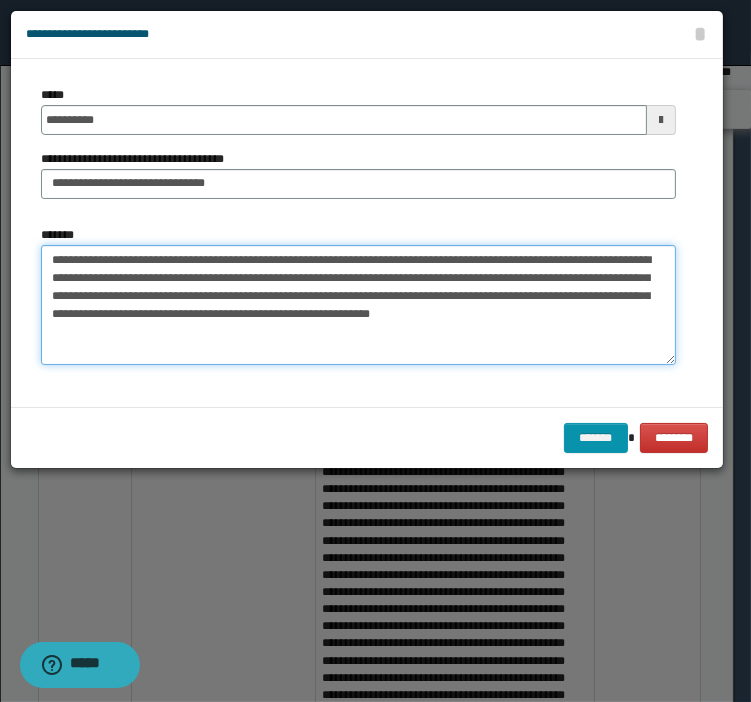 click on "**********" at bounding box center [358, 305] 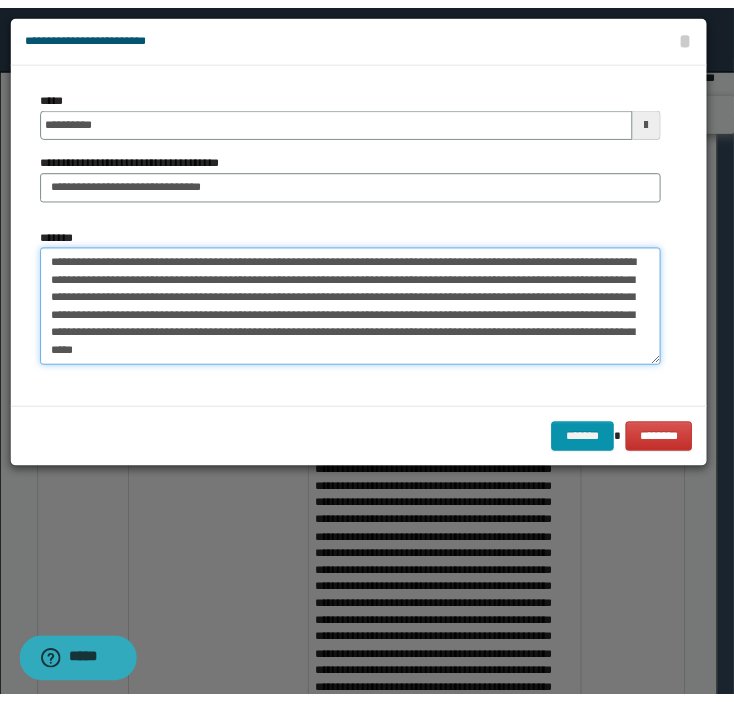 scroll, scrollTop: 0, scrollLeft: 0, axis: both 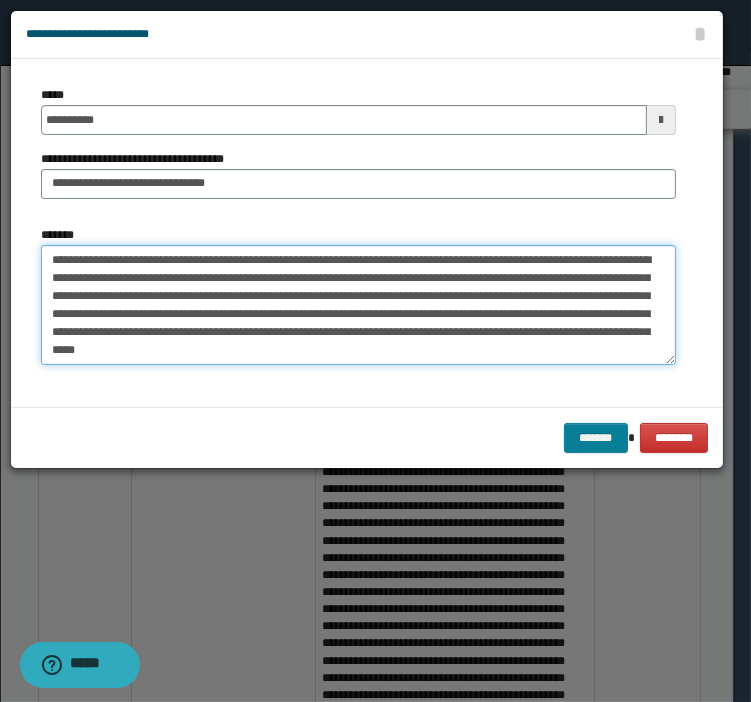 type on "**********" 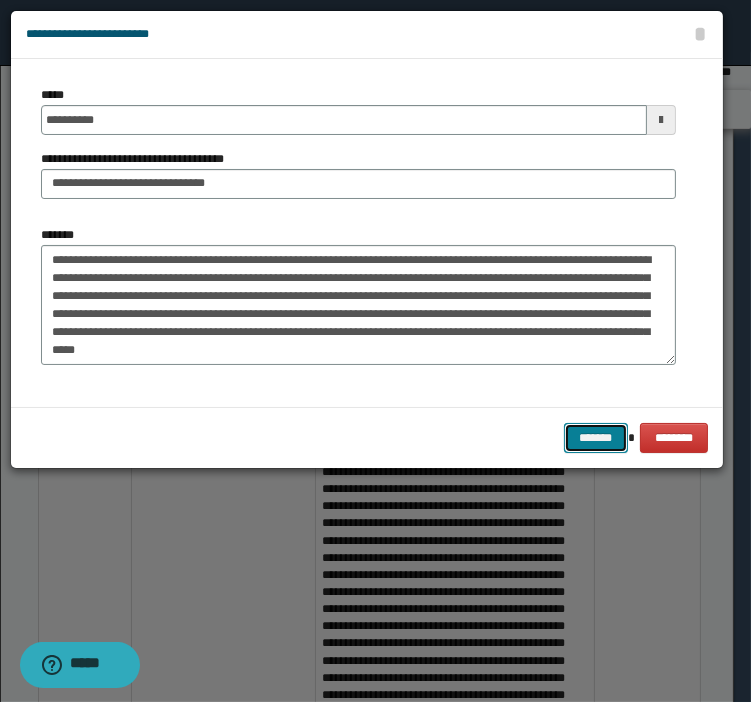 click on "*******" at bounding box center [596, 438] 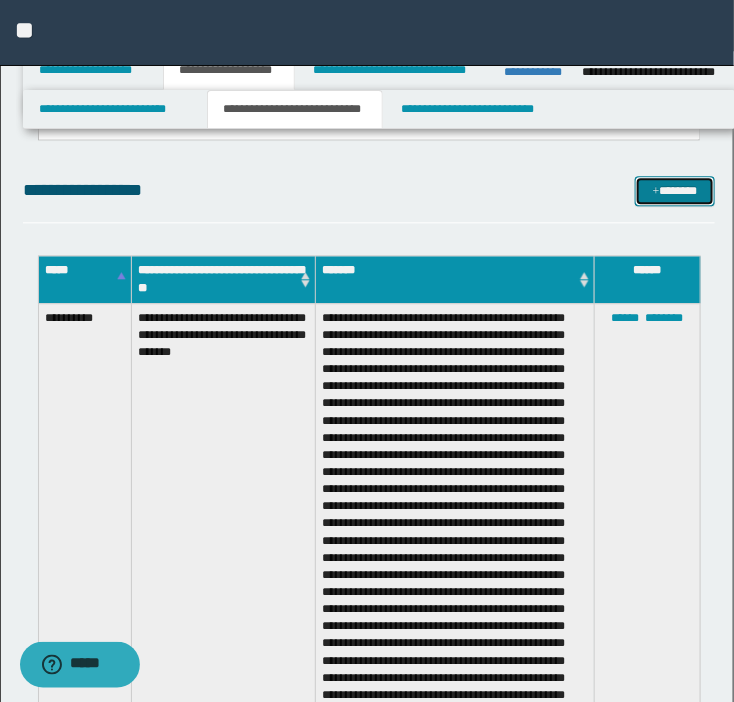 click on "*******" at bounding box center (675, 191) 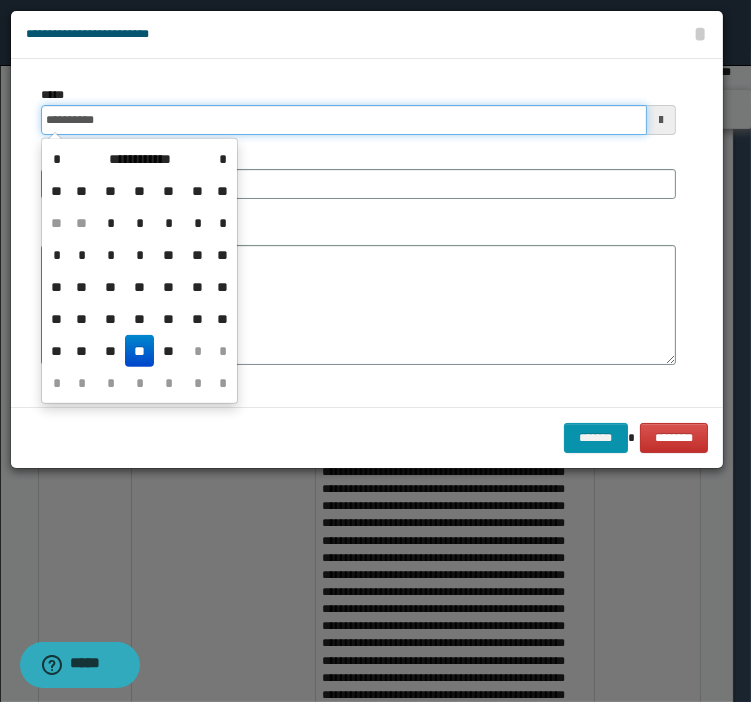 click on "**********" at bounding box center [344, 120] 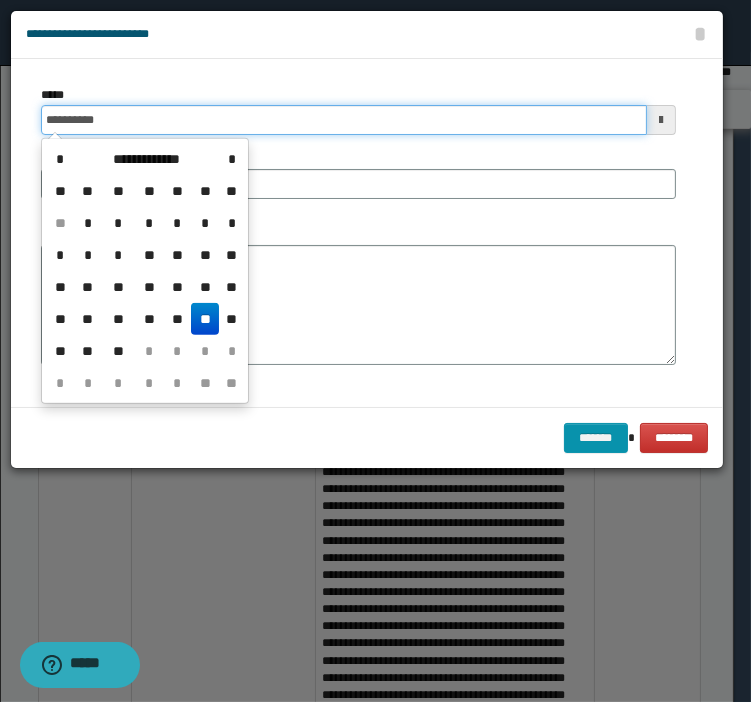 type on "**********" 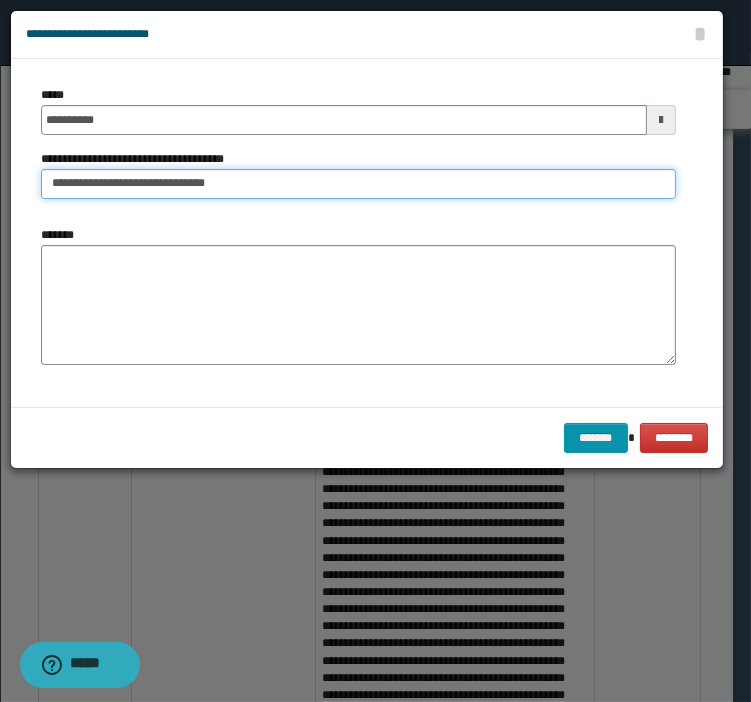 type on "**********" 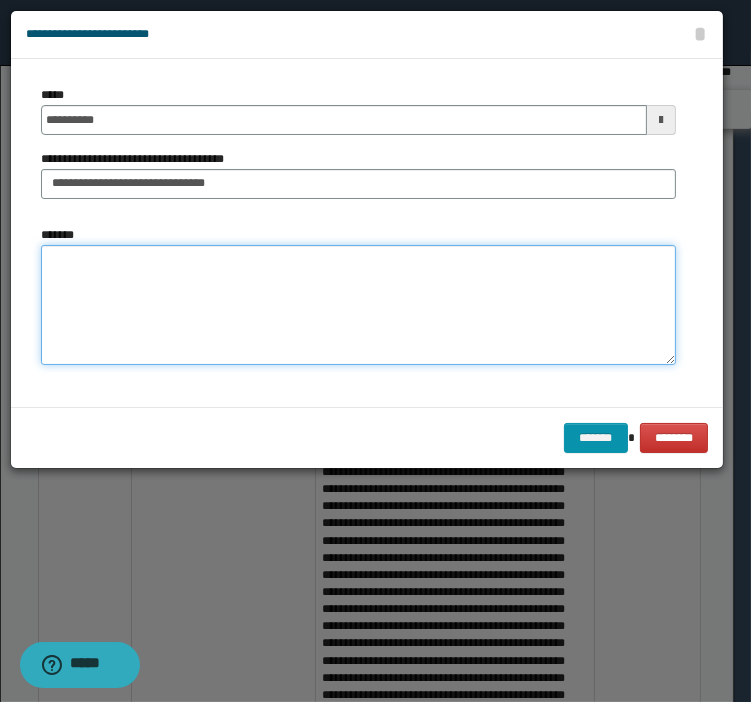 click on "*******" at bounding box center [358, 305] 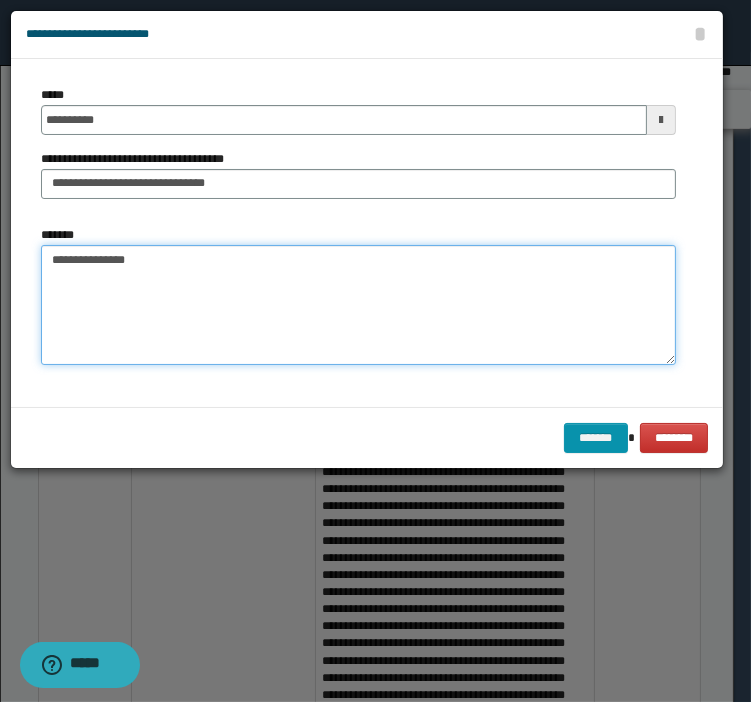 click on "**********" at bounding box center (358, 305) 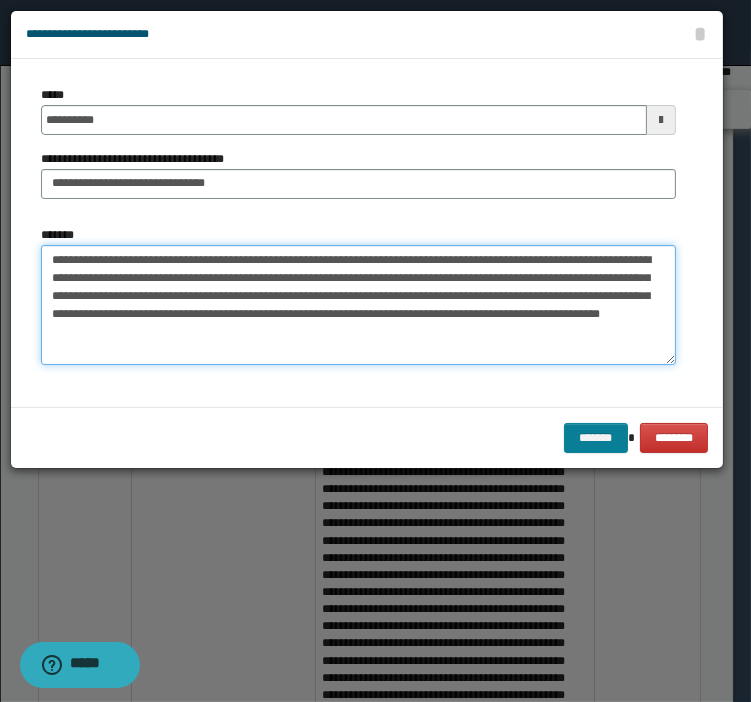 type on "**********" 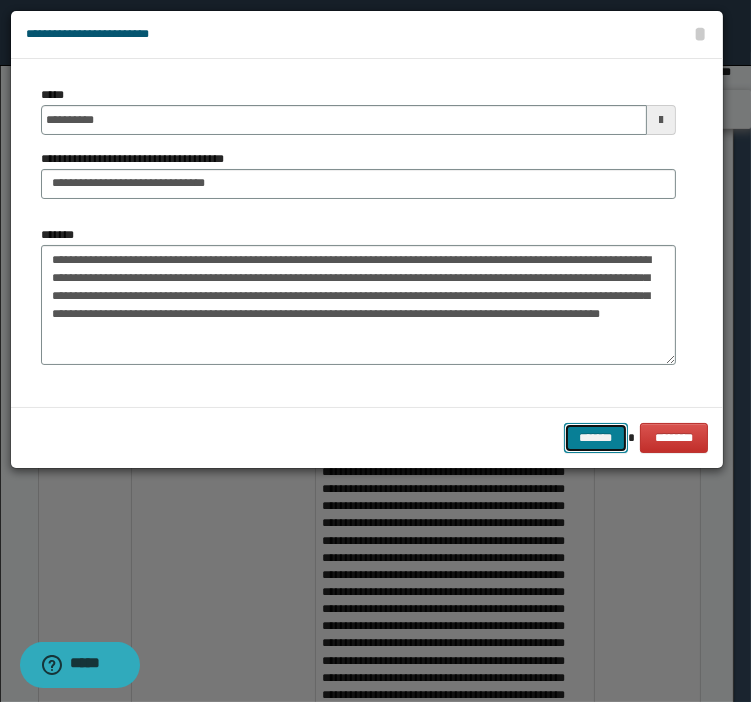 click on "*******" at bounding box center (596, 438) 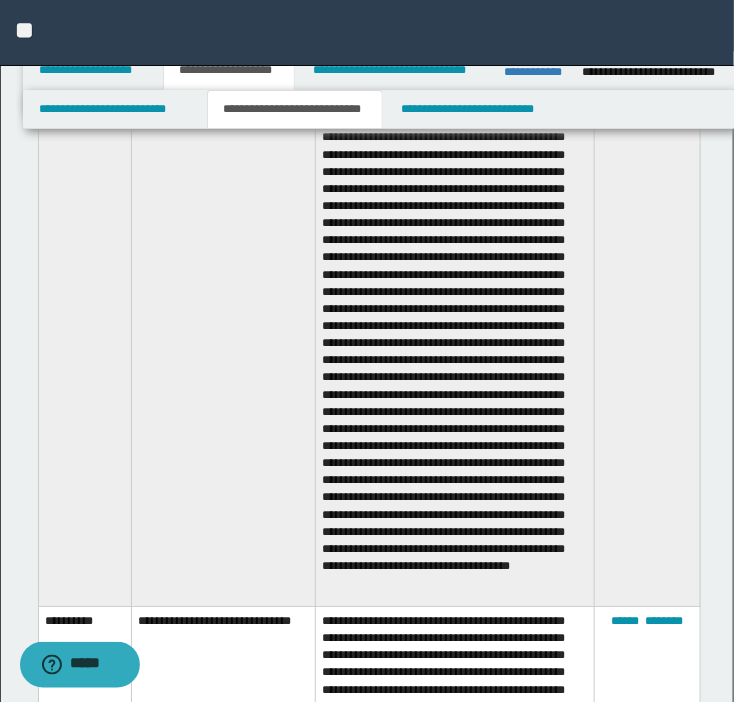 scroll, scrollTop: 956, scrollLeft: 0, axis: vertical 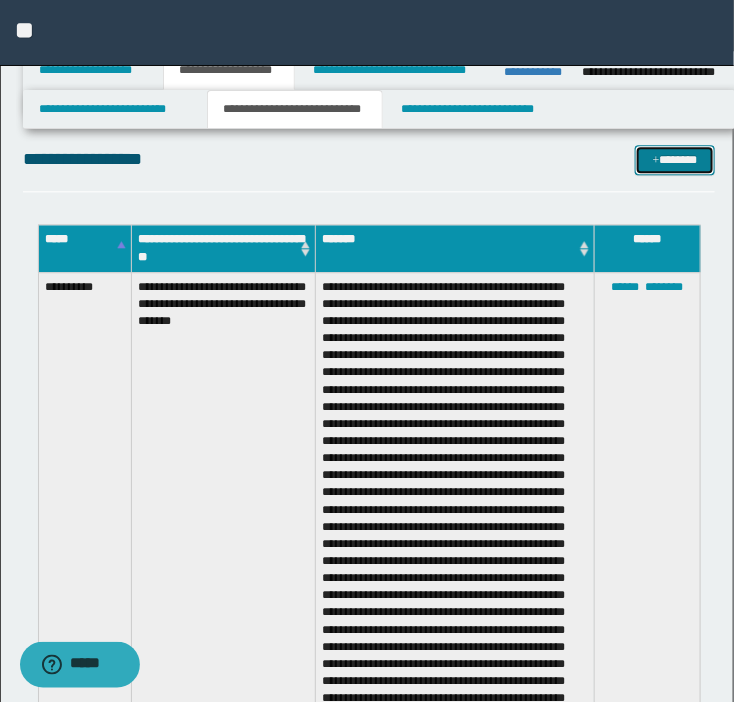 click at bounding box center [656, 161] 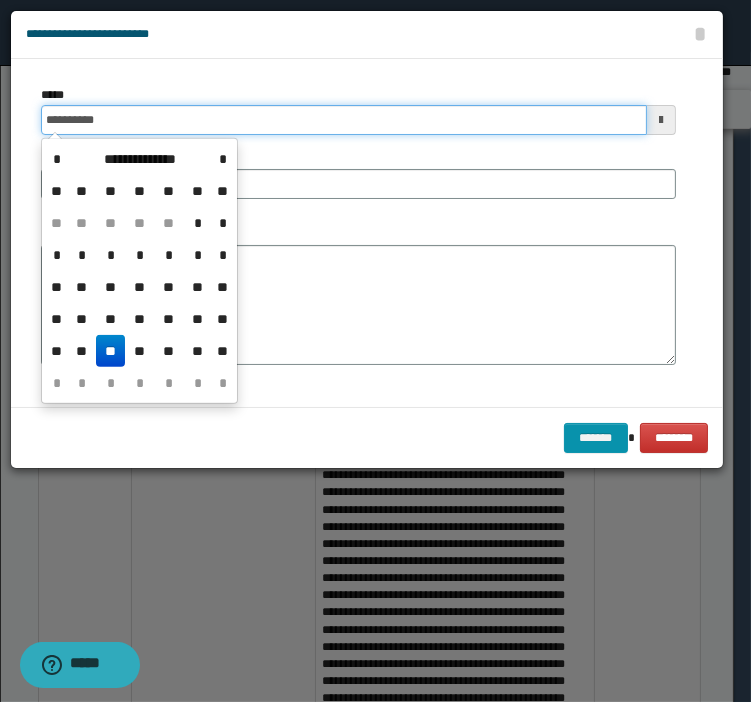 click on "**********" at bounding box center [344, 120] 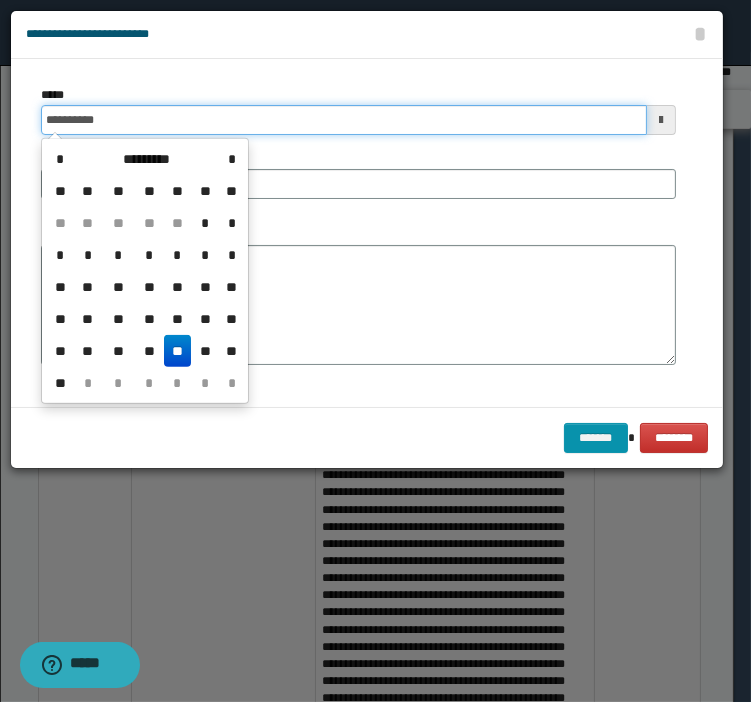 type on "**********" 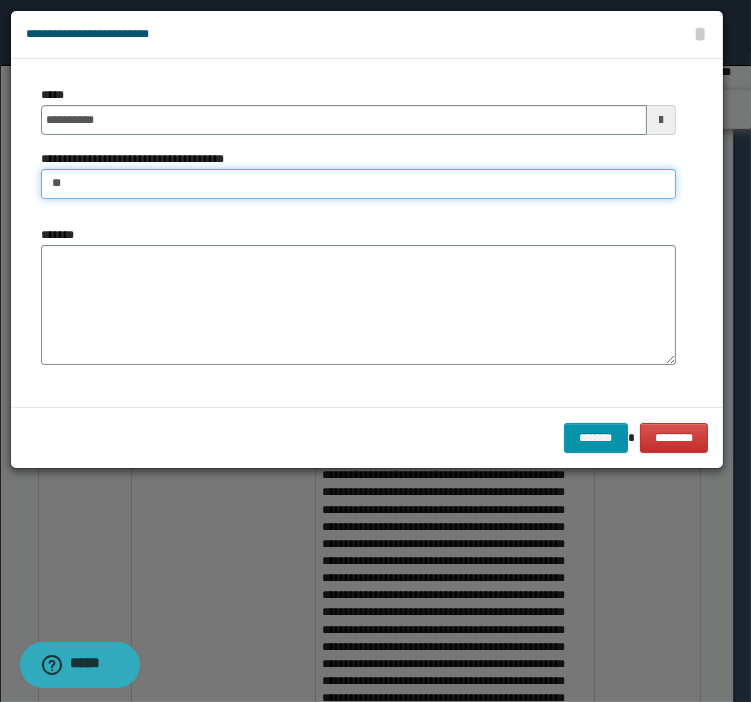 type on "*" 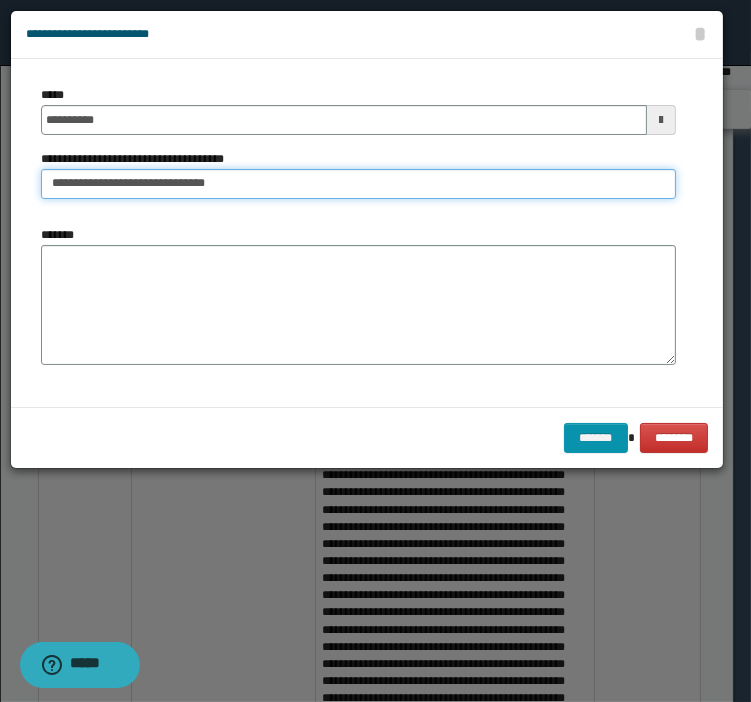 drag, startPoint x: 218, startPoint y: 187, endPoint x: 184, endPoint y: 193, distance: 34.525352 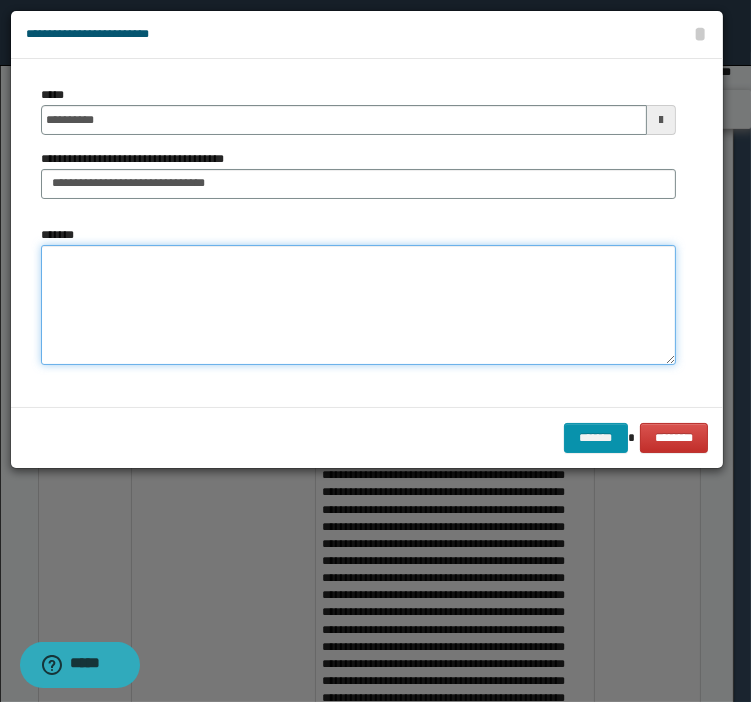 click on "*******" at bounding box center [358, 305] 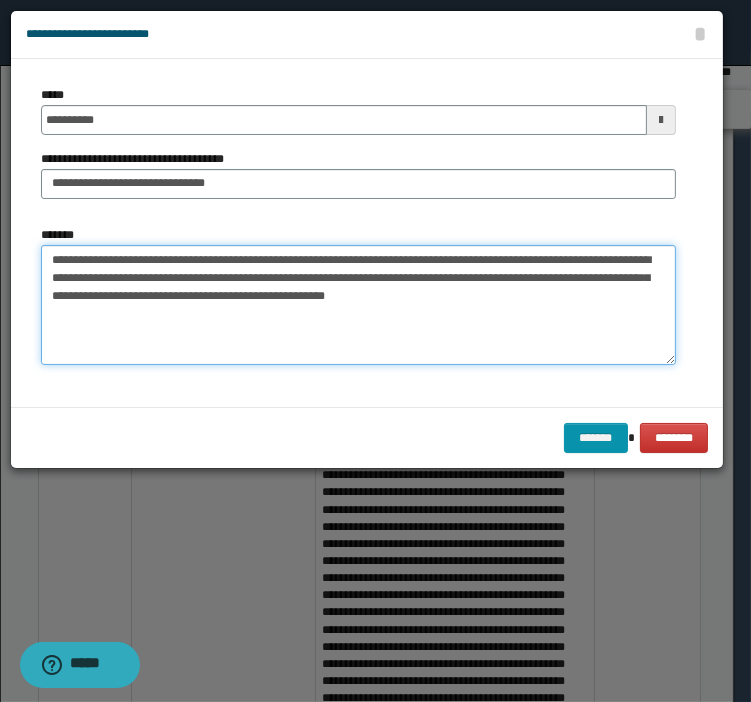 click on "**********" at bounding box center [358, 305] 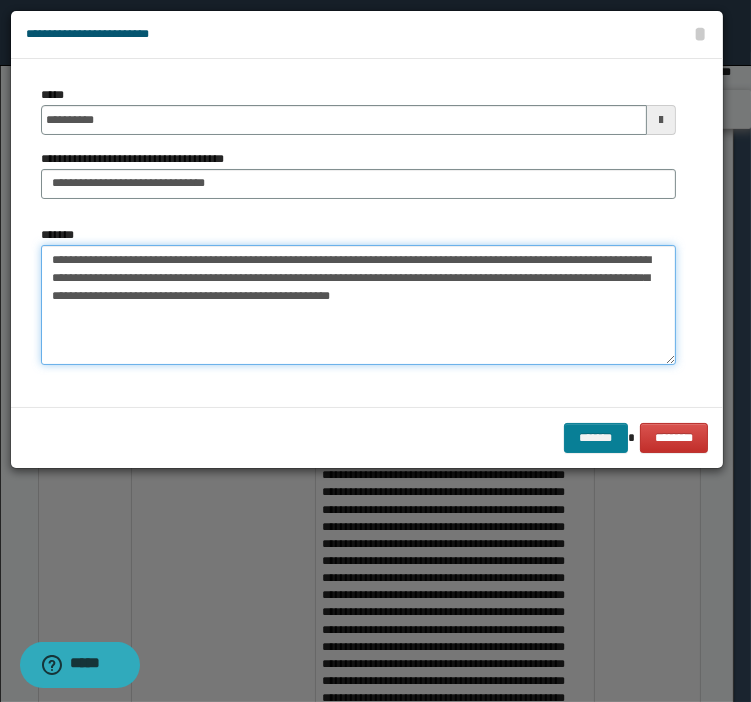 type on "**********" 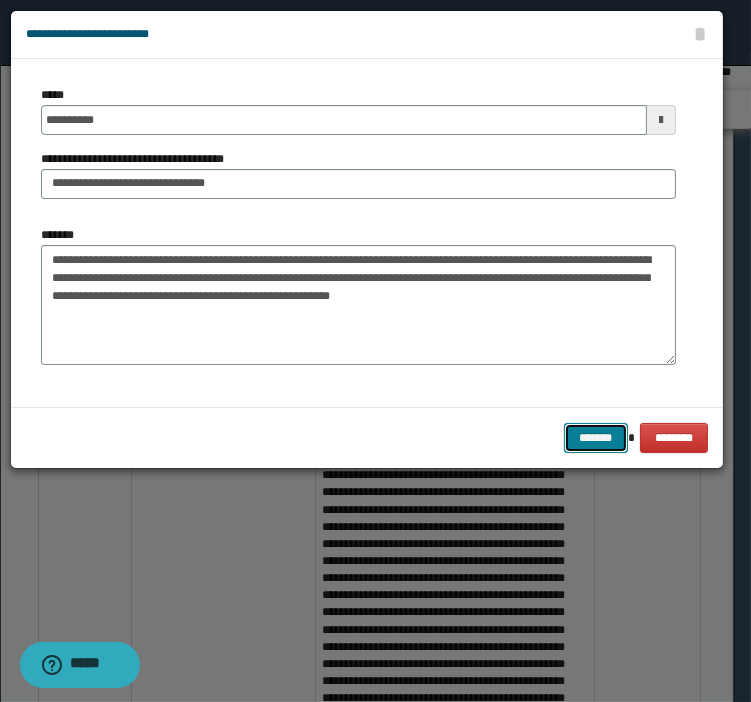 click on "*******" at bounding box center [596, 438] 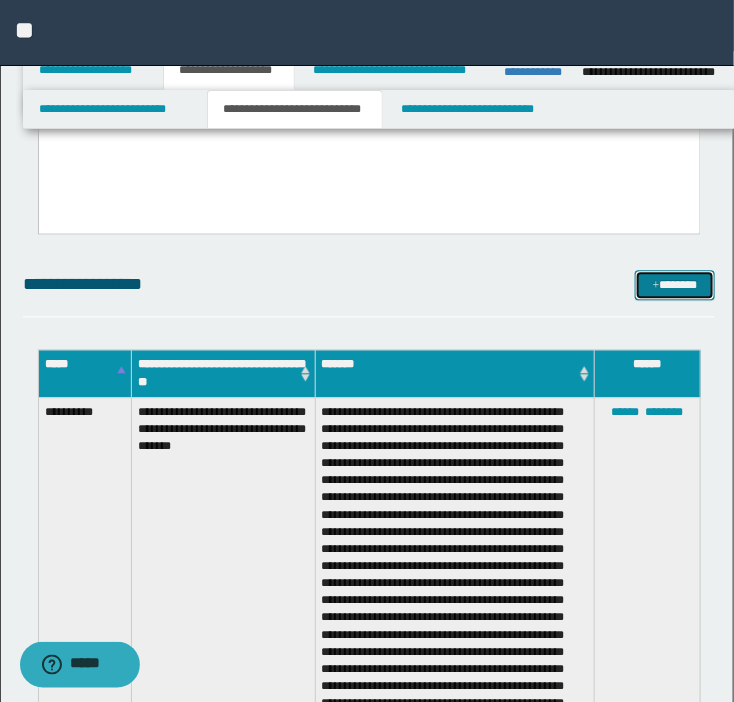 scroll, scrollTop: 781, scrollLeft: 0, axis: vertical 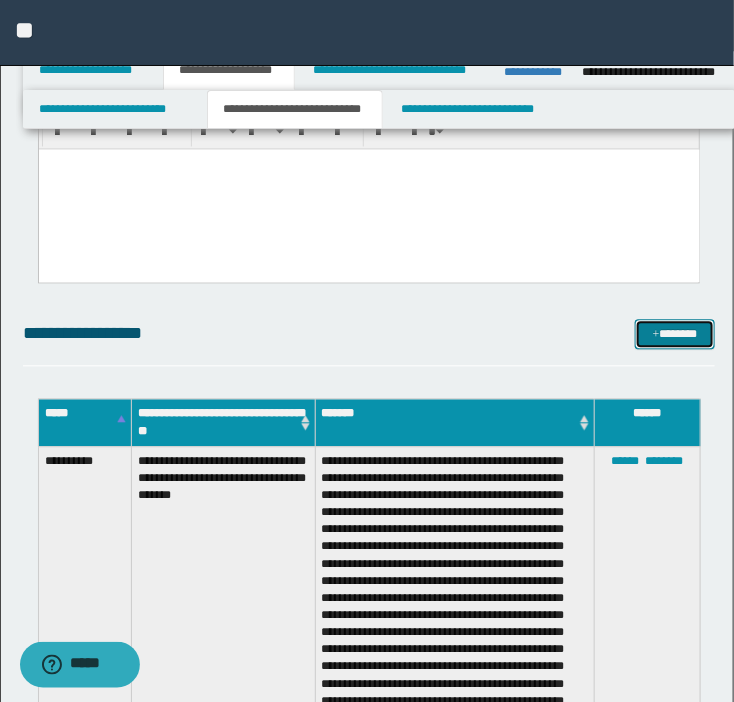 click on "*******" at bounding box center (675, 335) 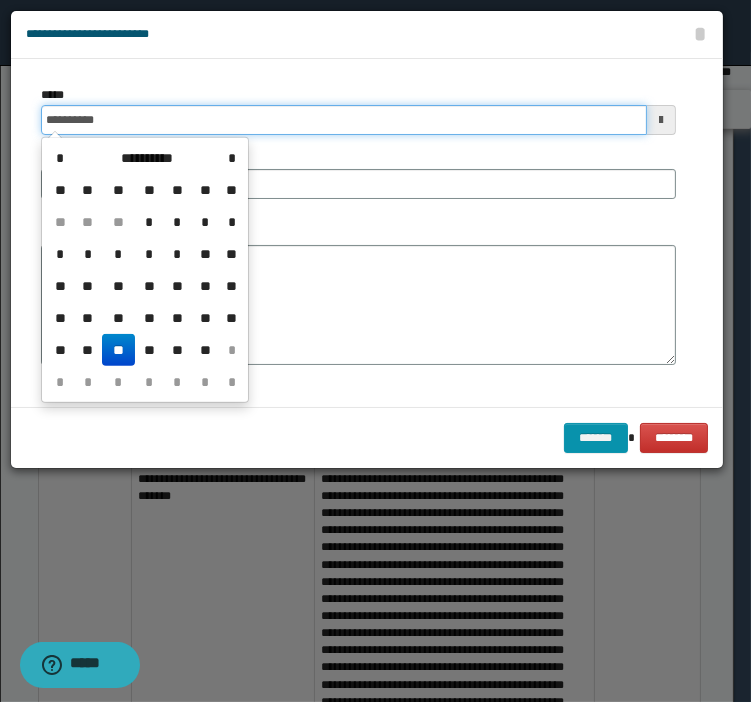 click on "**********" at bounding box center [344, 120] 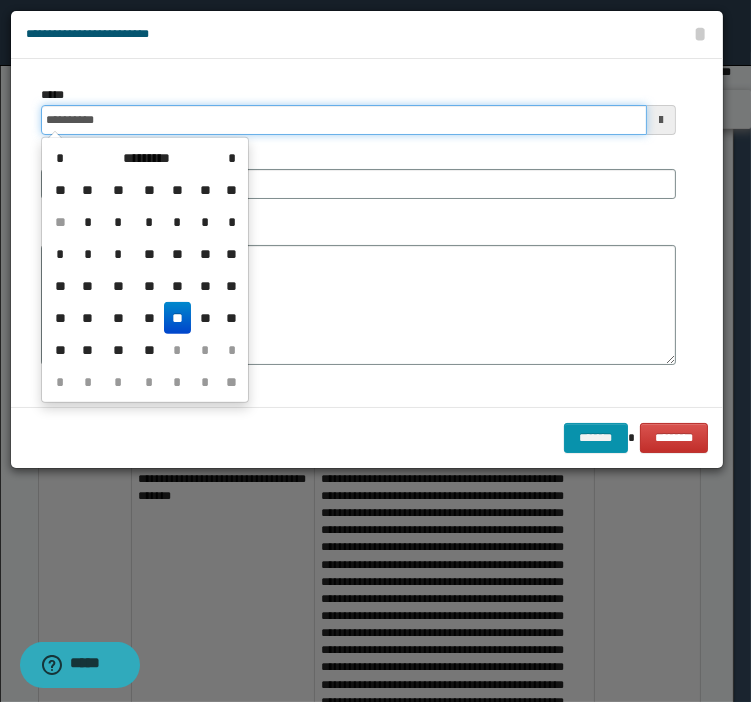 type on "**********" 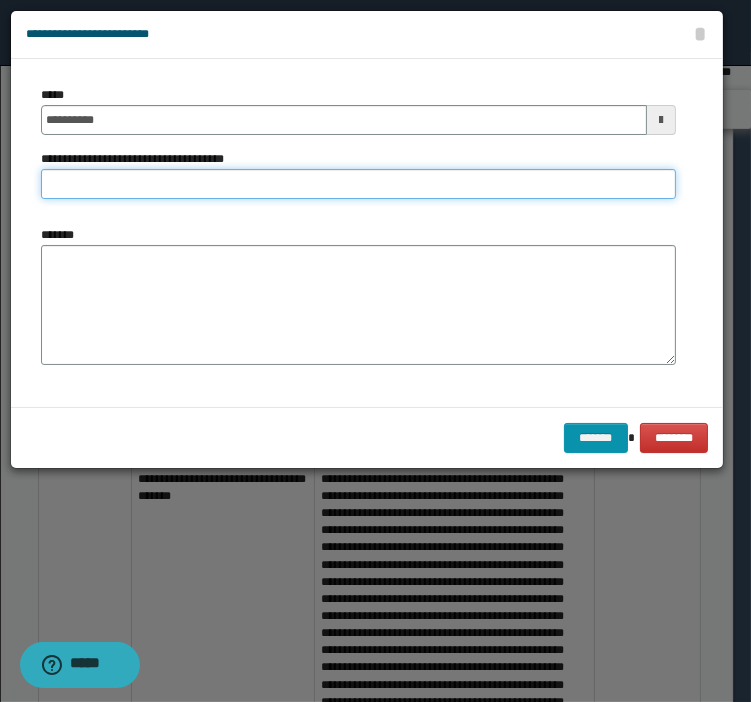 type on "*" 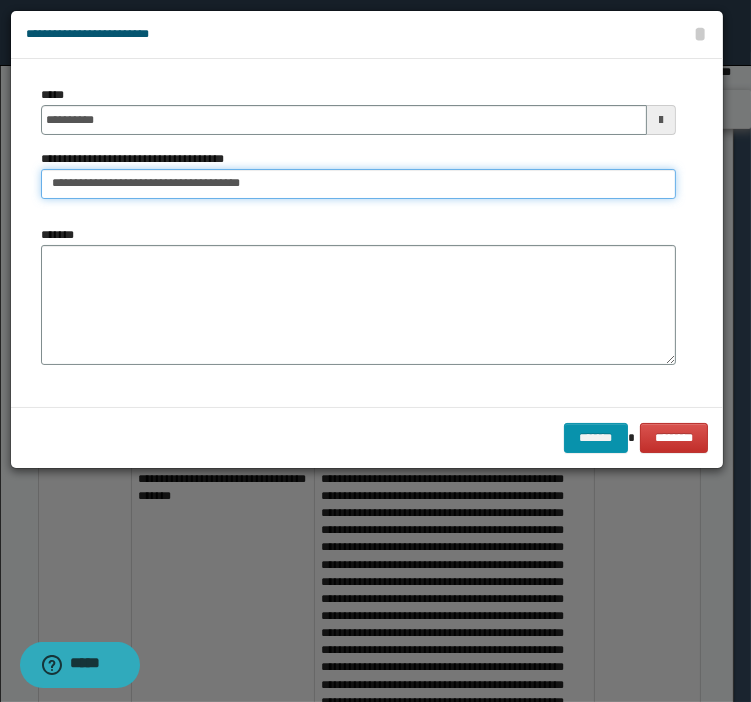 drag, startPoint x: 291, startPoint y: 193, endPoint x: 181, endPoint y: 197, distance: 110.0727 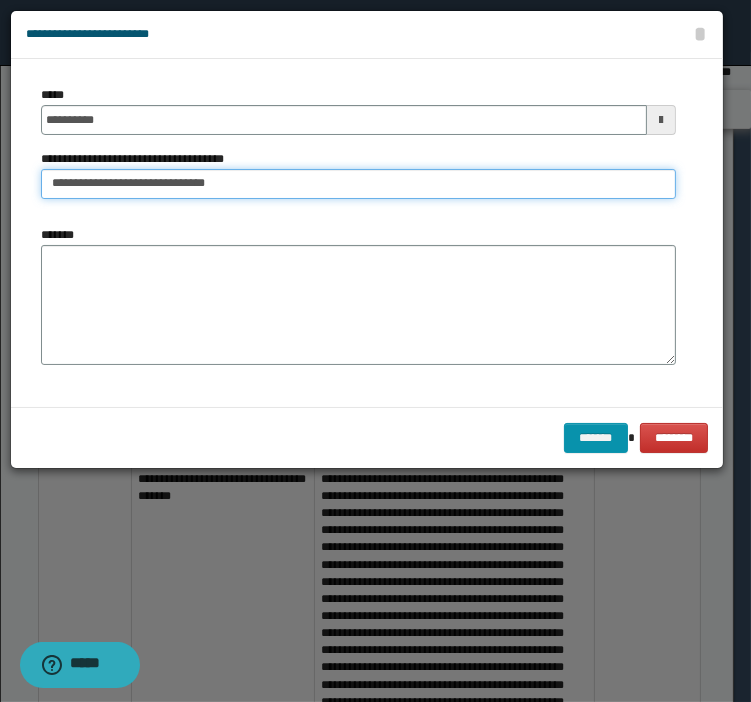 type on "**********" 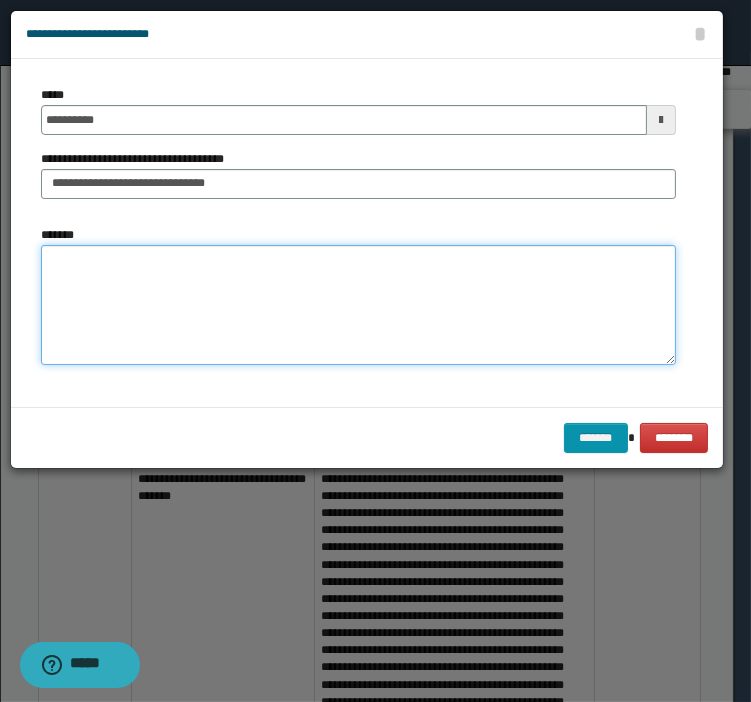 click on "*******" at bounding box center (358, 305) 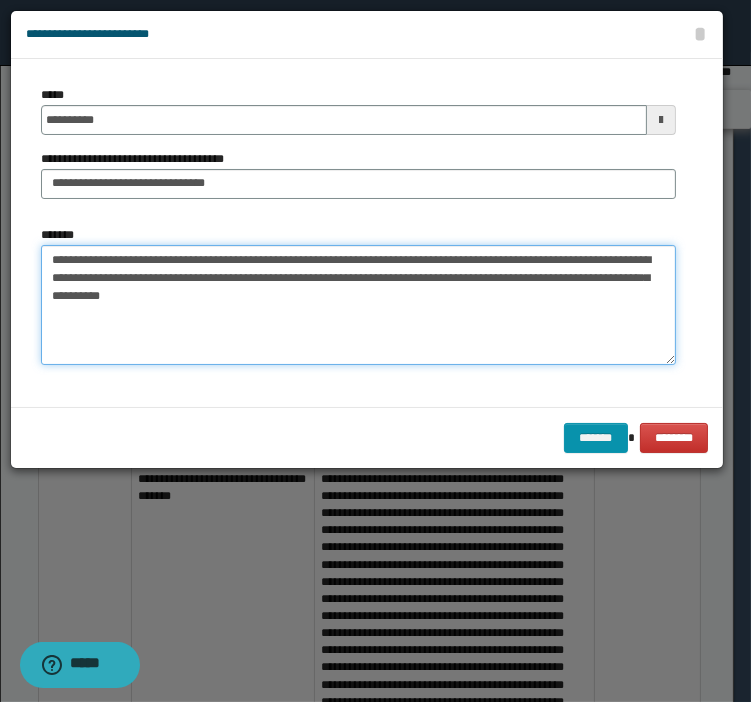 click on "**********" at bounding box center (358, 305) 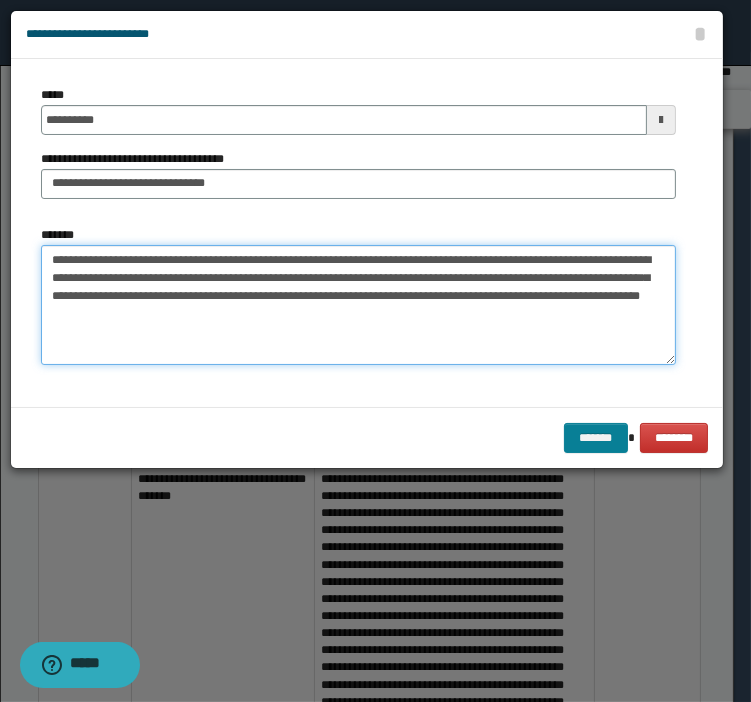 type on "**********" 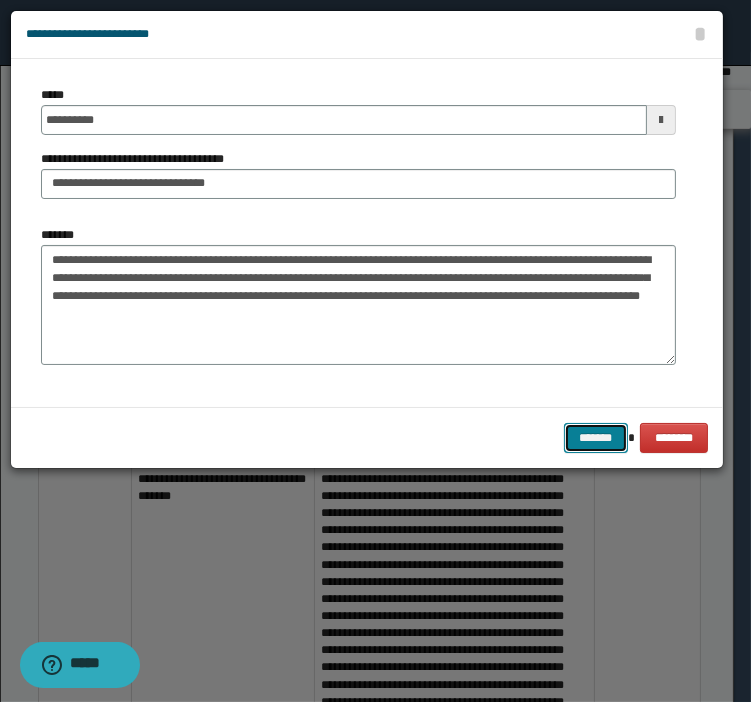 click on "*******" at bounding box center [596, 438] 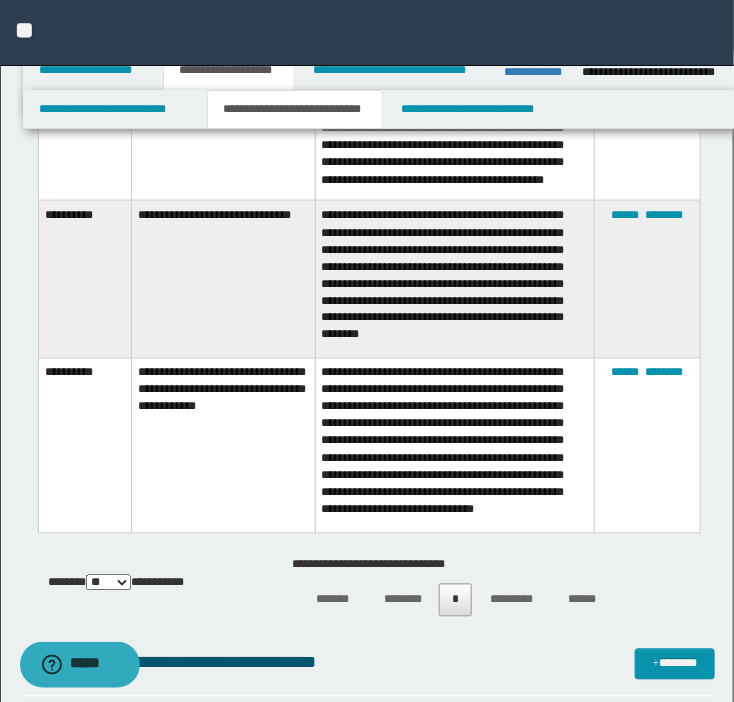 scroll, scrollTop: 781, scrollLeft: 0, axis: vertical 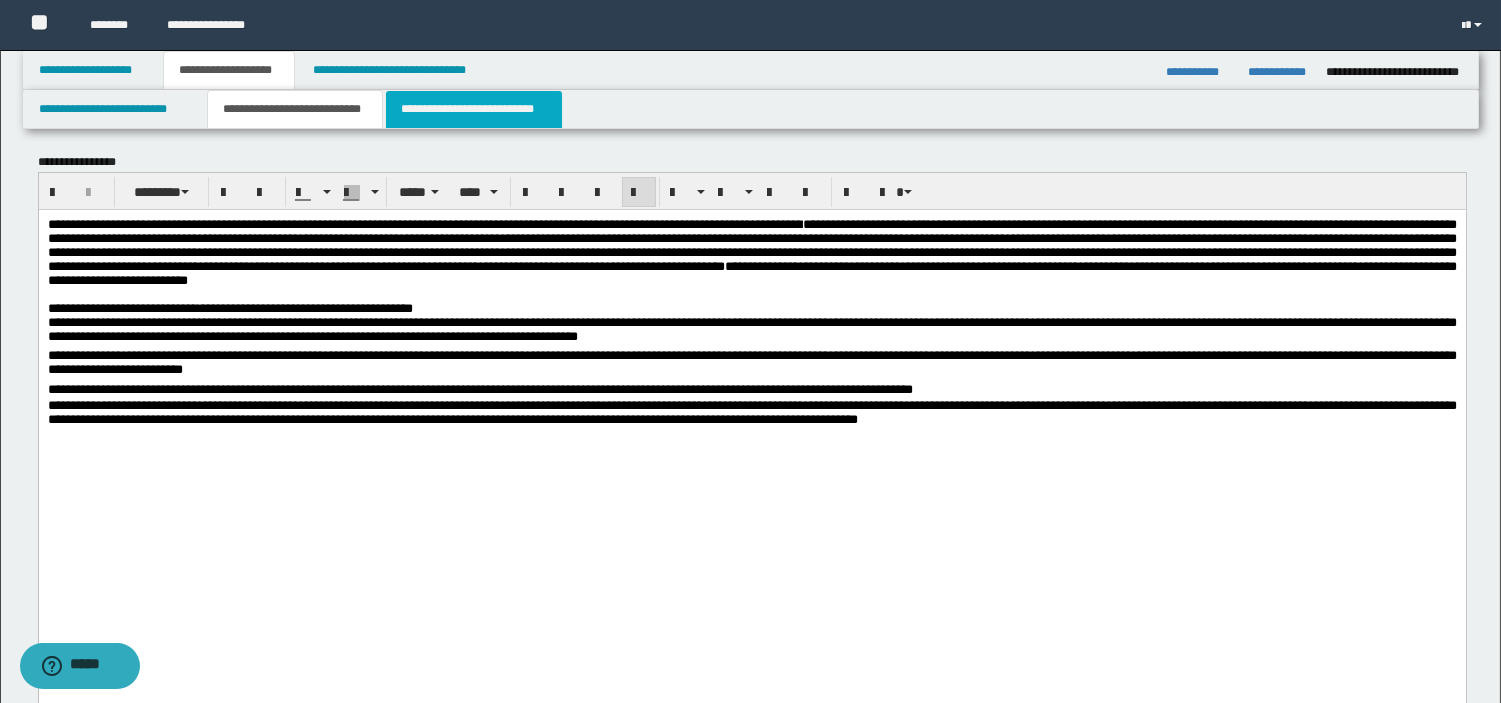 click on "**********" at bounding box center [474, 109] 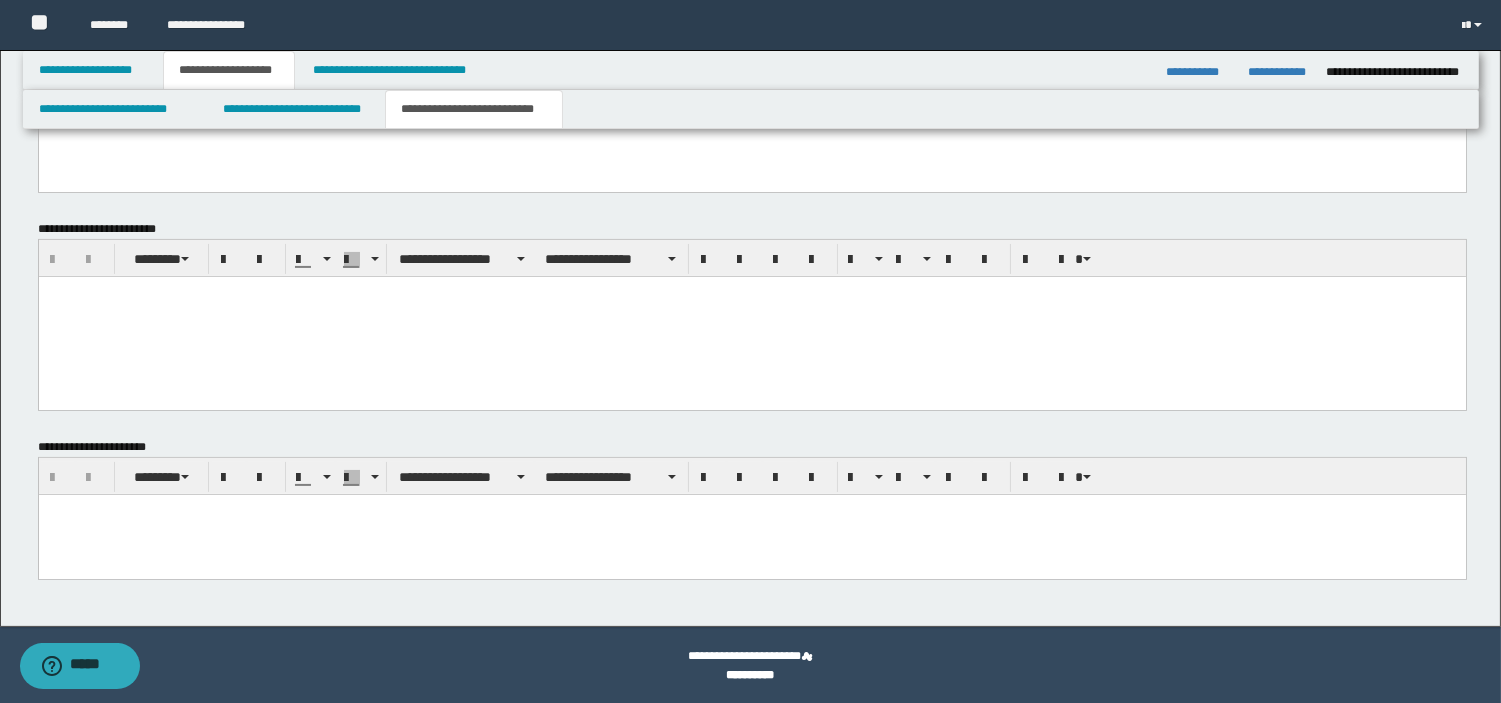 scroll, scrollTop: 807, scrollLeft: 0, axis: vertical 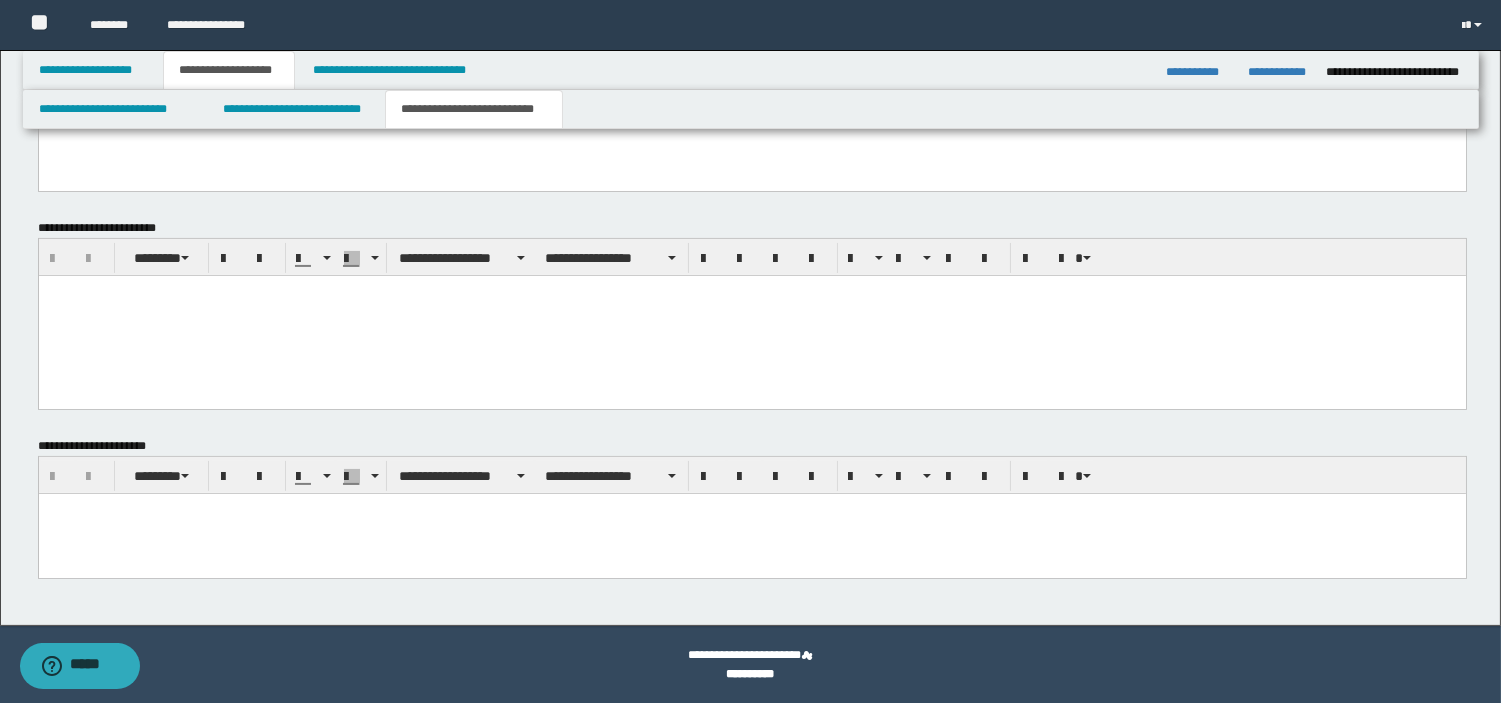 click at bounding box center [751, 534] 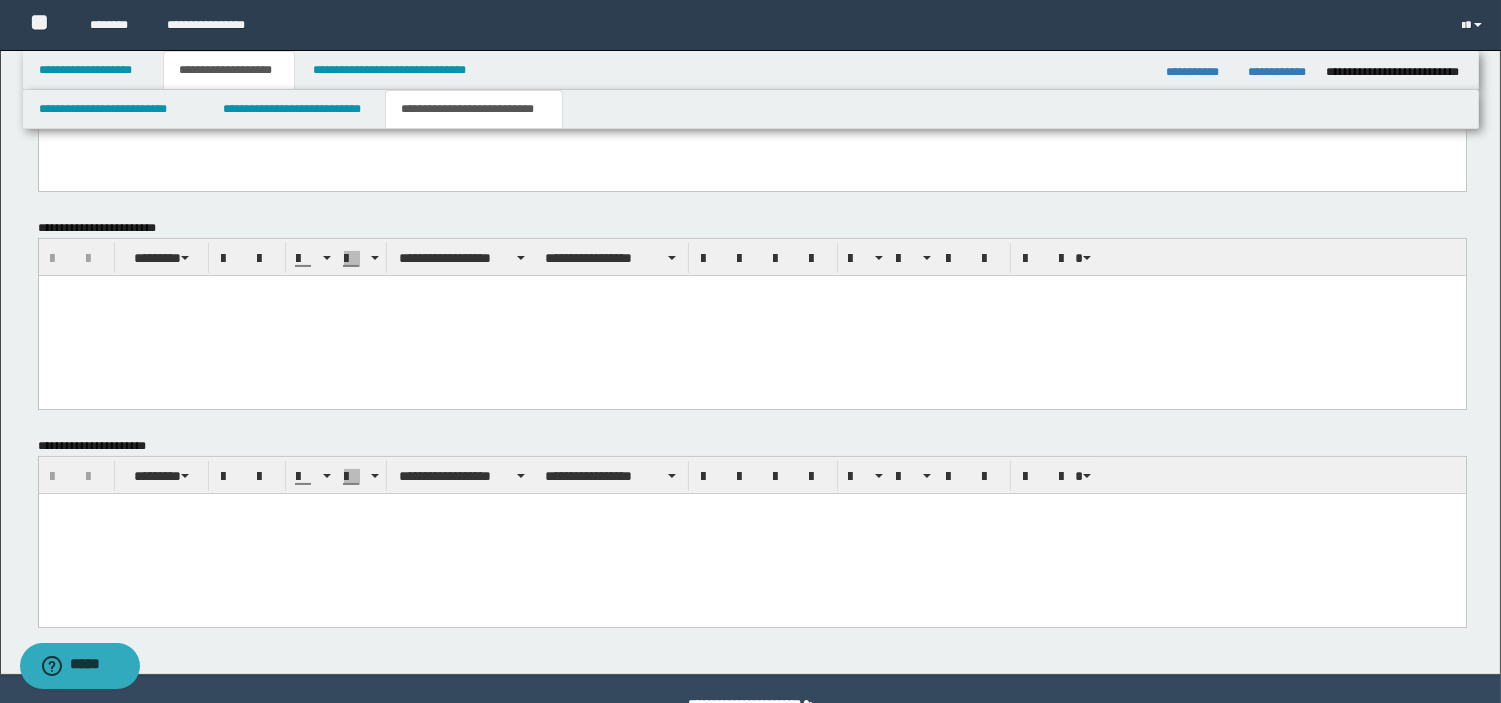 paste 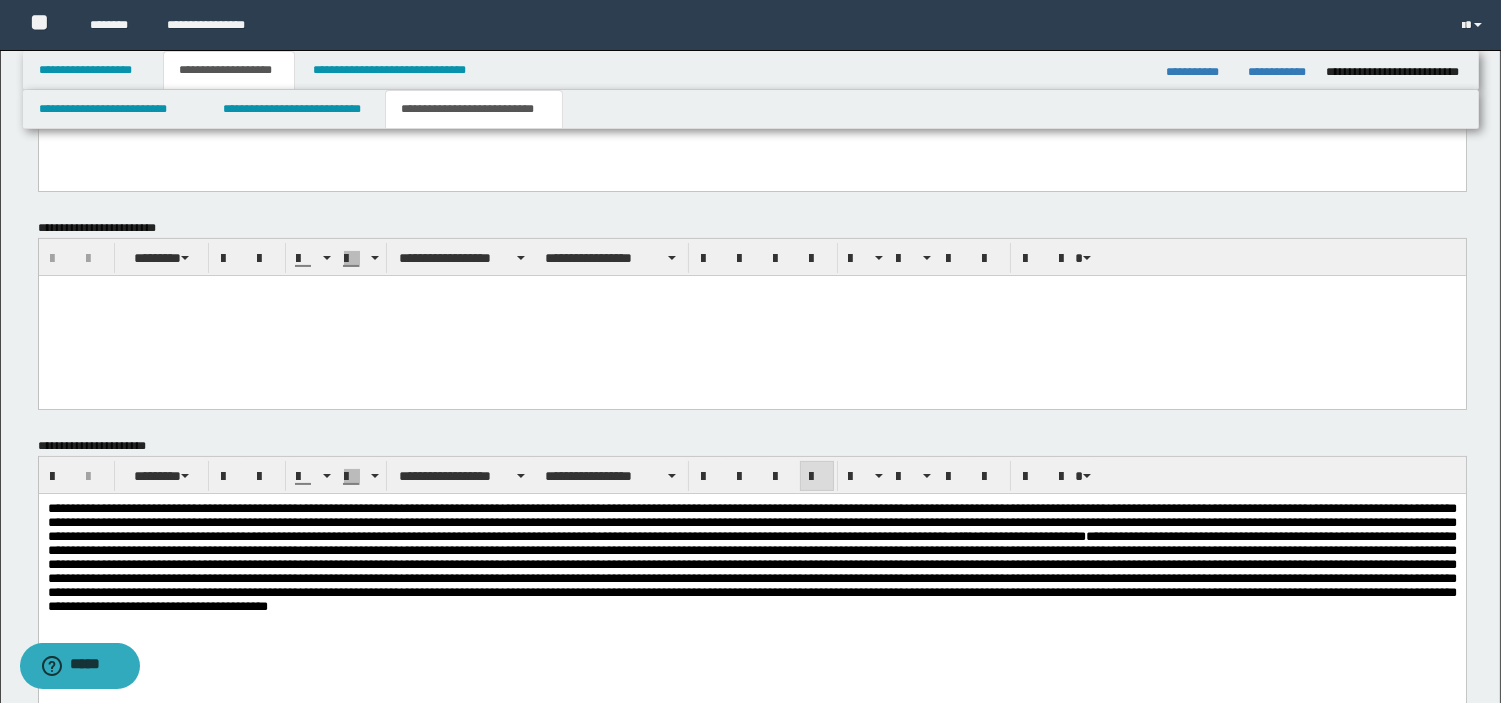 click at bounding box center [751, 571] 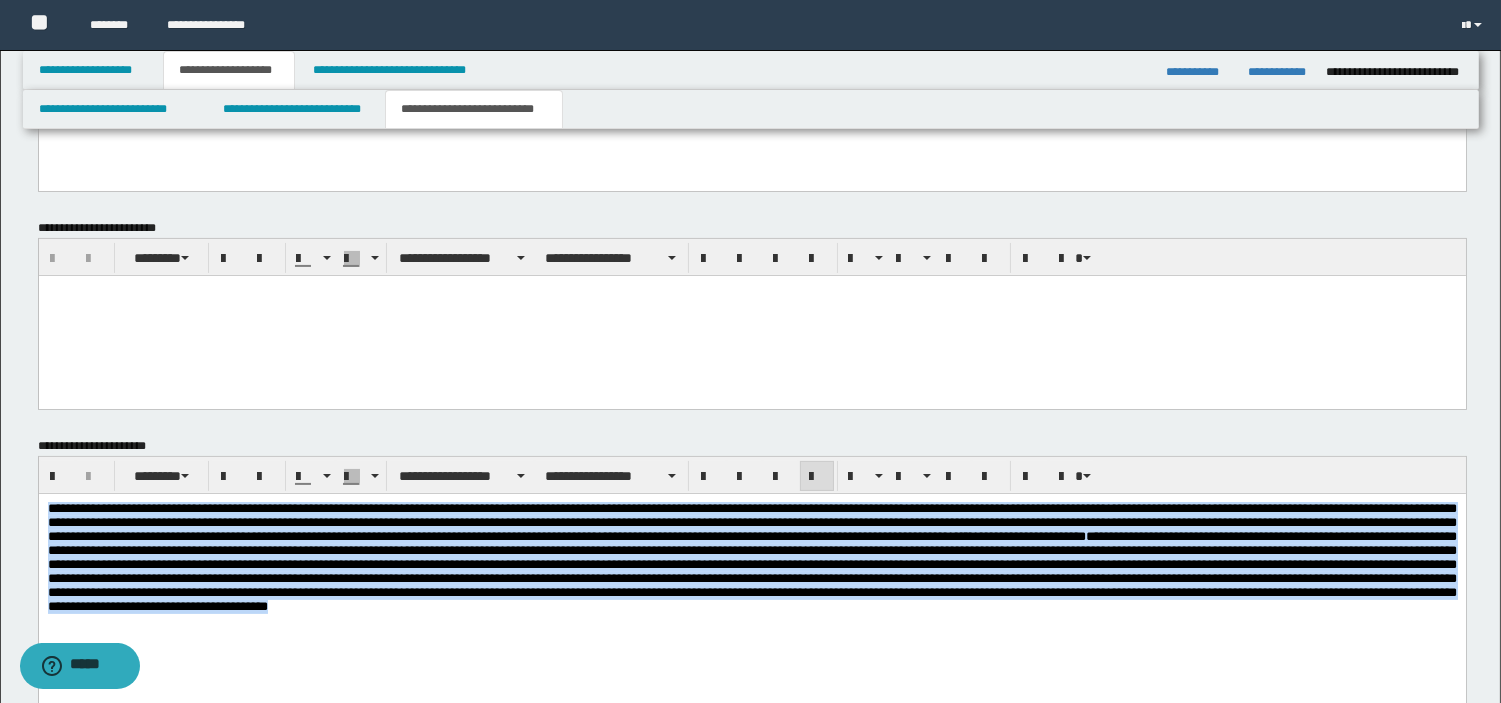 drag, startPoint x: 985, startPoint y: 646, endPoint x: -1, endPoint y: 214, distance: 1076.485 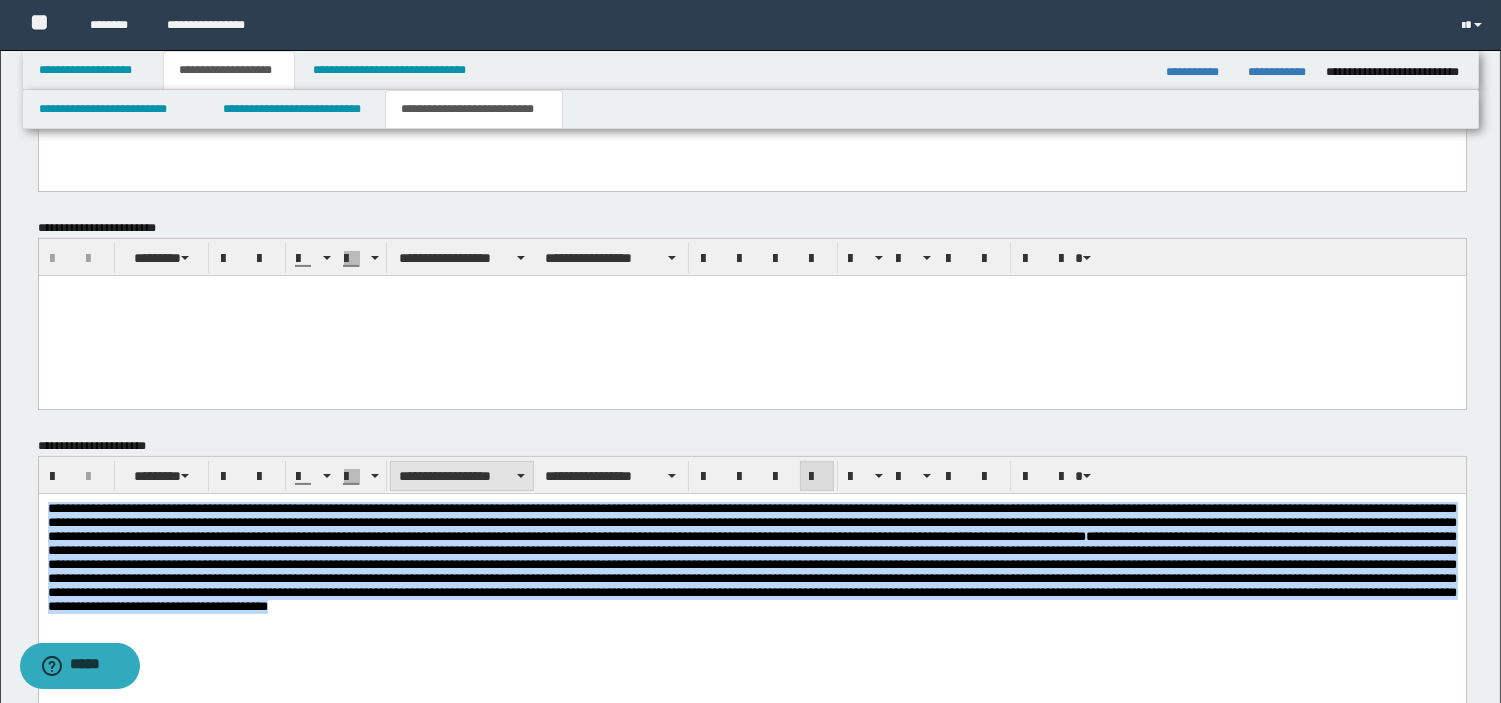 click on "**********" at bounding box center [462, 476] 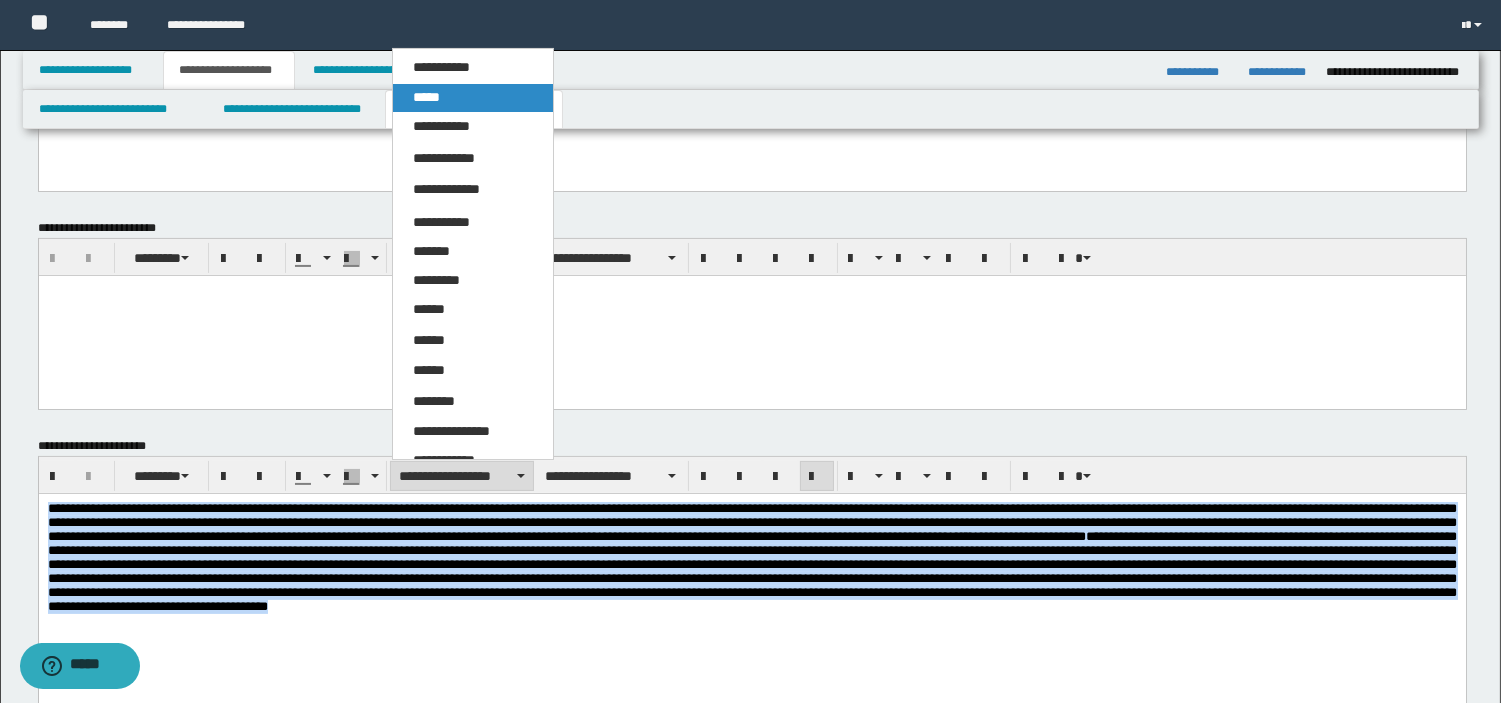 click on "*****" at bounding box center (473, 98) 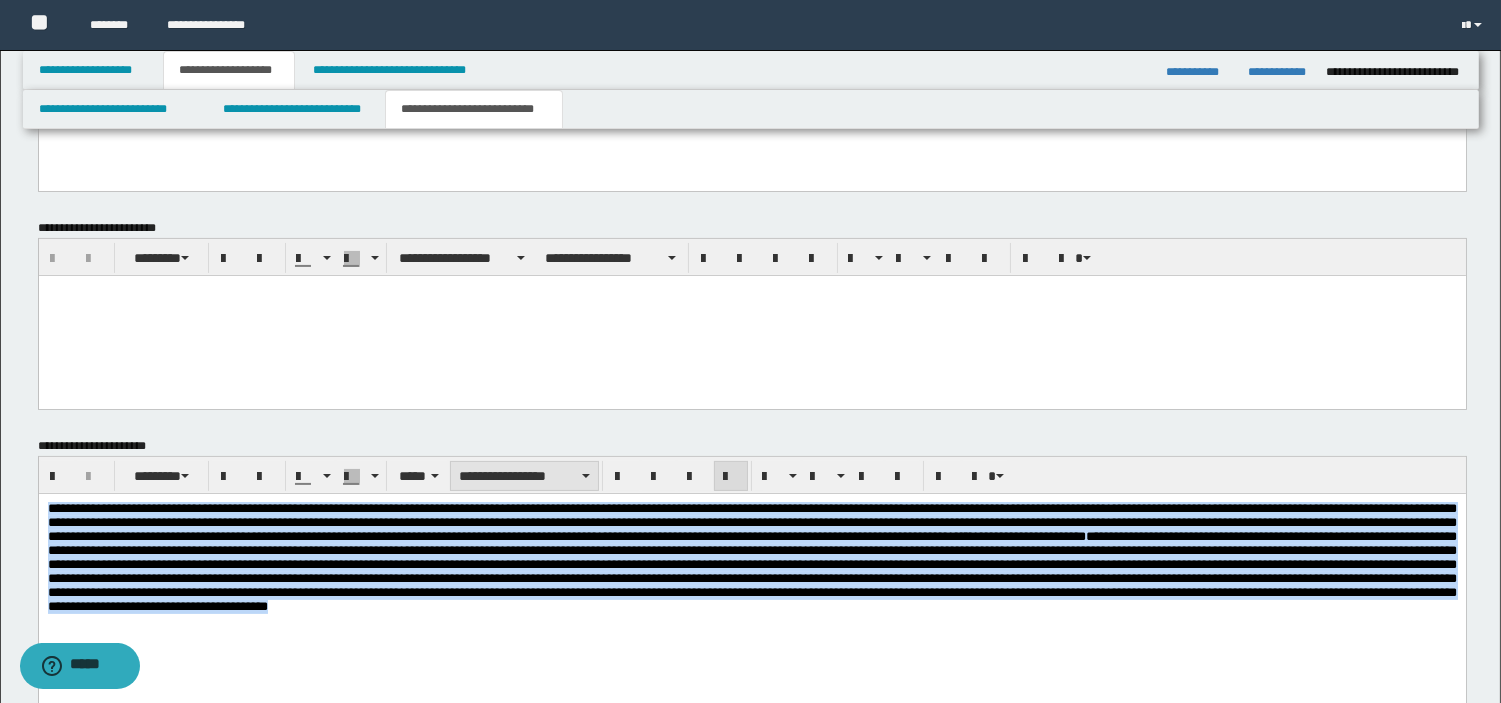 click on "**********" at bounding box center [524, 476] 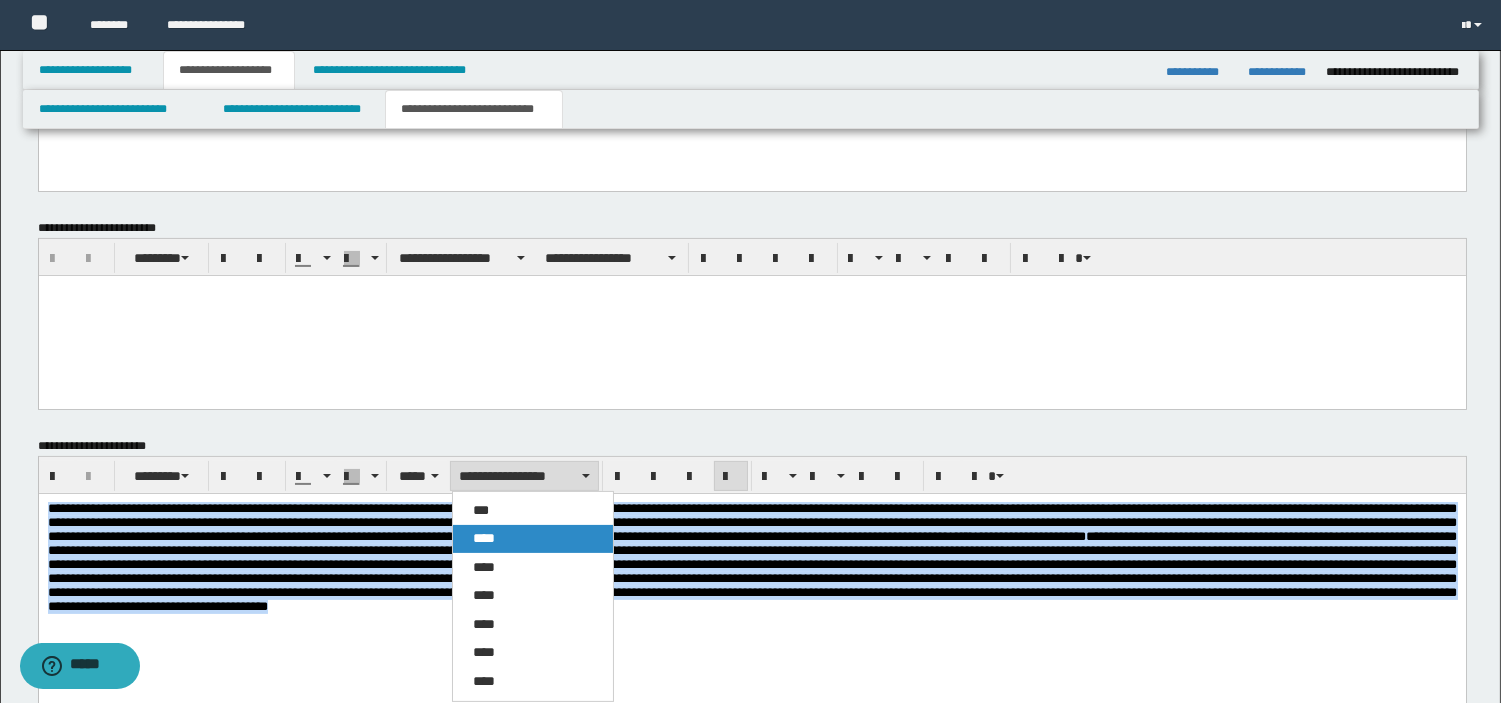 click on "****" at bounding box center (484, 538) 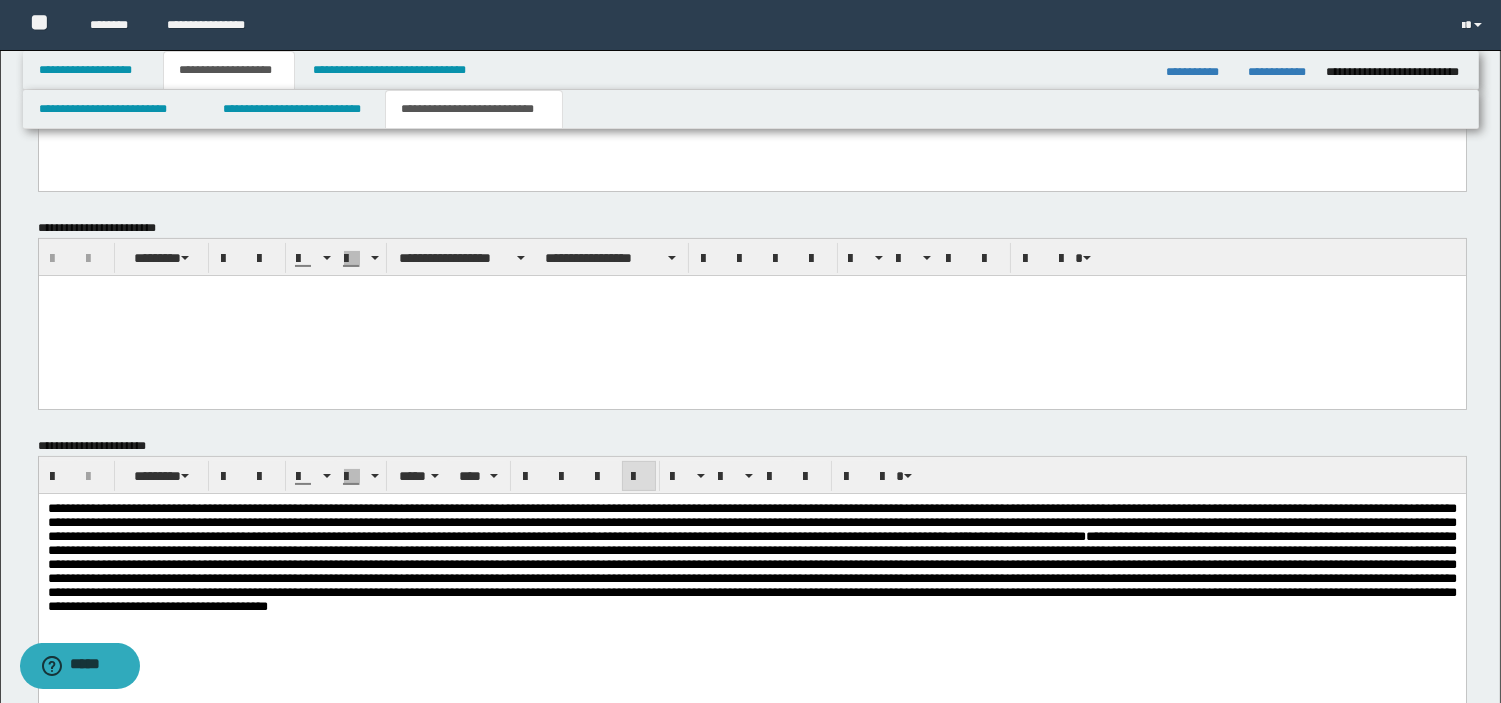 click on "**********" at bounding box center (751, 557) 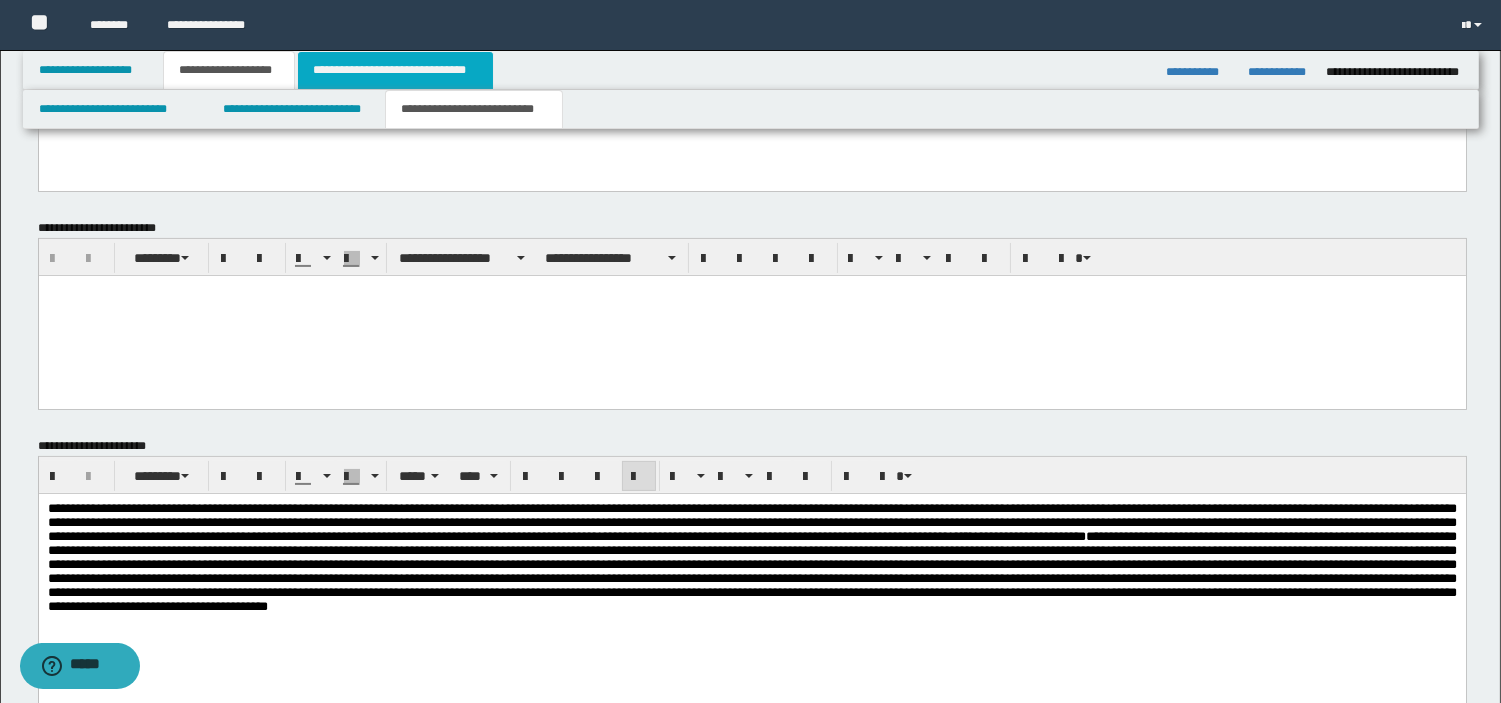 click on "**********" at bounding box center (395, 70) 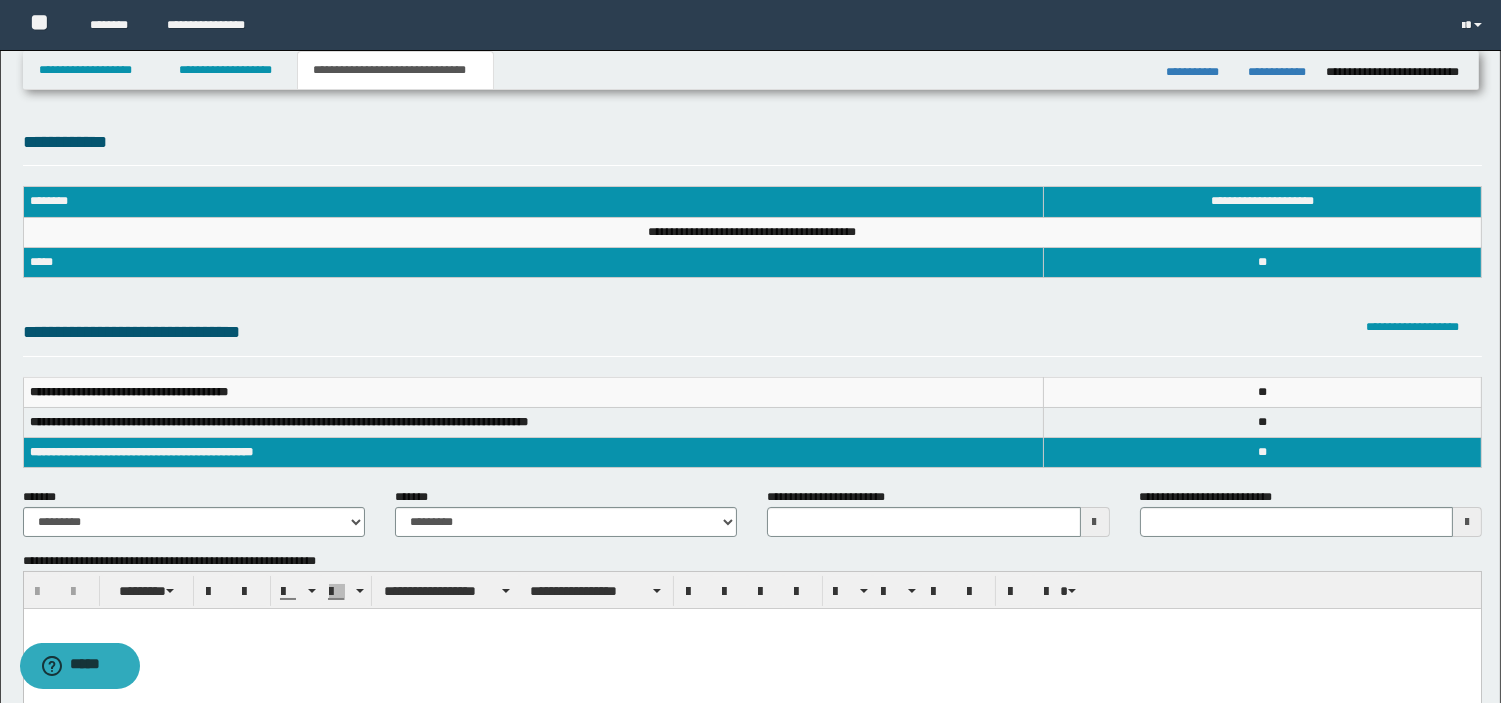 scroll, scrollTop: 0, scrollLeft: 0, axis: both 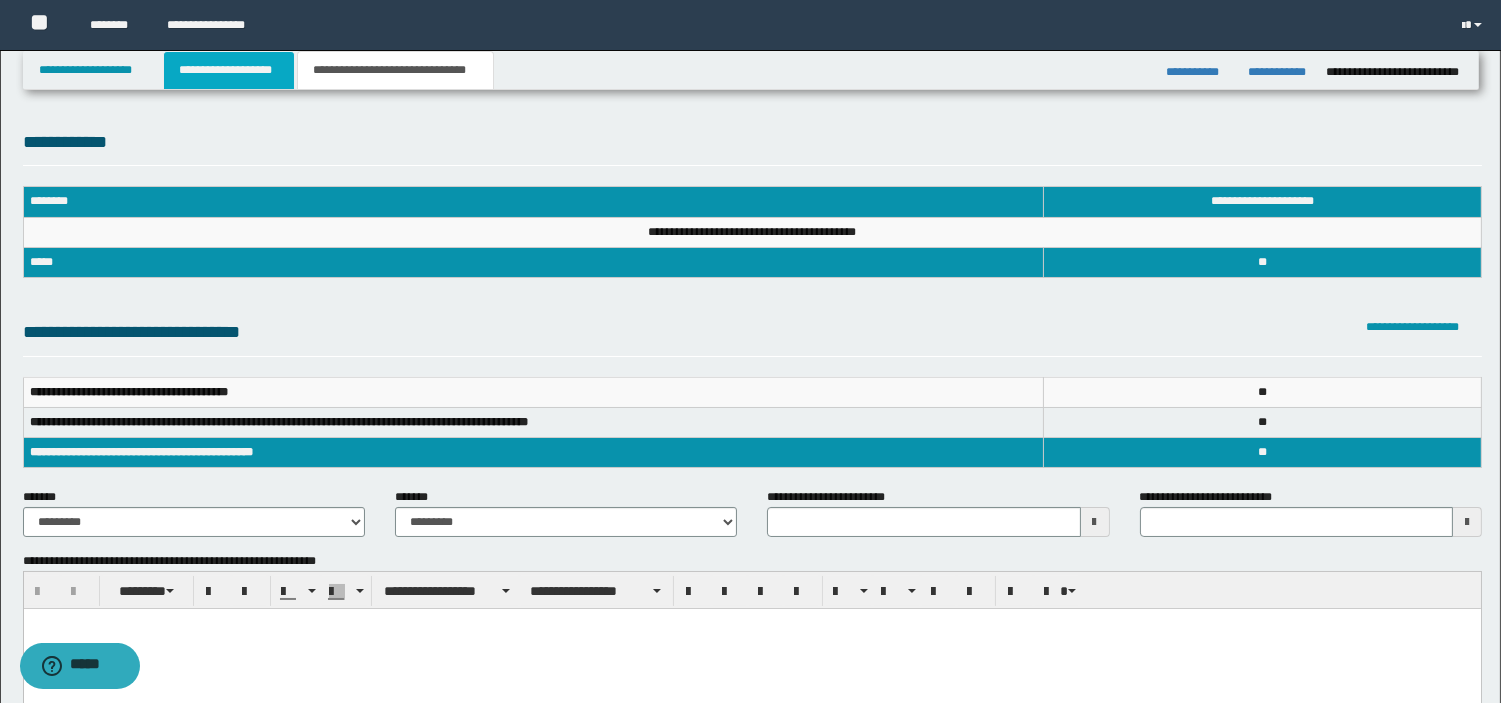 click on "**********" at bounding box center [229, 70] 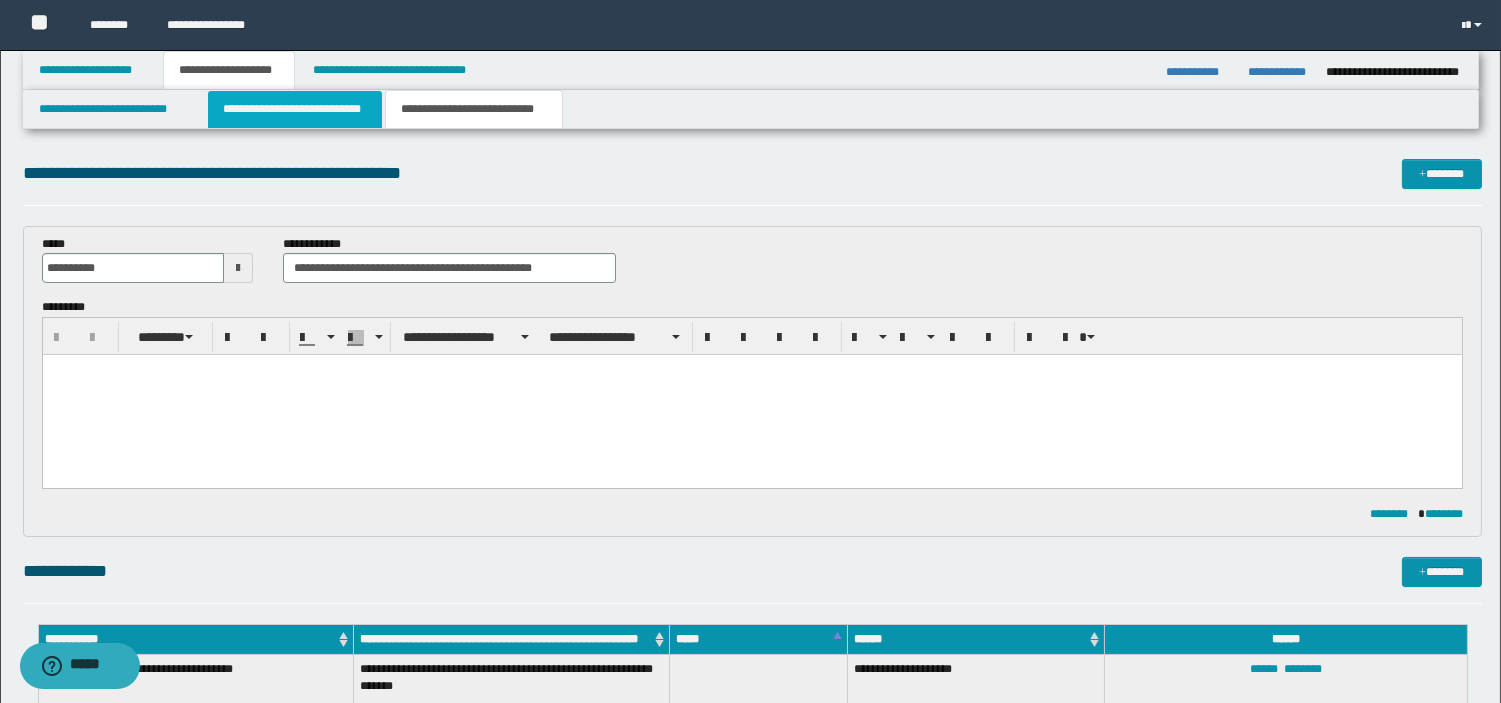 click on "**********" at bounding box center (295, 109) 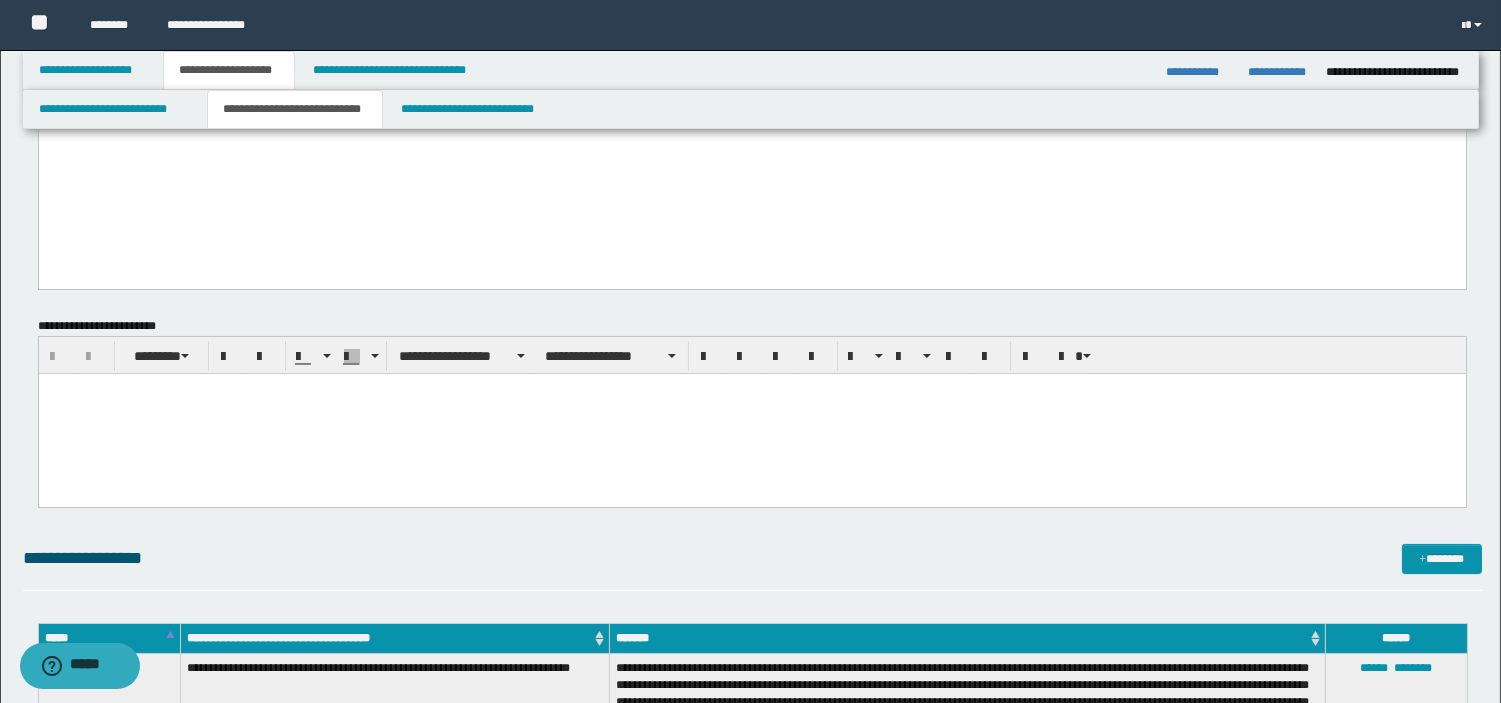 scroll, scrollTop: 356, scrollLeft: 0, axis: vertical 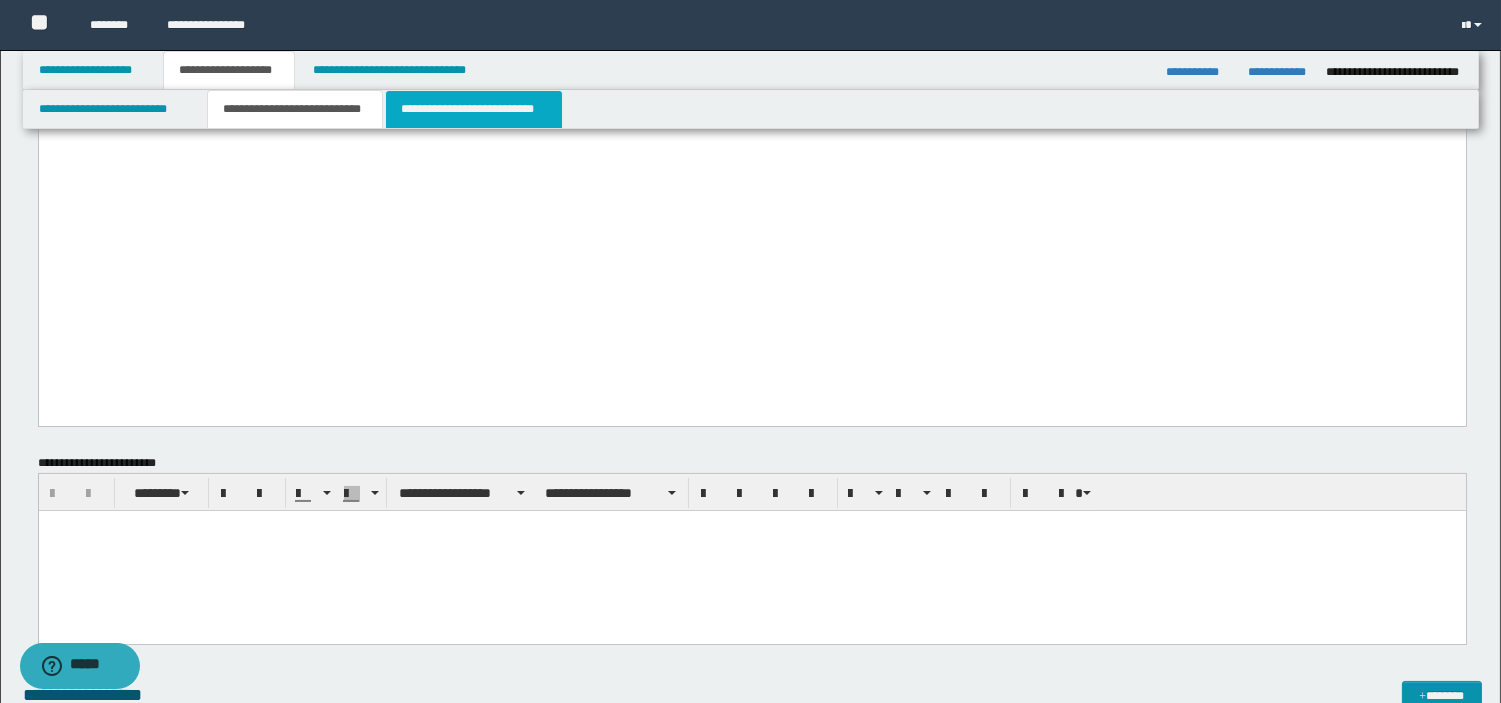 click on "**********" at bounding box center (474, 109) 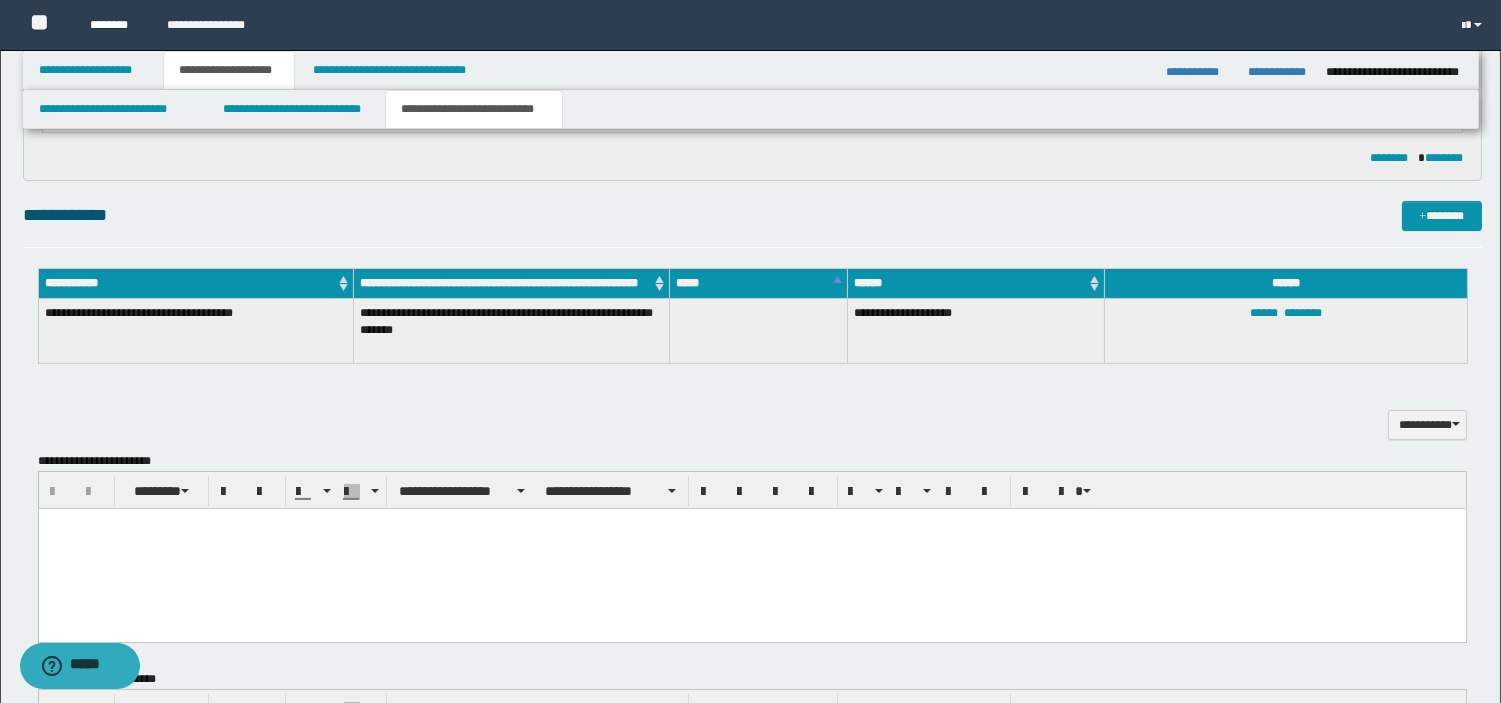 click on "********" at bounding box center (113, 25) 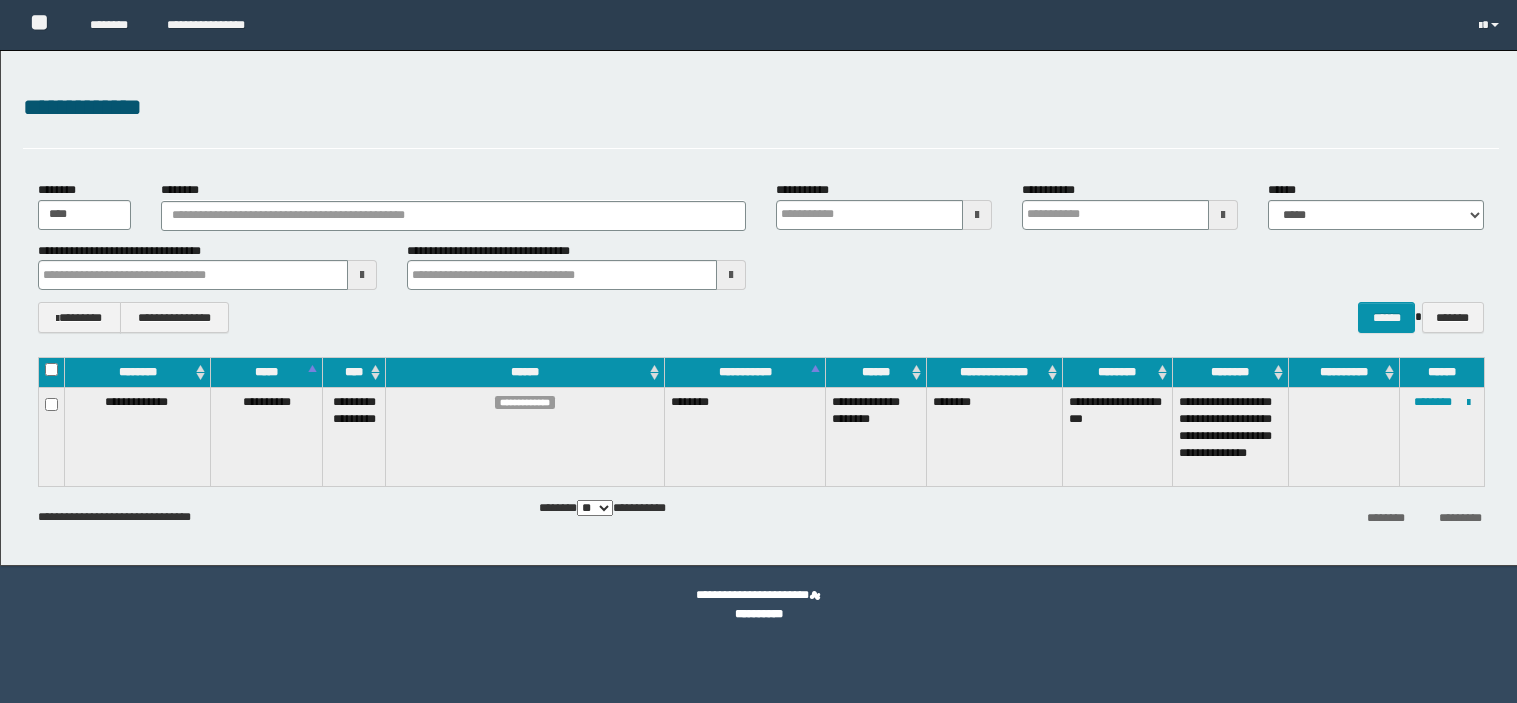 scroll, scrollTop: 0, scrollLeft: 0, axis: both 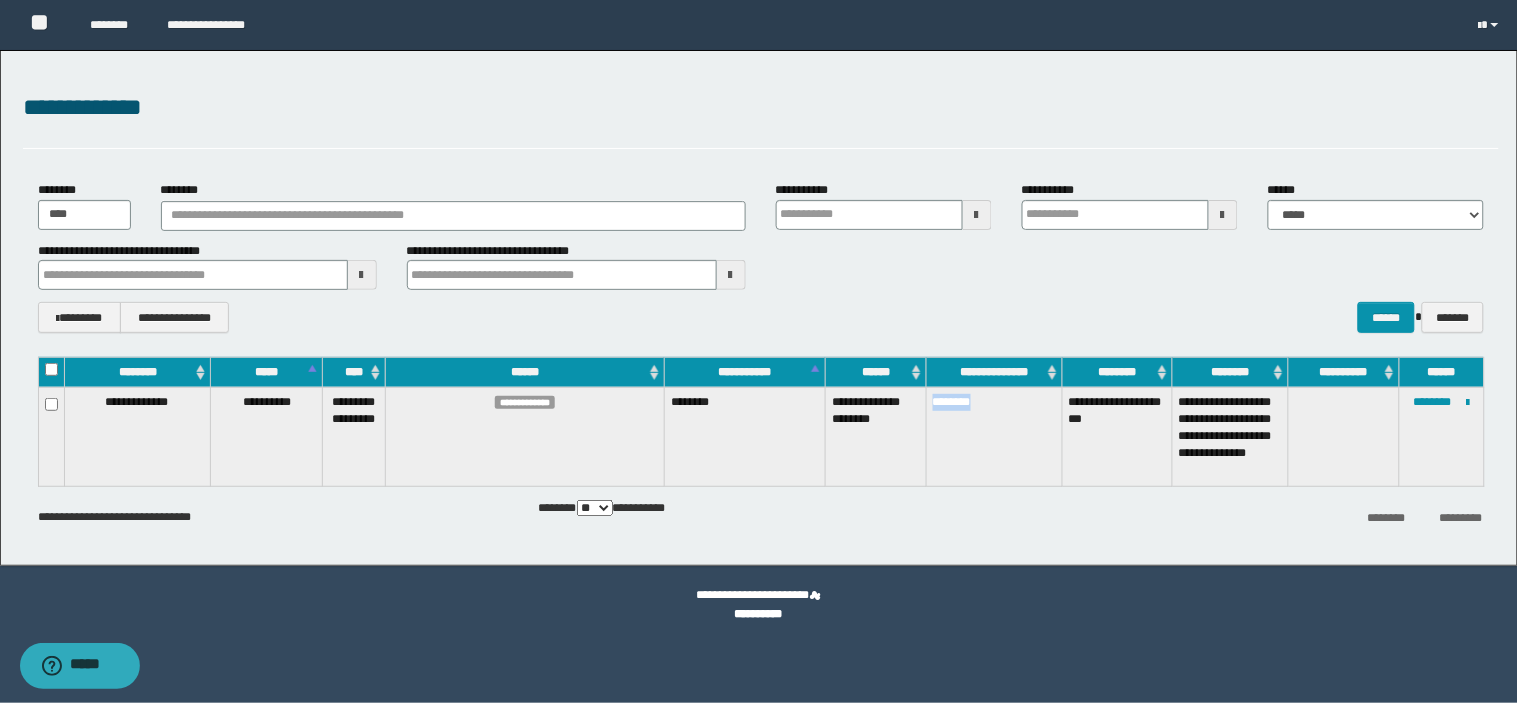 drag, startPoint x: 1011, startPoint y: 401, endPoint x: 935, endPoint y: 403, distance: 76.02631 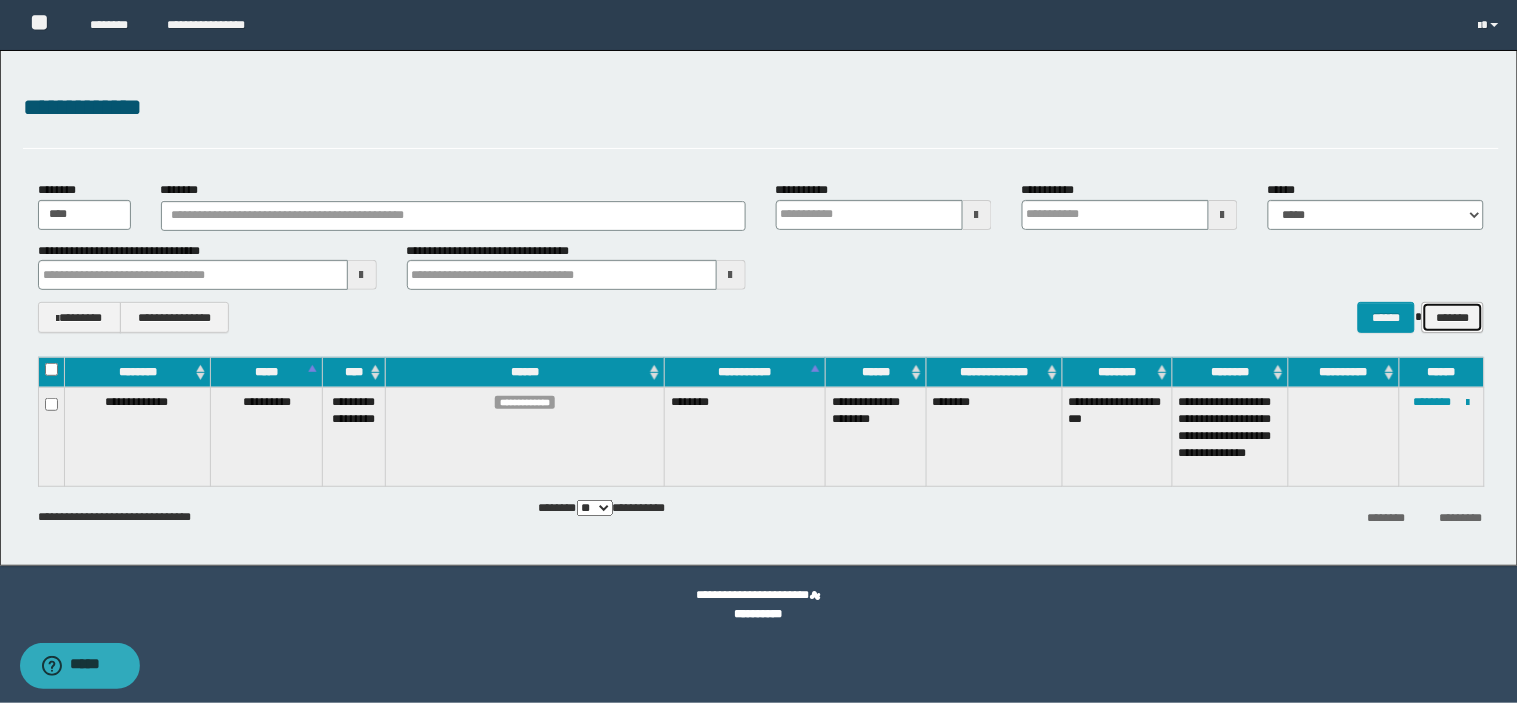 click on "*******" at bounding box center (1452, 317) 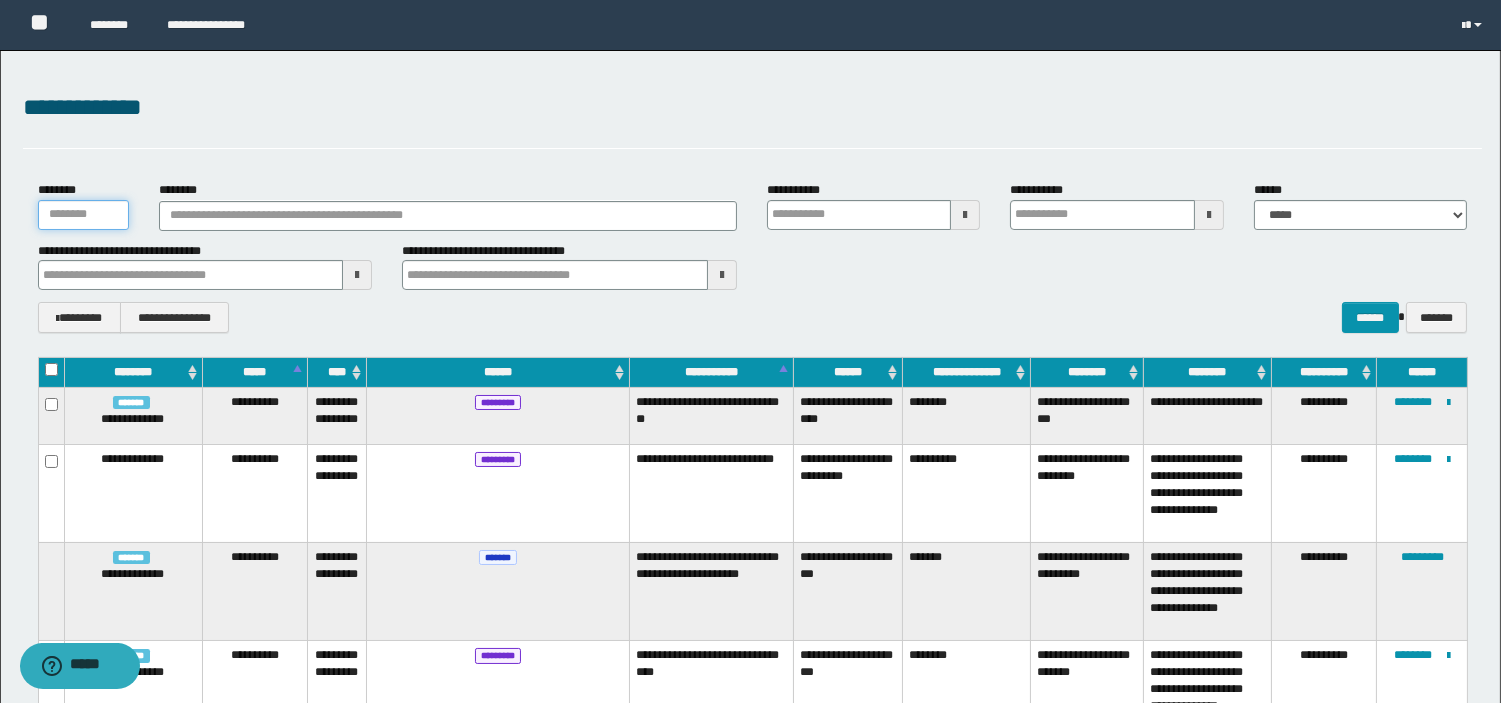 click on "********" at bounding box center (84, 215) 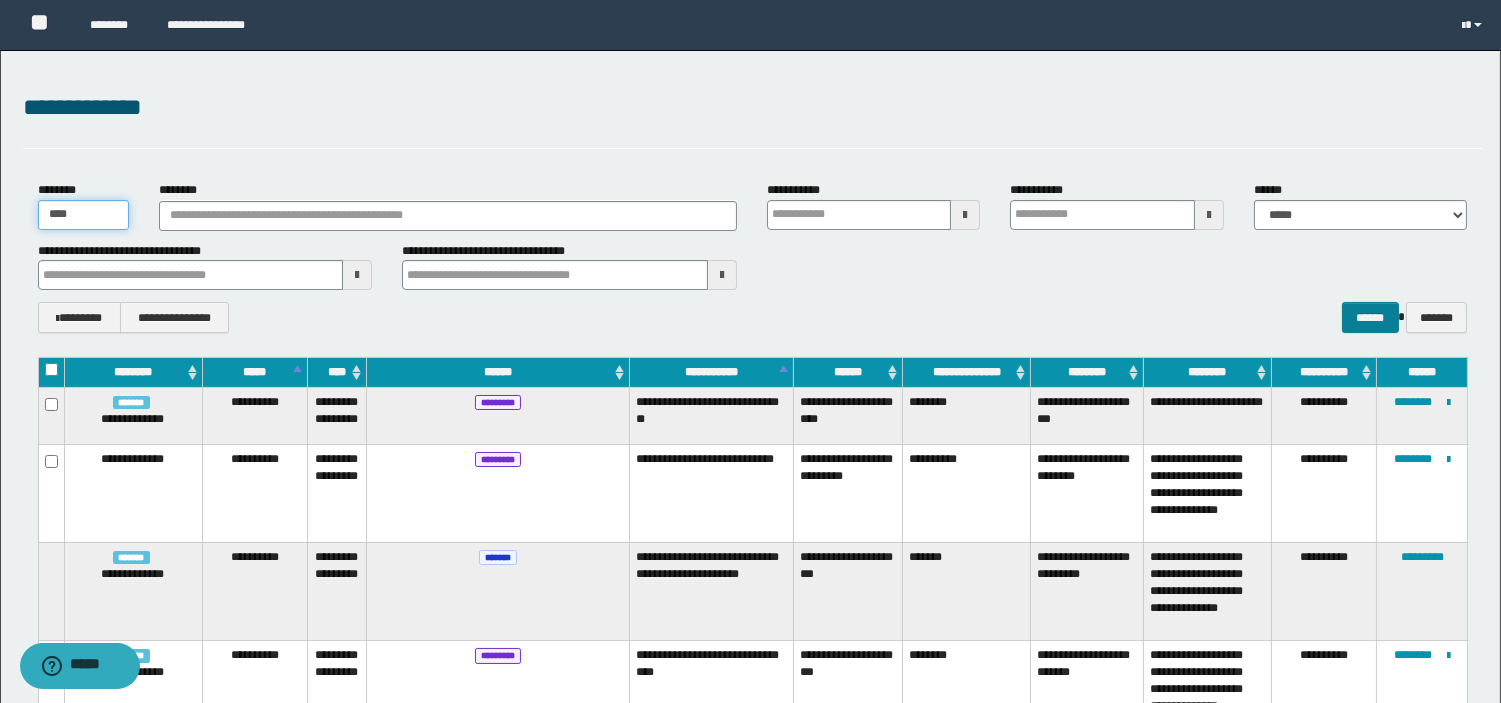 type on "****" 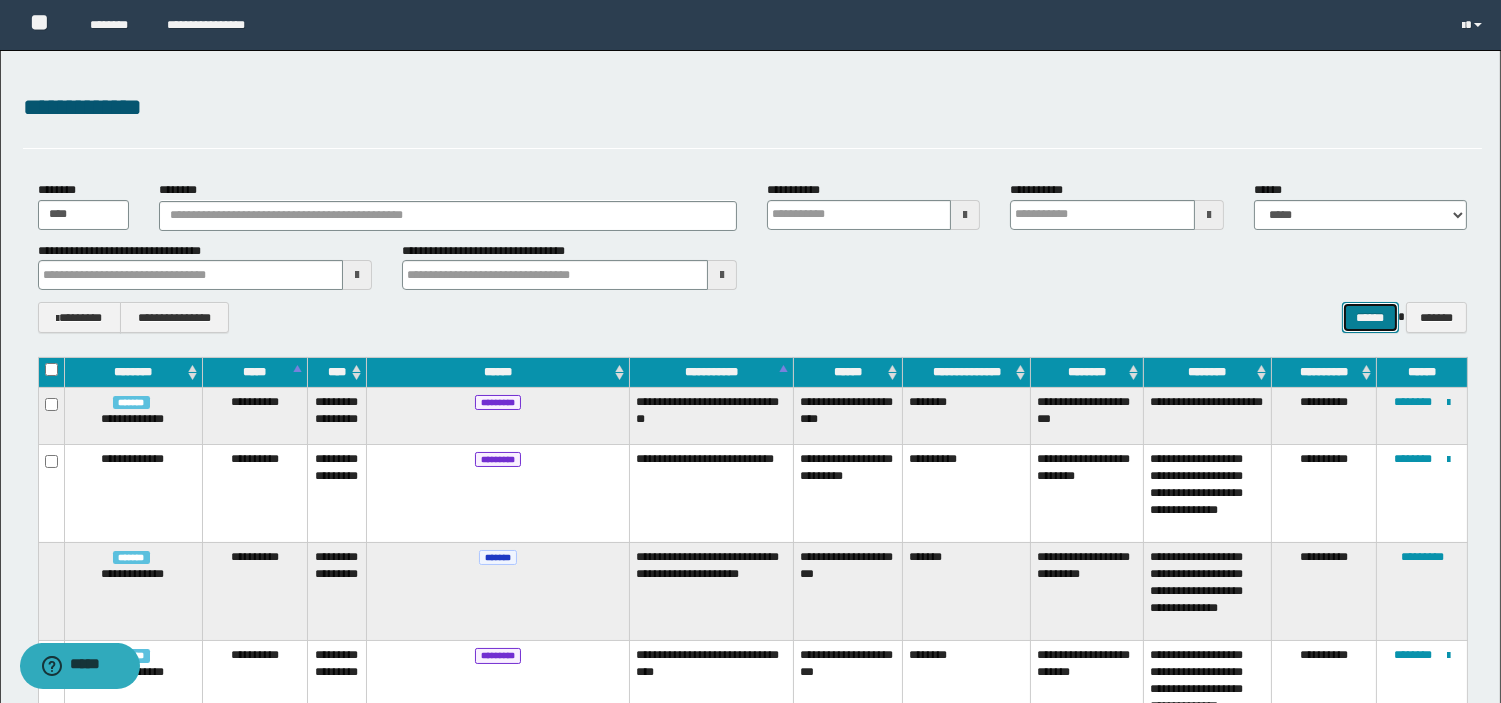 click on "******" at bounding box center (1370, 317) 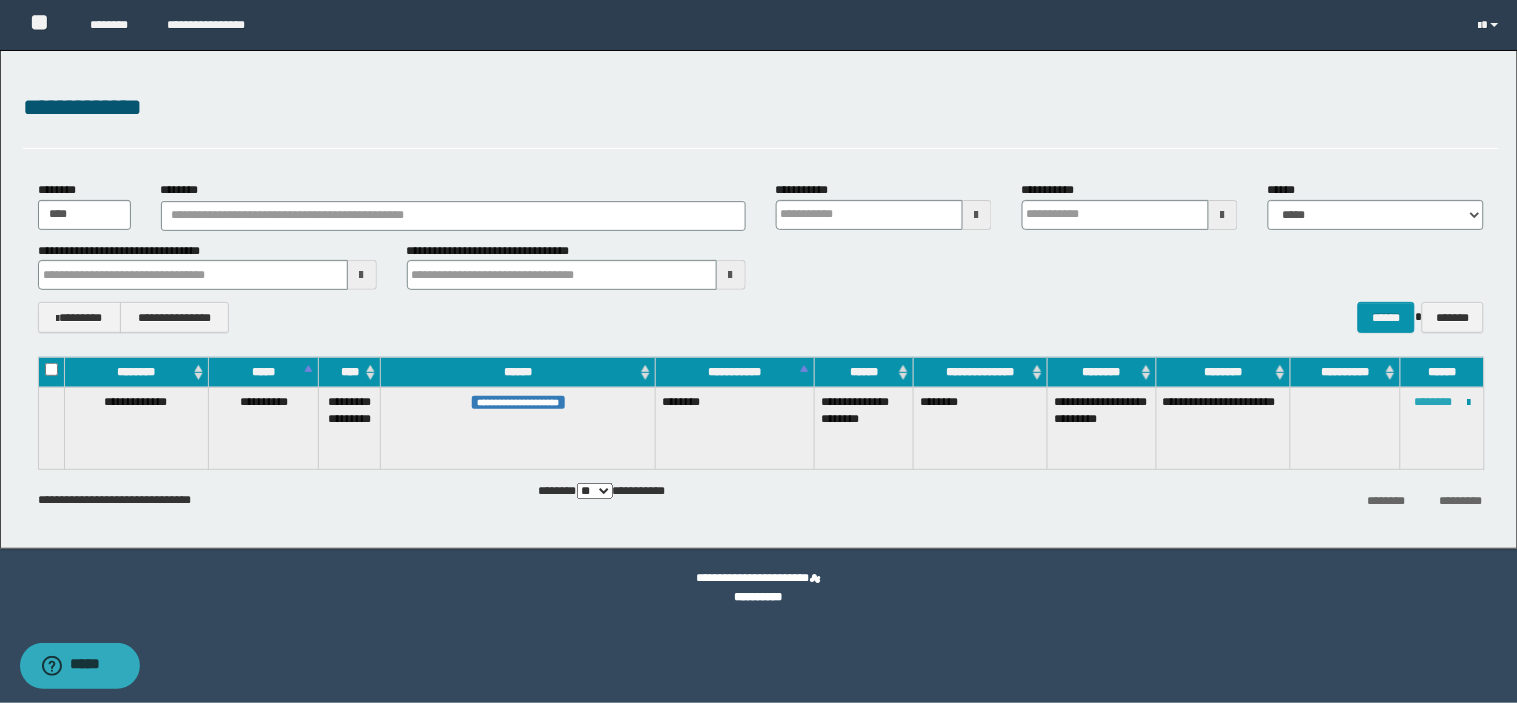 click on "********" at bounding box center (1433, 402) 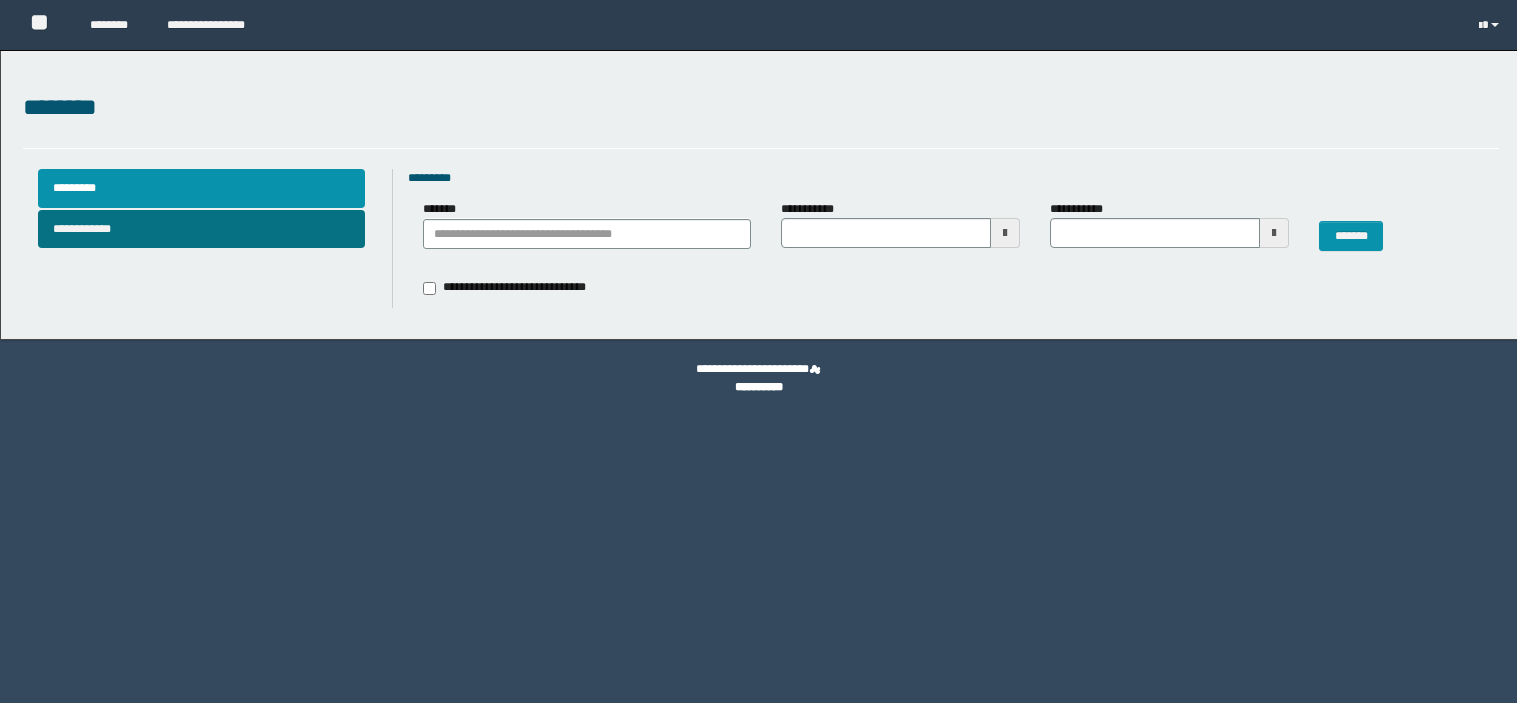 scroll, scrollTop: 0, scrollLeft: 0, axis: both 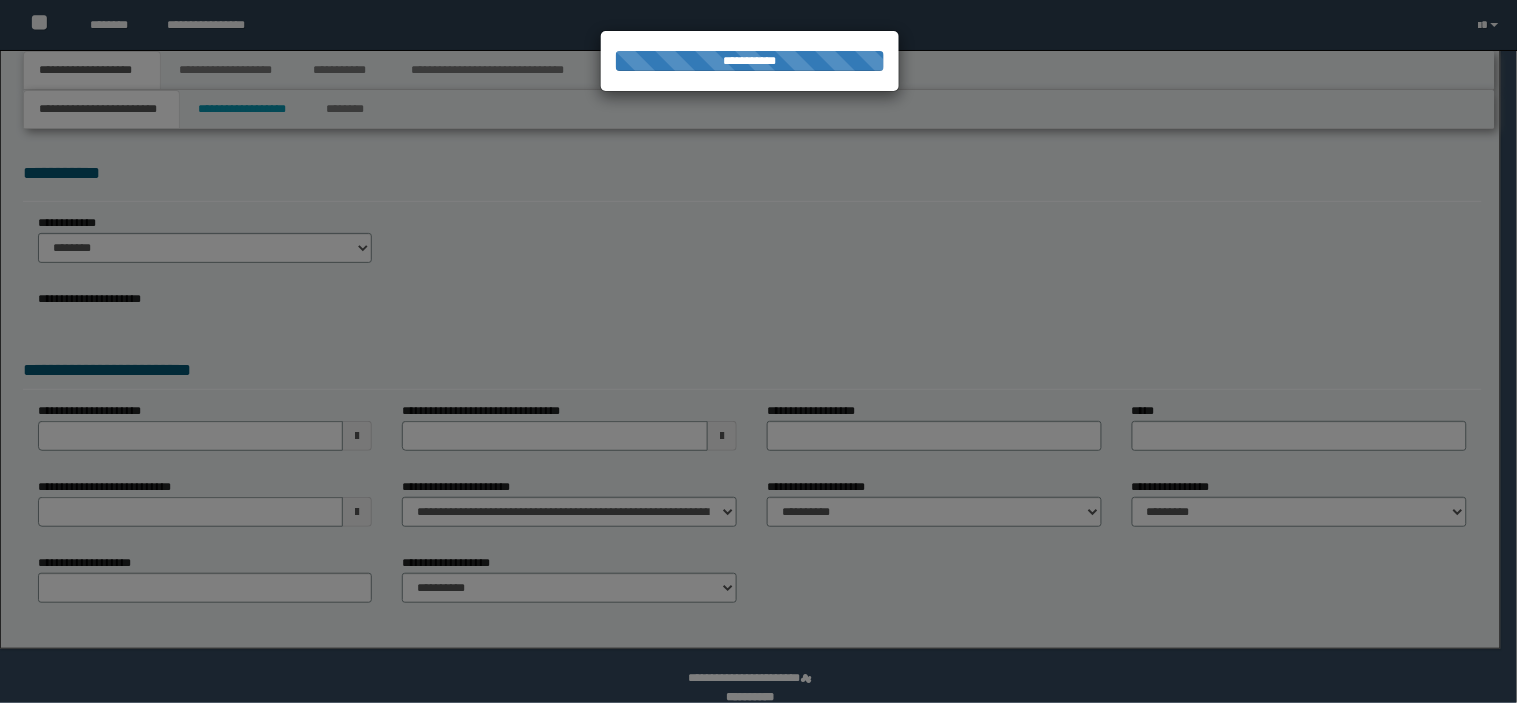 type on "**********" 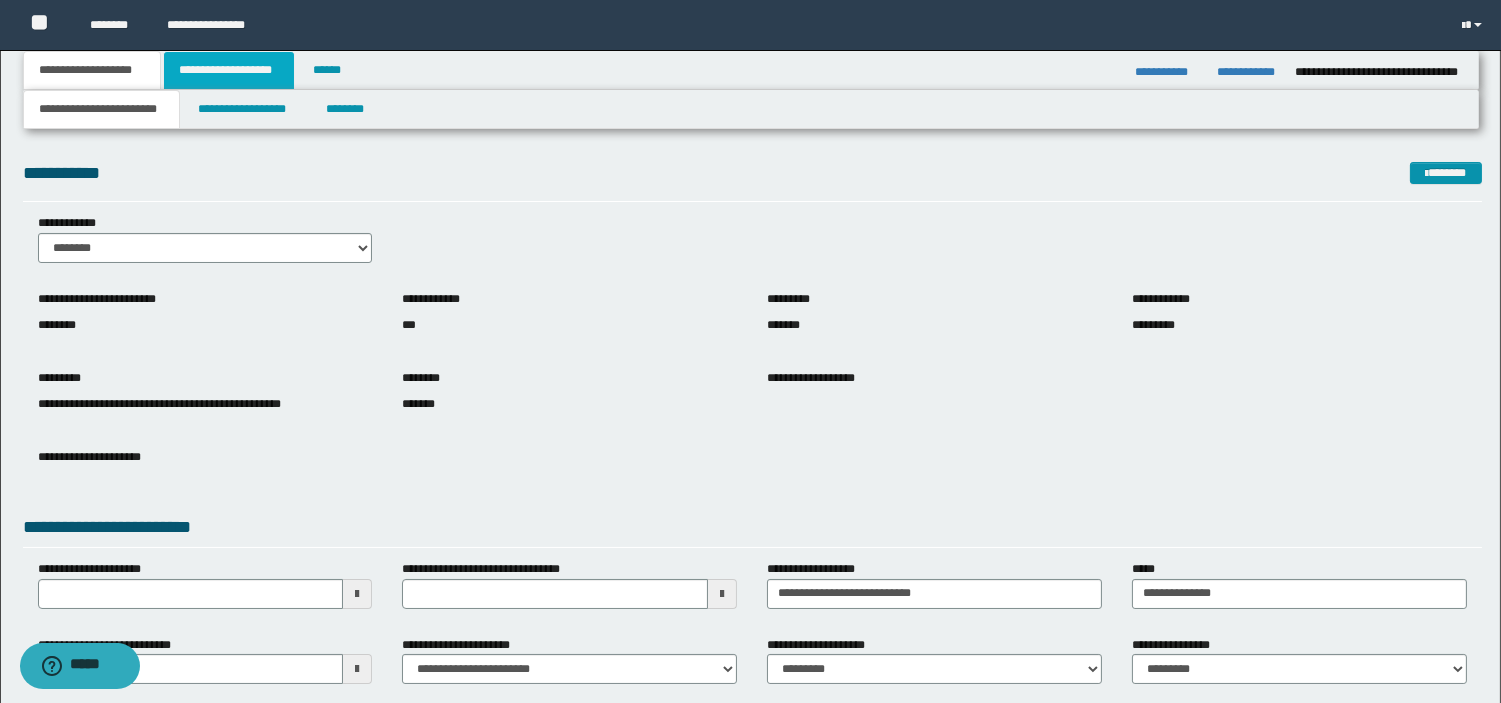 click on "**********" at bounding box center [229, 70] 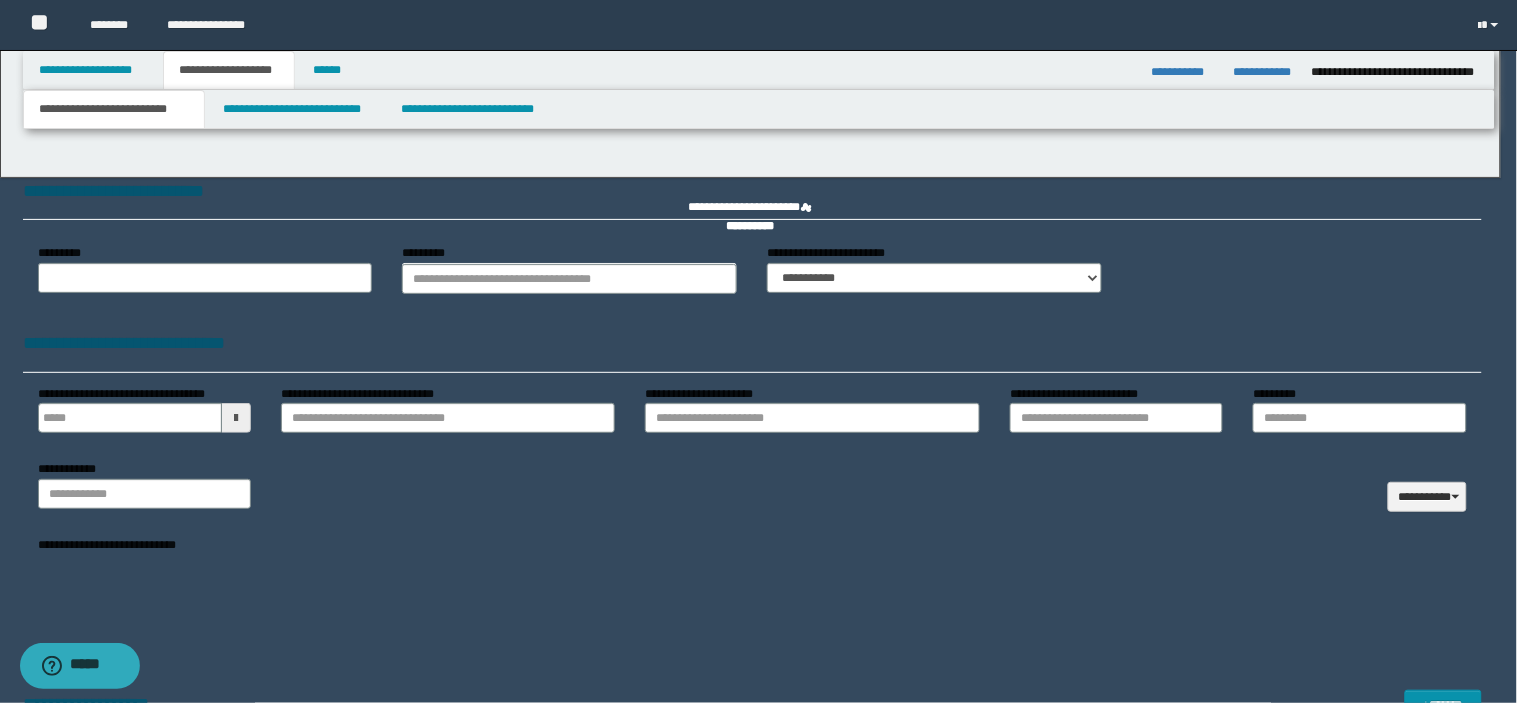 type 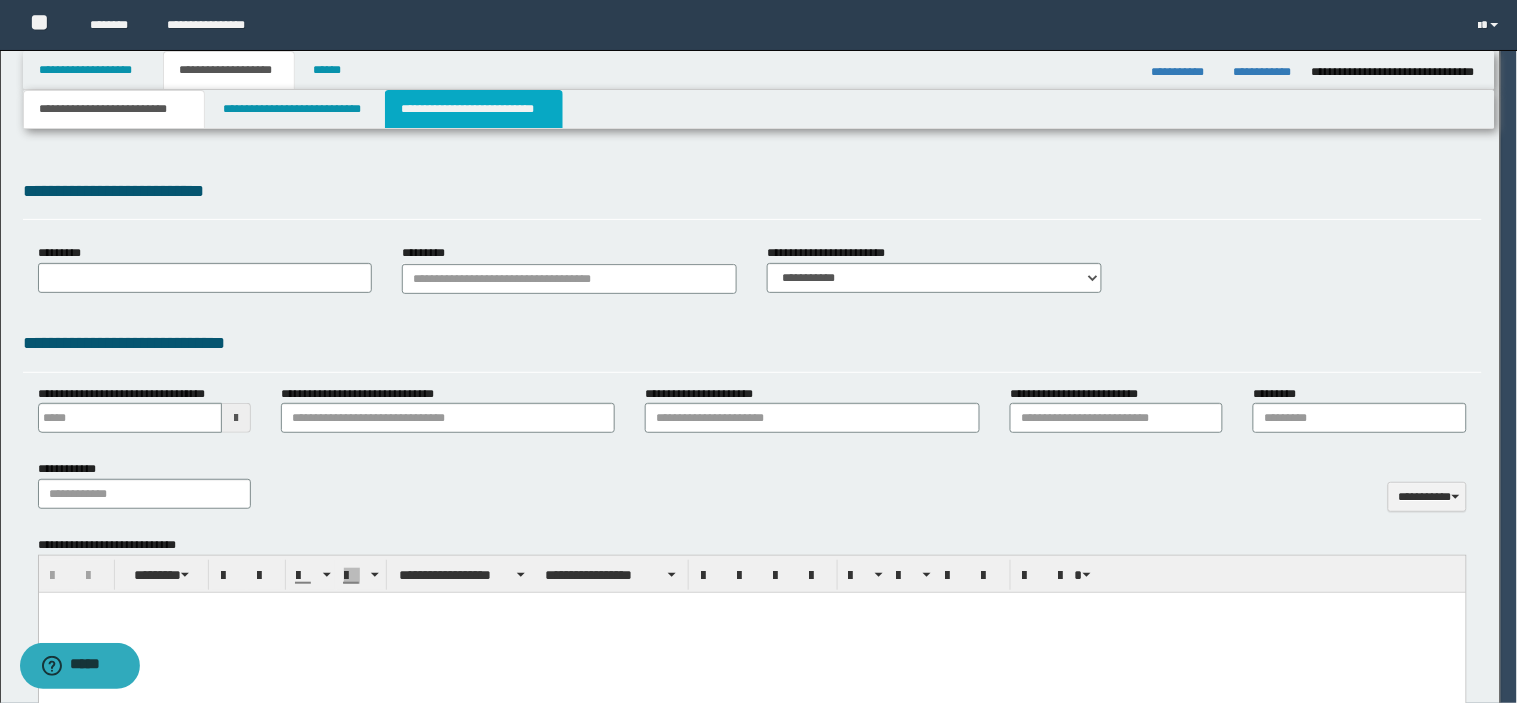 scroll, scrollTop: 0, scrollLeft: 0, axis: both 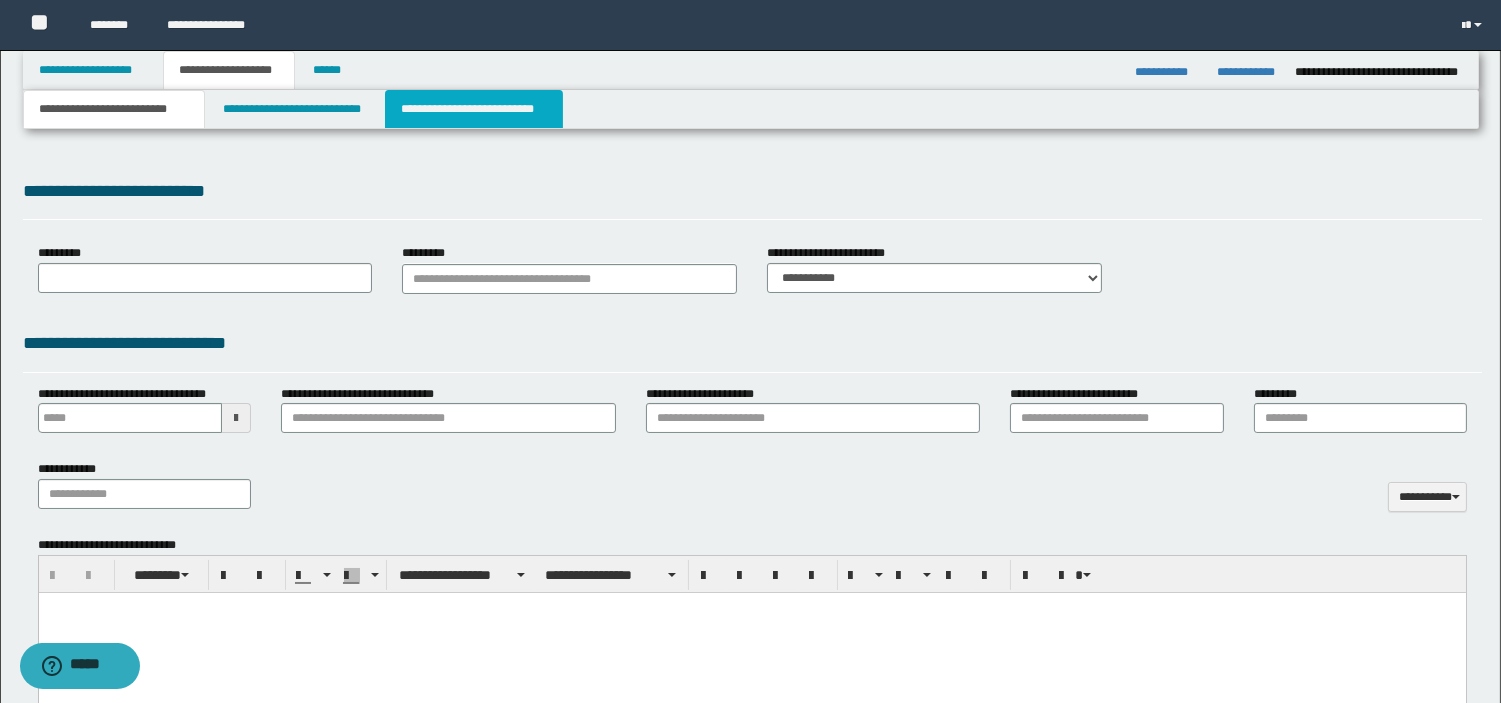 click on "**********" at bounding box center [474, 109] 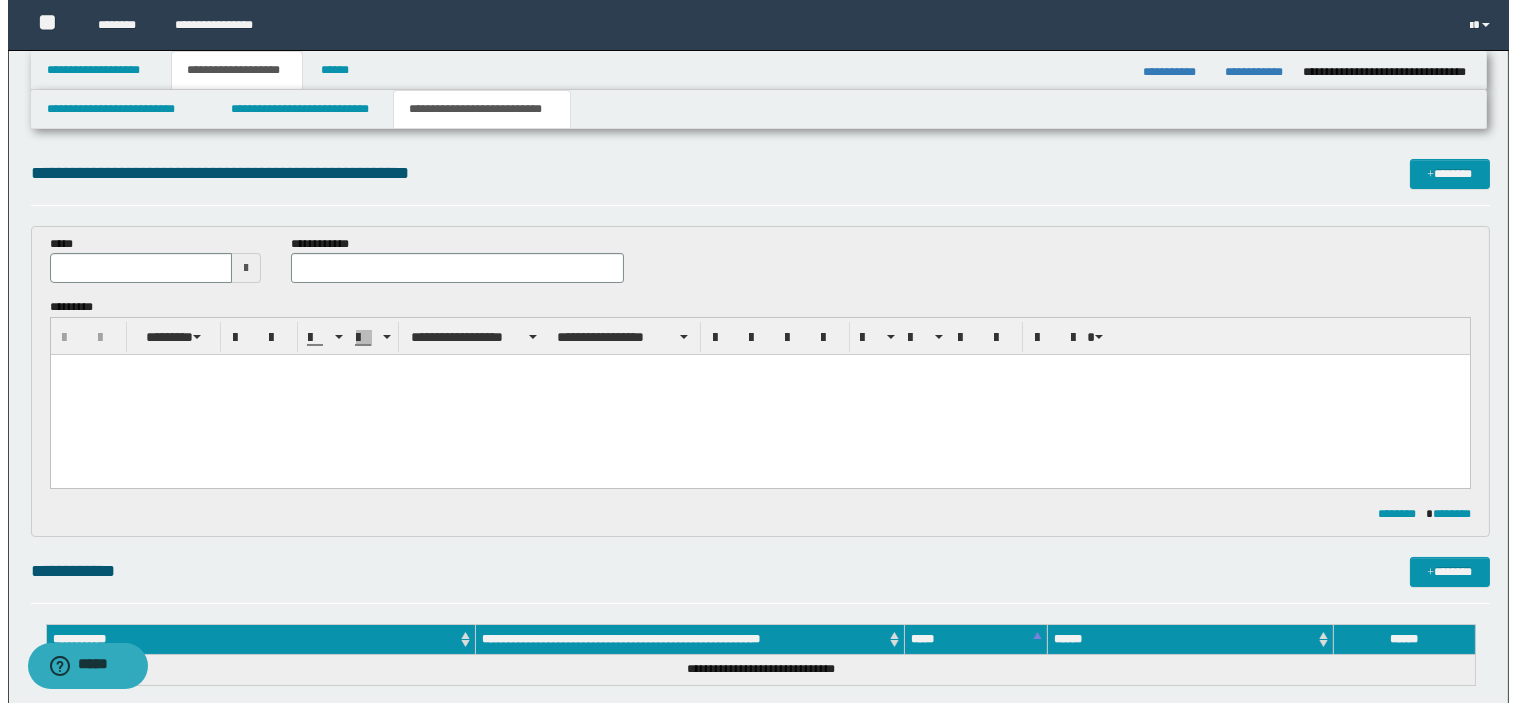 scroll, scrollTop: 0, scrollLeft: 0, axis: both 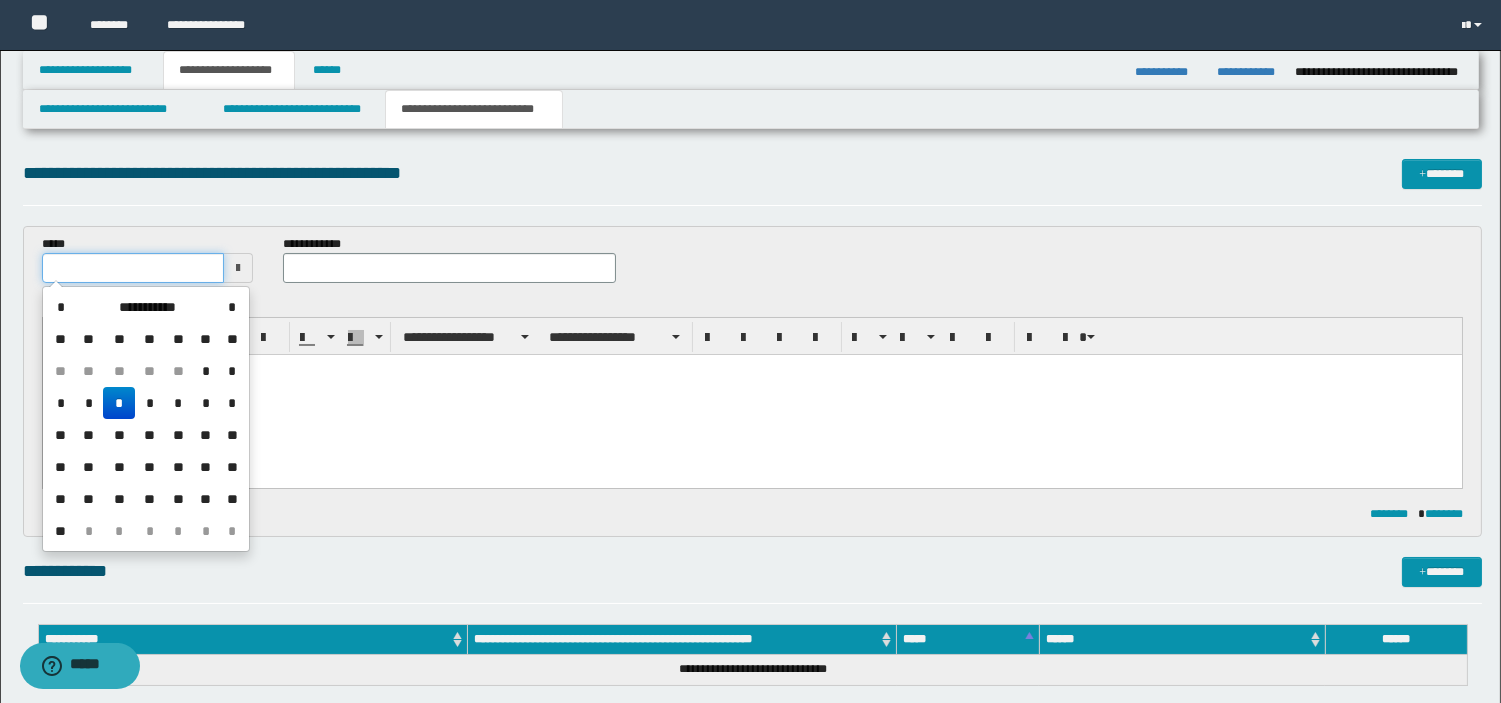 click at bounding box center [133, 268] 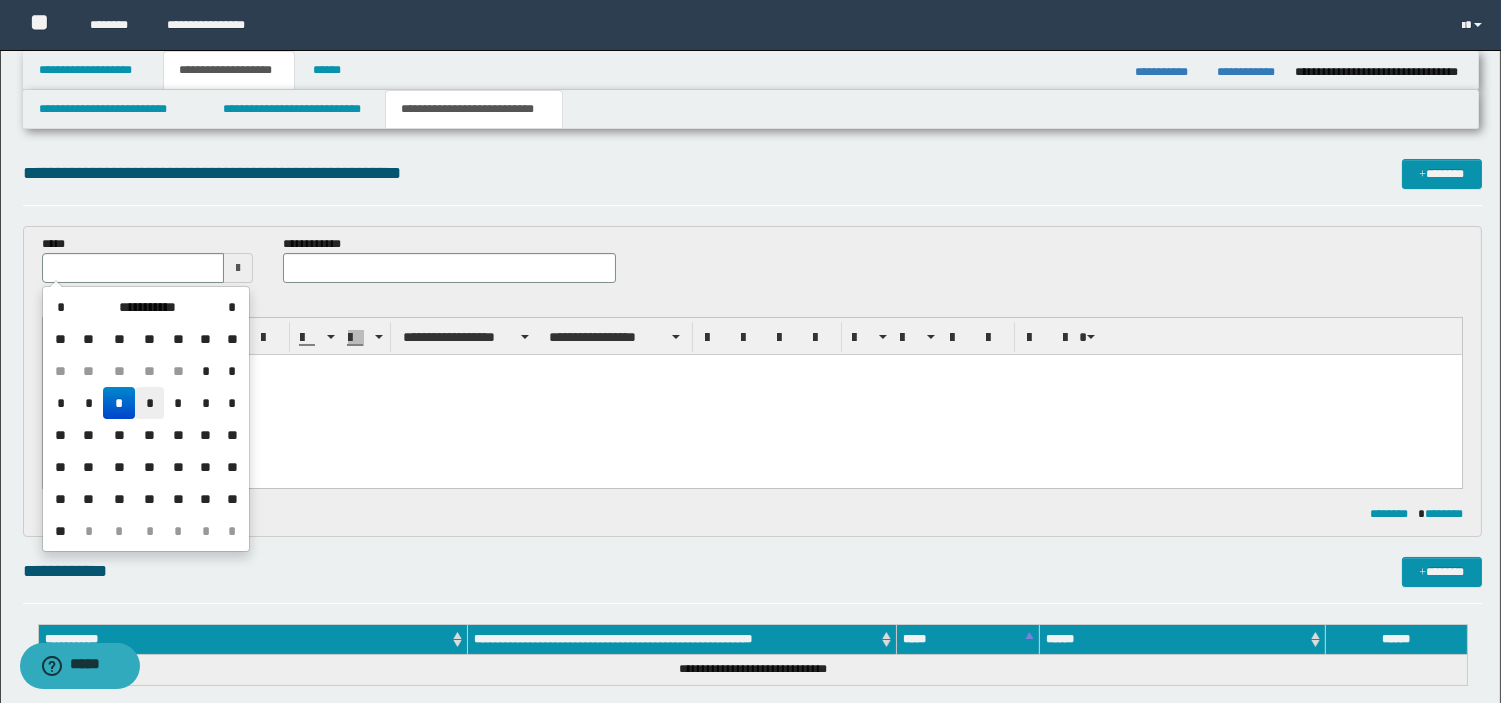 click on "*" at bounding box center [149, 403] 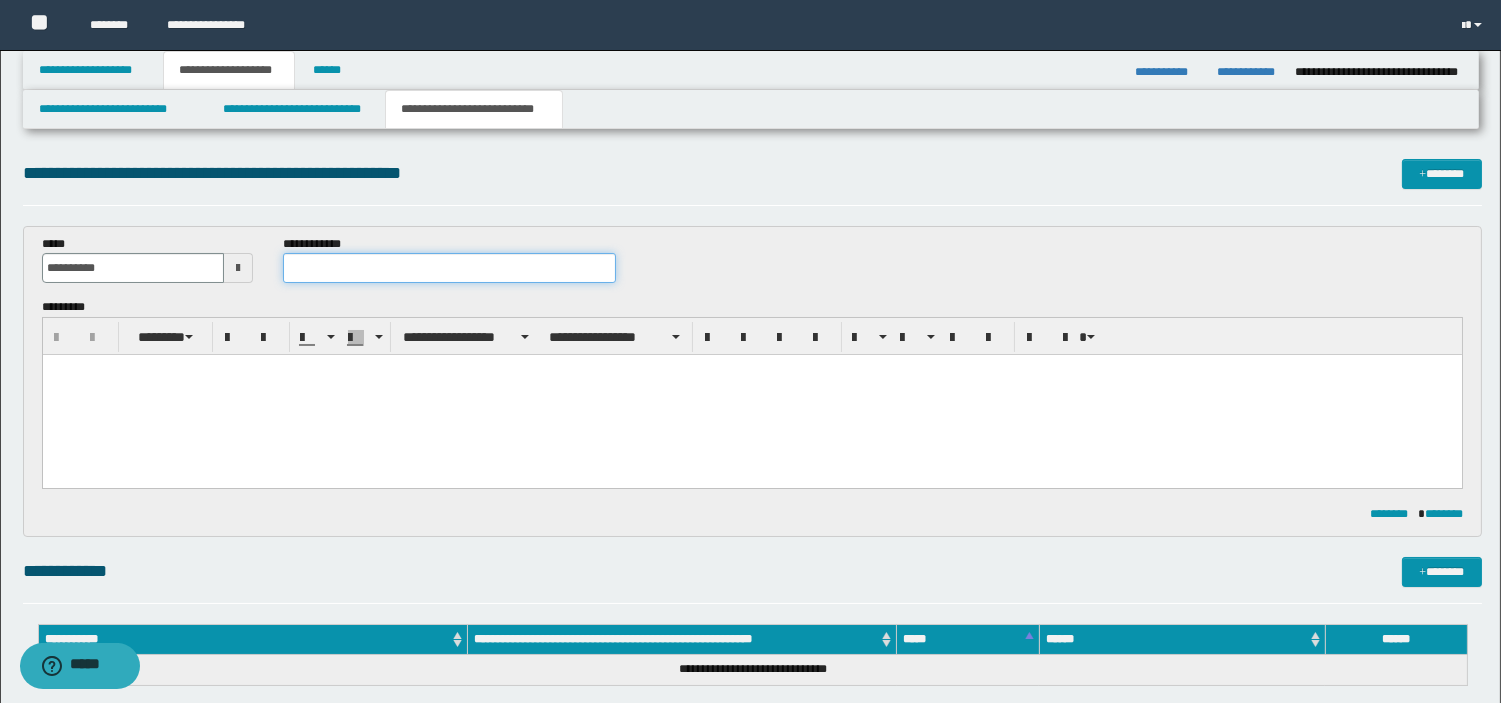 click at bounding box center (449, 268) 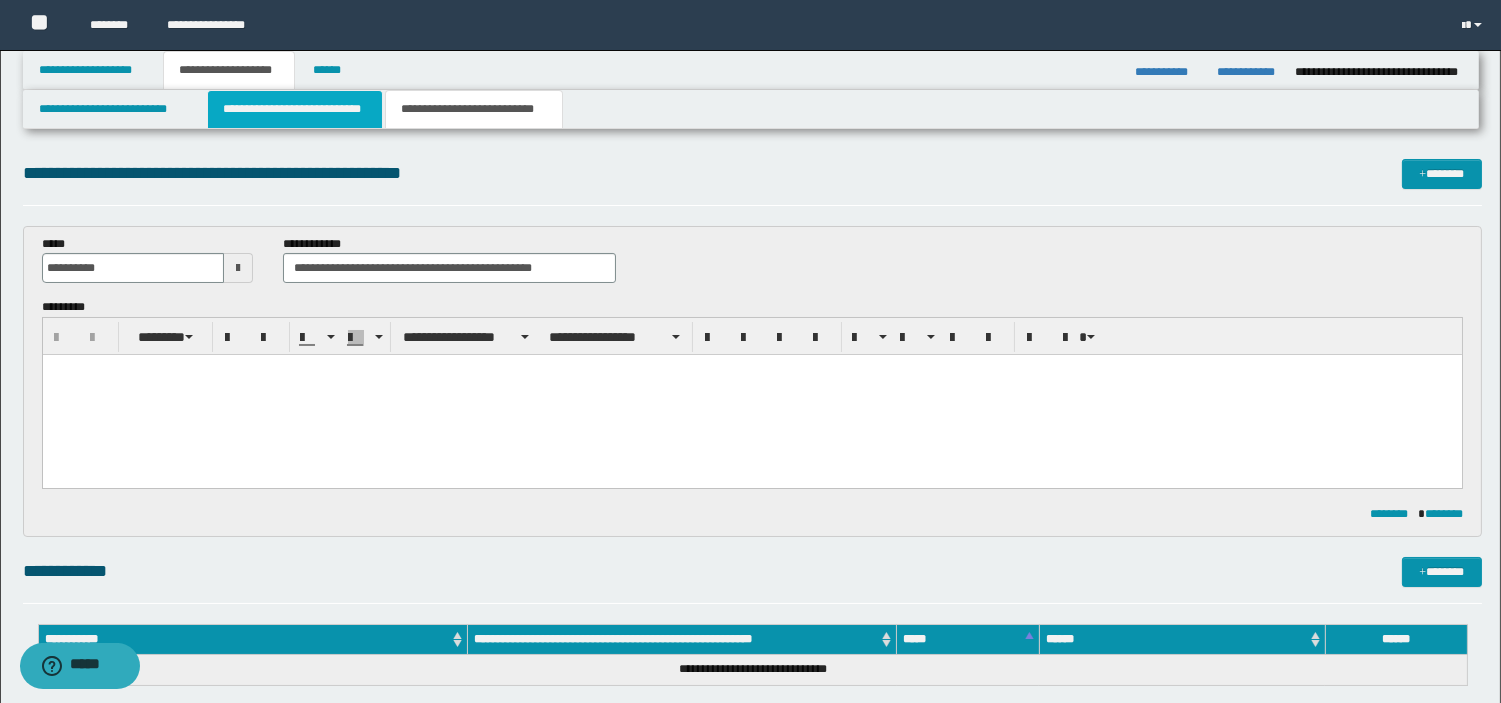 click on "**********" at bounding box center [295, 109] 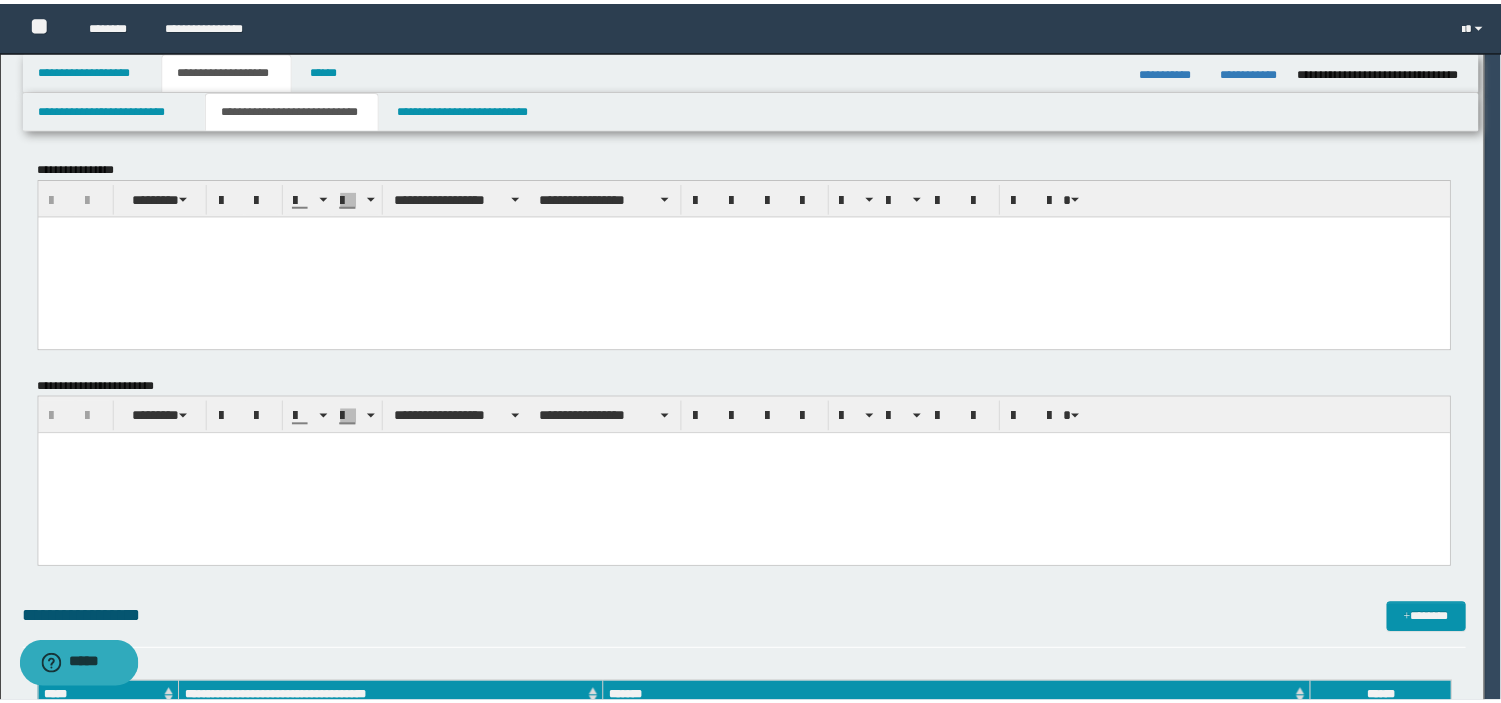 scroll, scrollTop: 0, scrollLeft: 0, axis: both 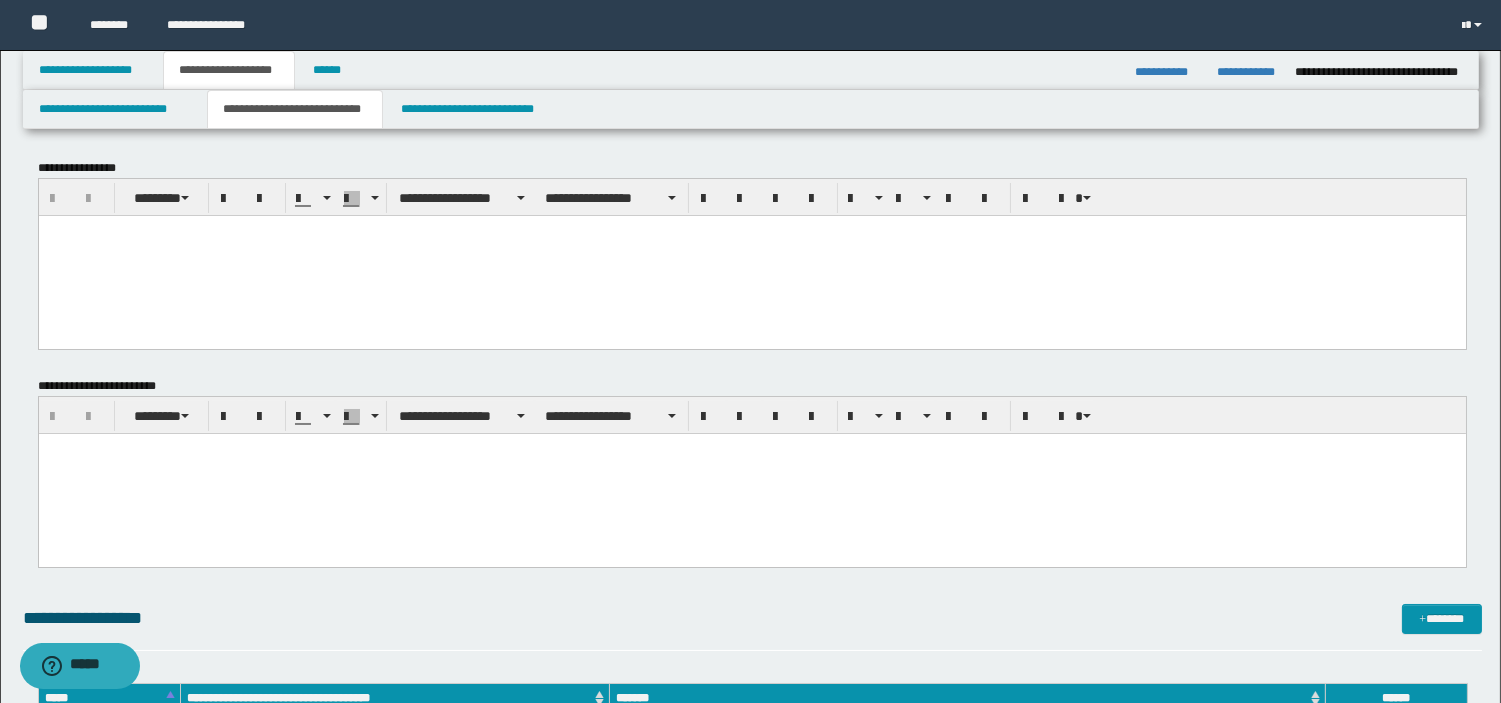 click at bounding box center [751, 255] 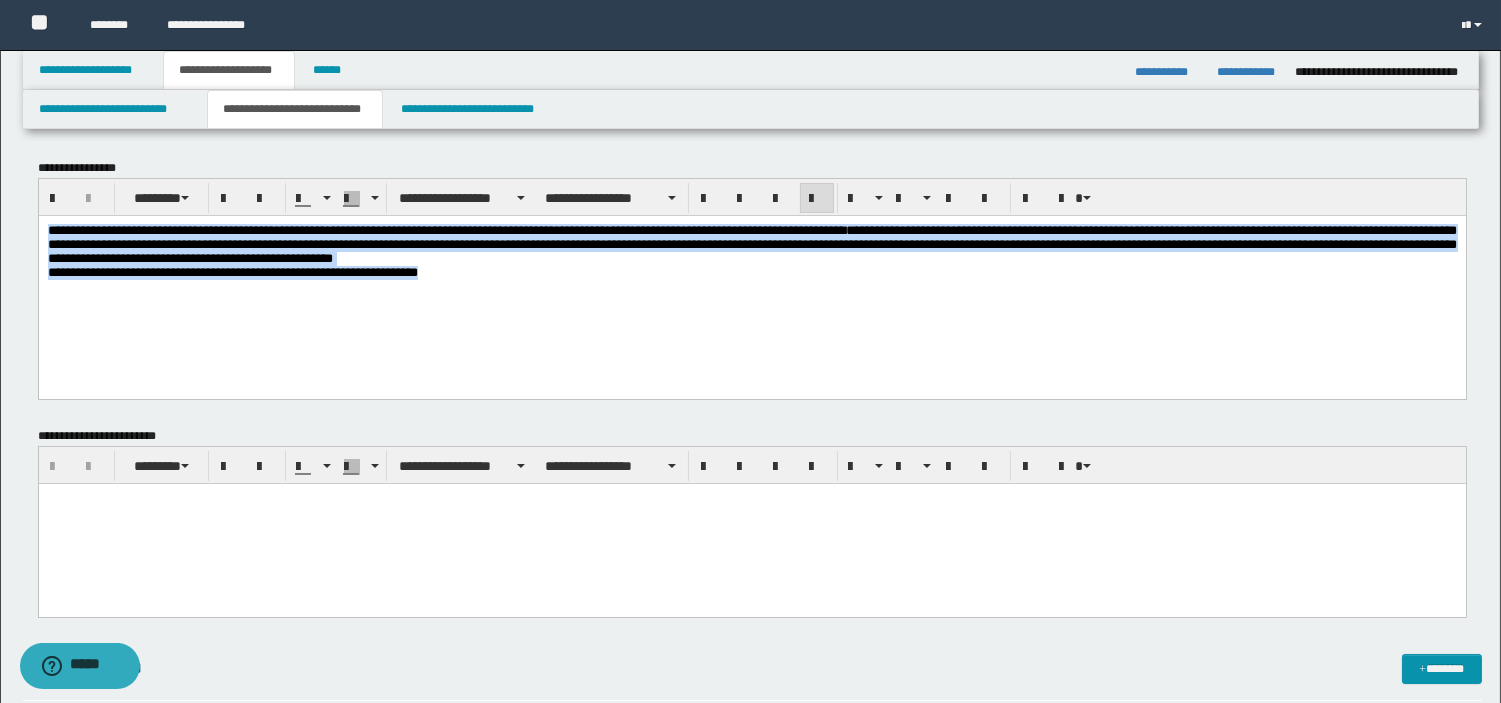 drag, startPoint x: 532, startPoint y: 315, endPoint x: 38, endPoint y: 328, distance: 494.17102 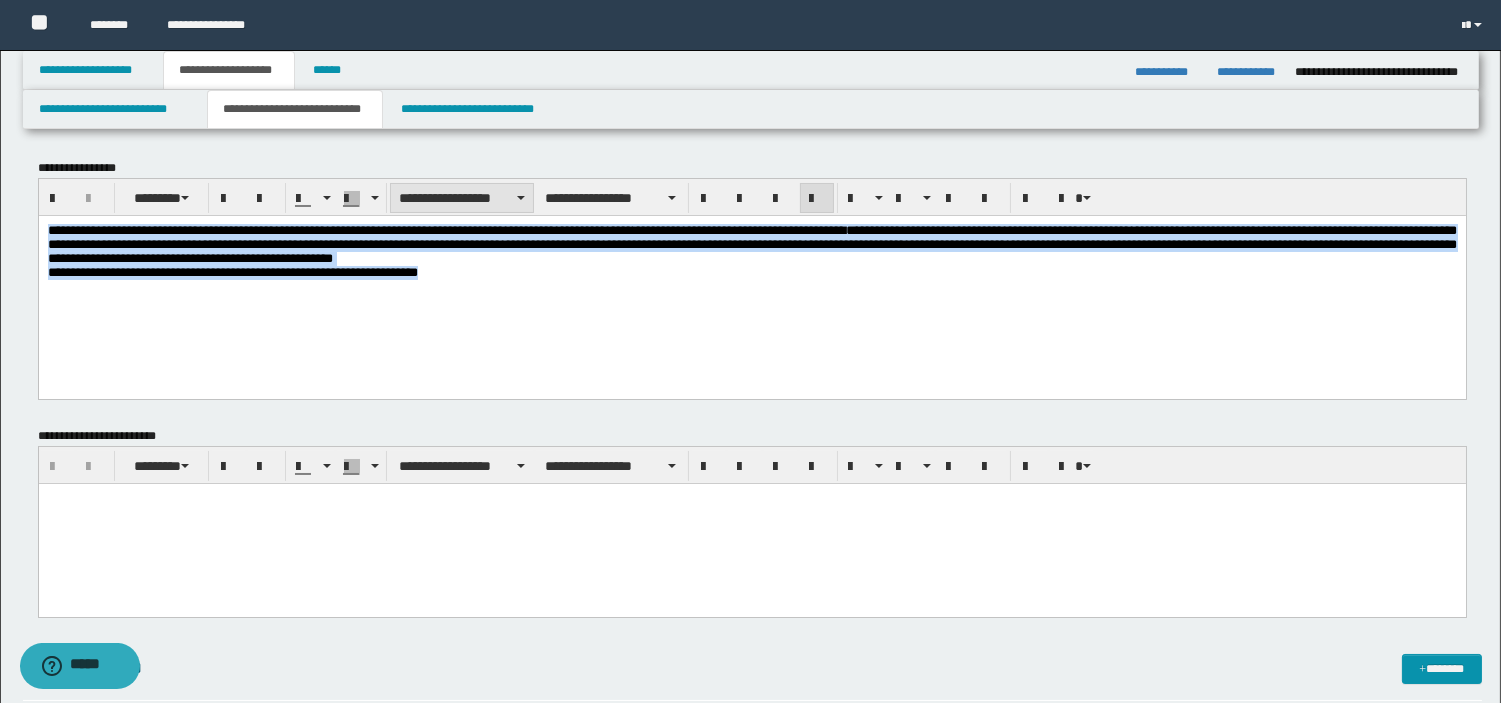click on "**********" at bounding box center (462, 198) 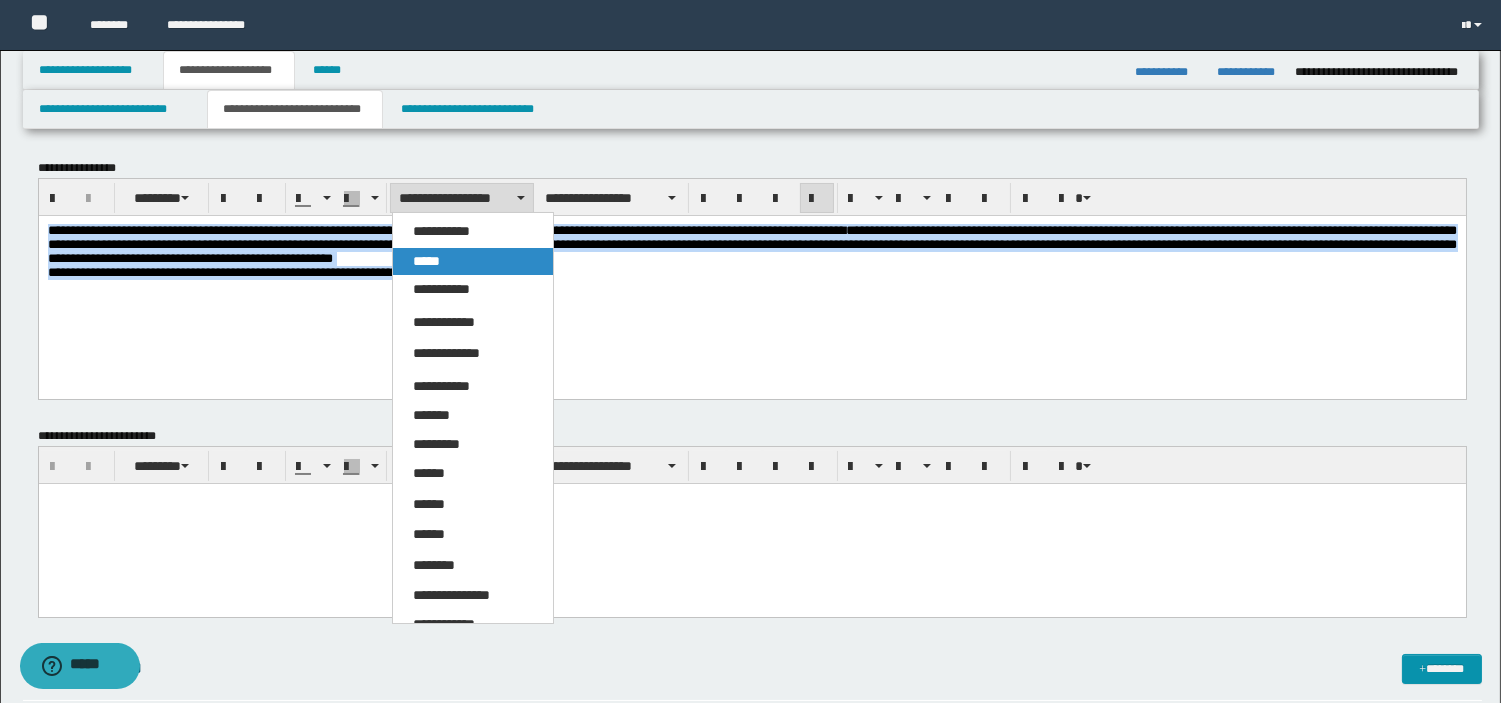 click on "*****" at bounding box center [473, 262] 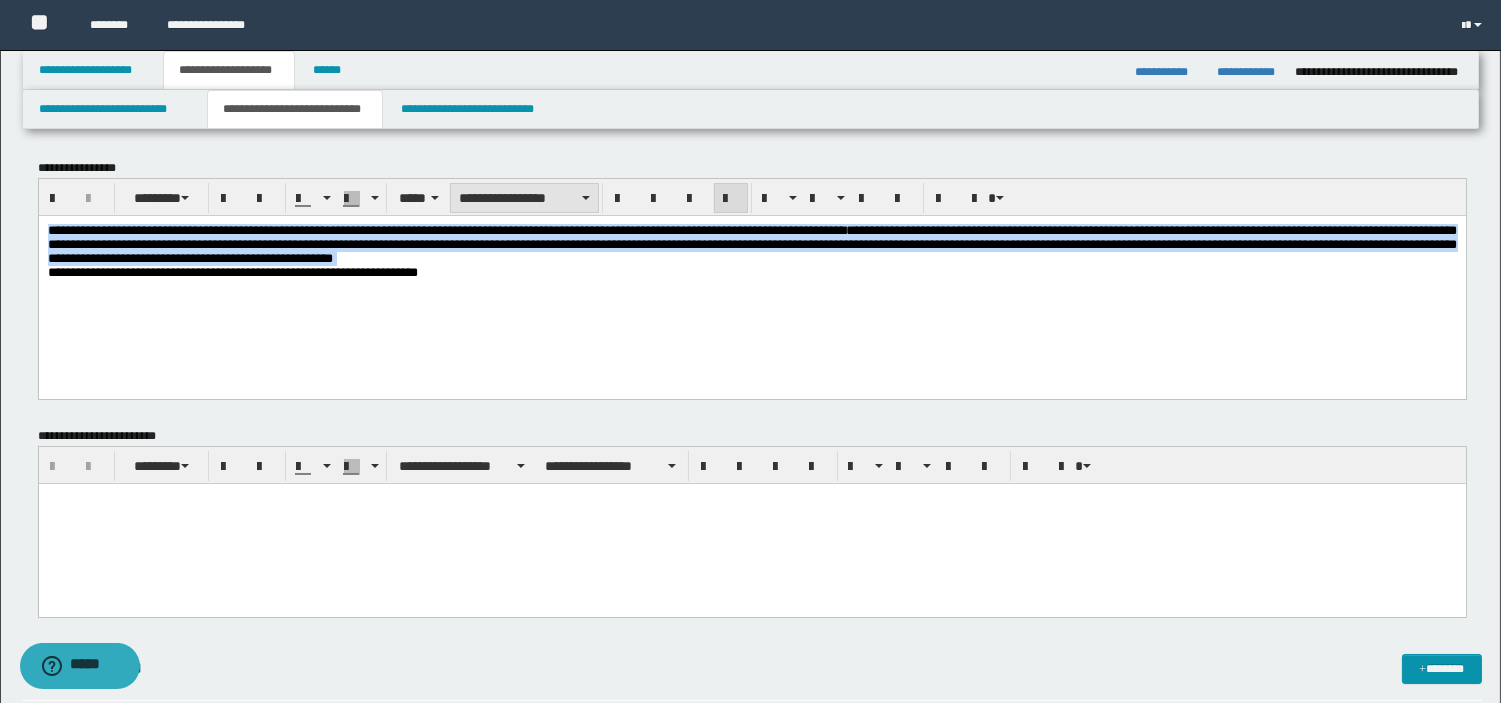 click on "**********" at bounding box center (524, 198) 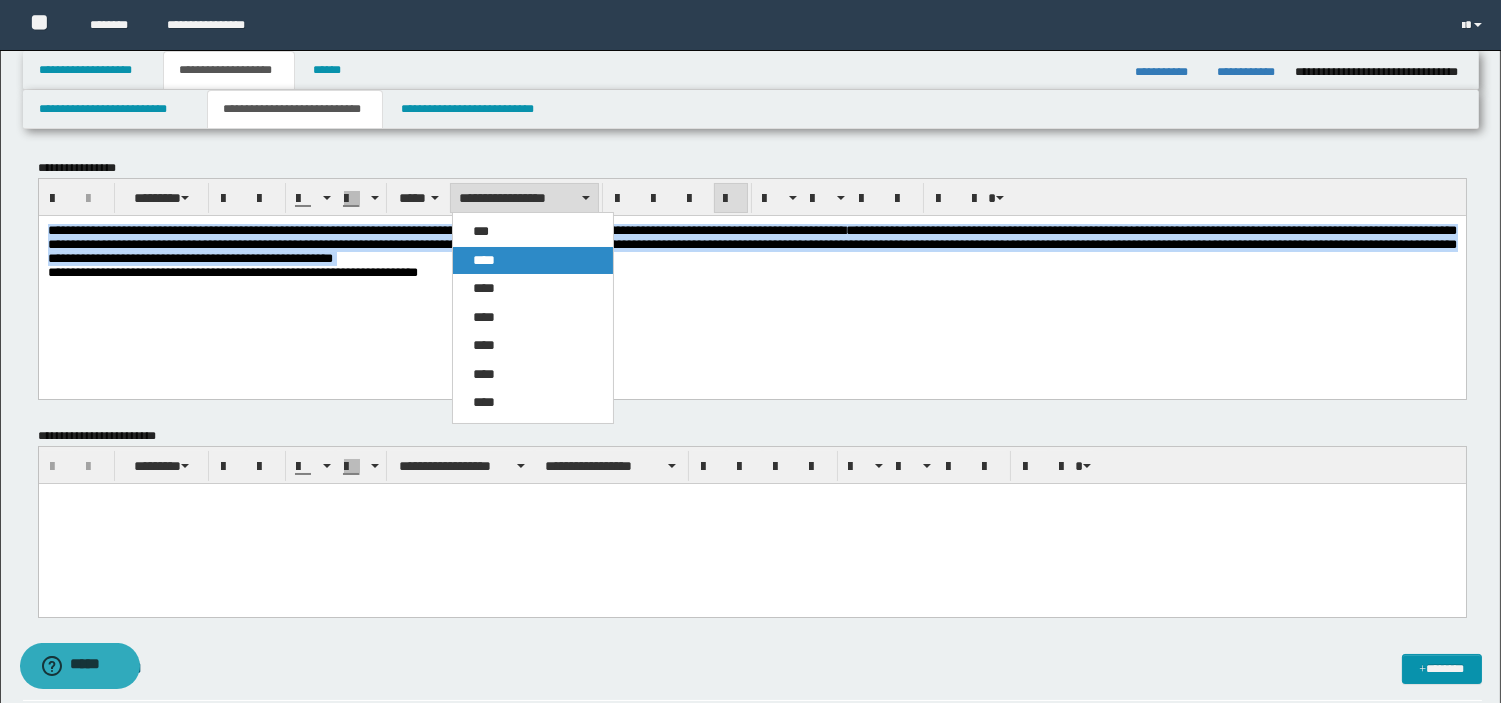 click on "****" at bounding box center (533, 261) 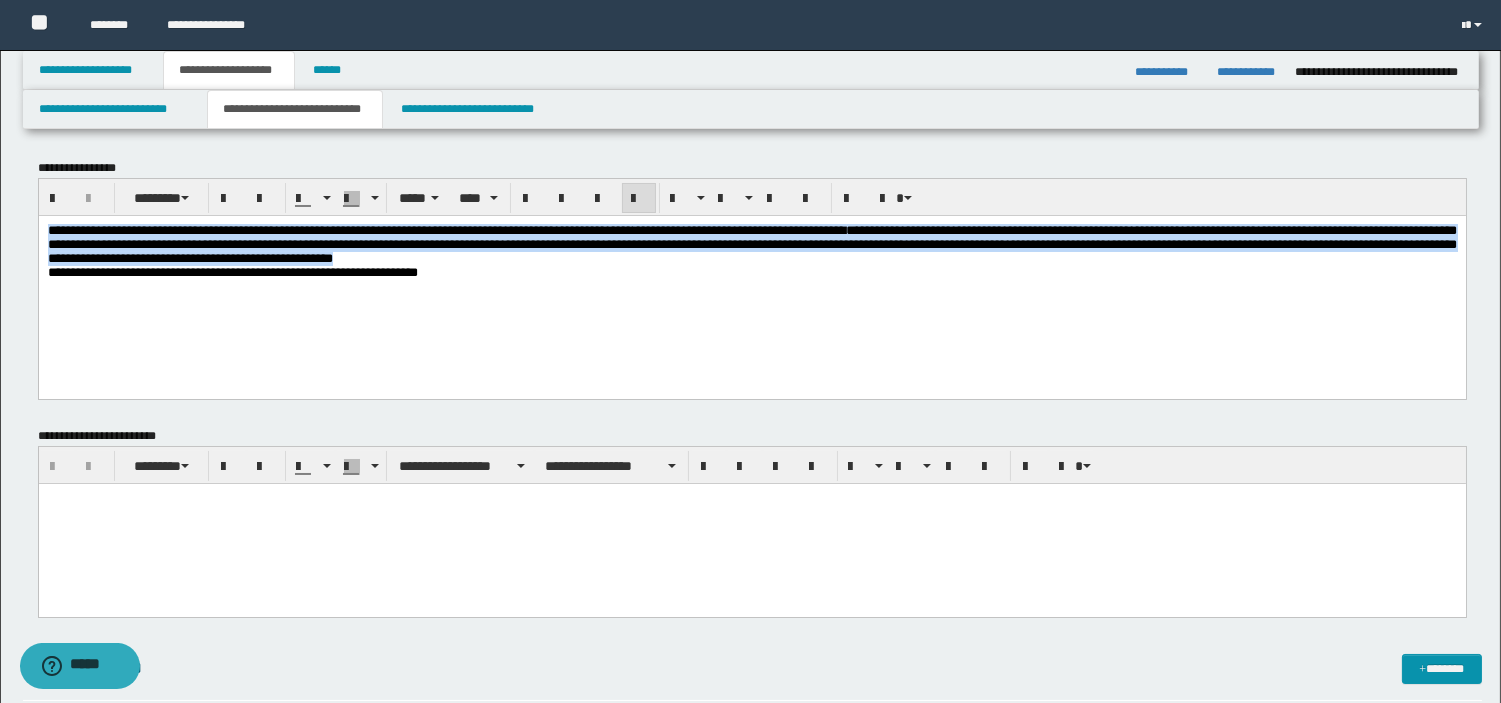 click on "**********" at bounding box center [751, 243] 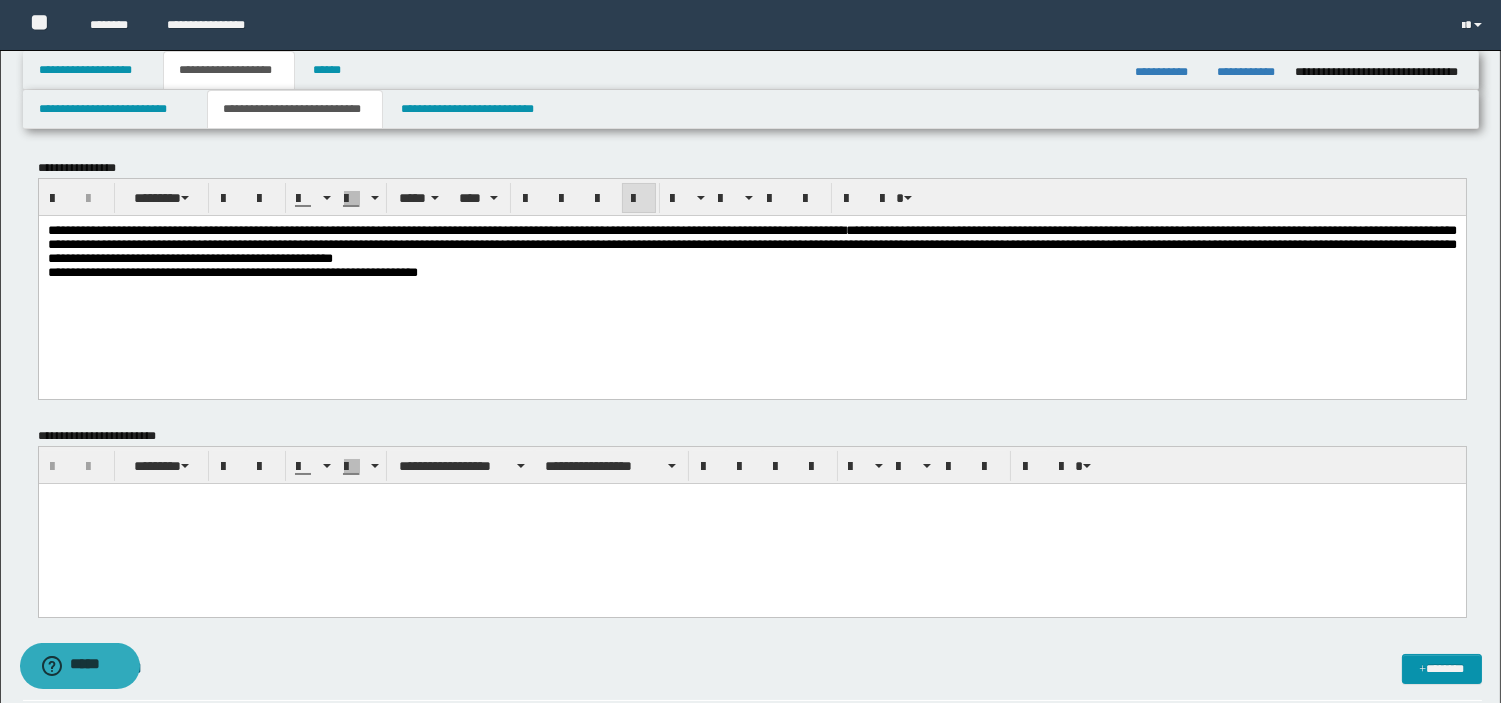 click on "**********" at bounding box center (339, 229) 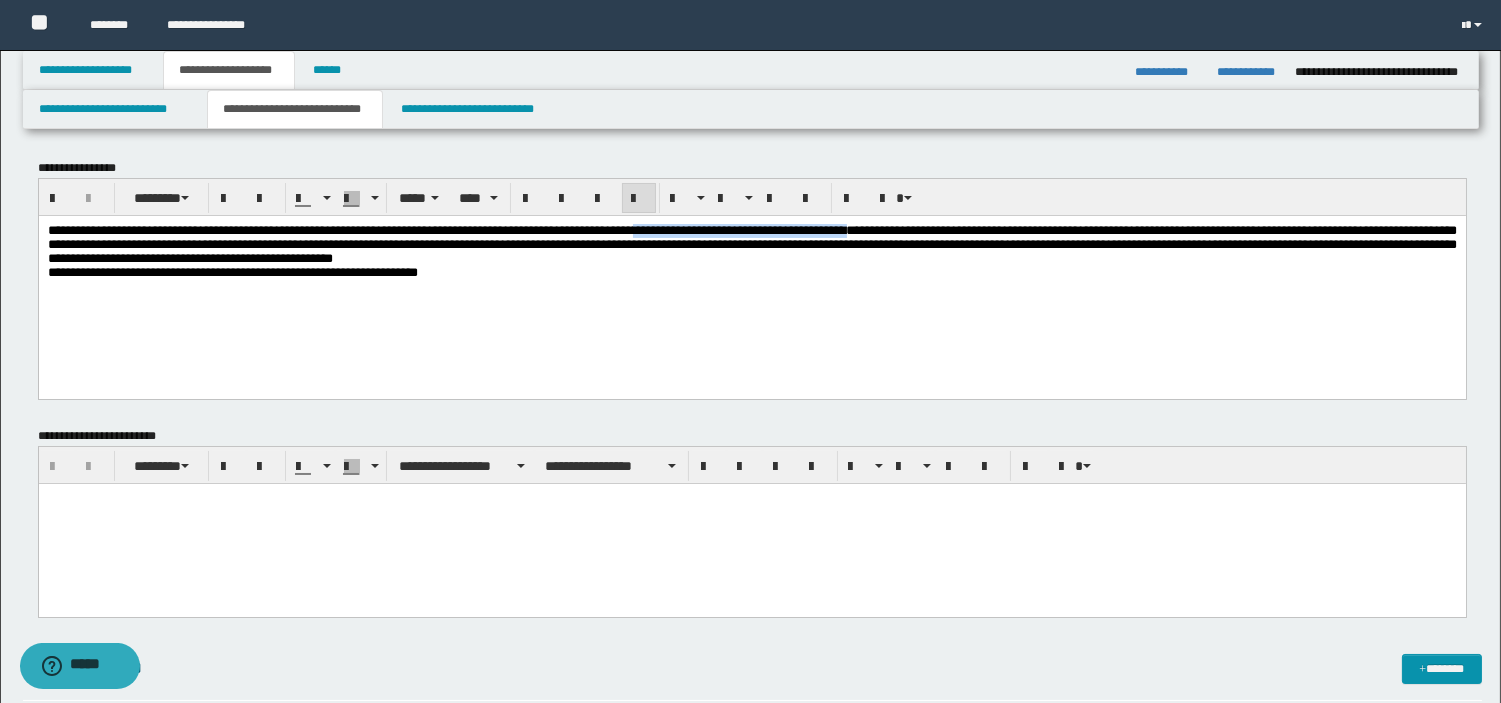 drag, startPoint x: 733, startPoint y: 229, endPoint x: 979, endPoint y: 230, distance: 246.00203 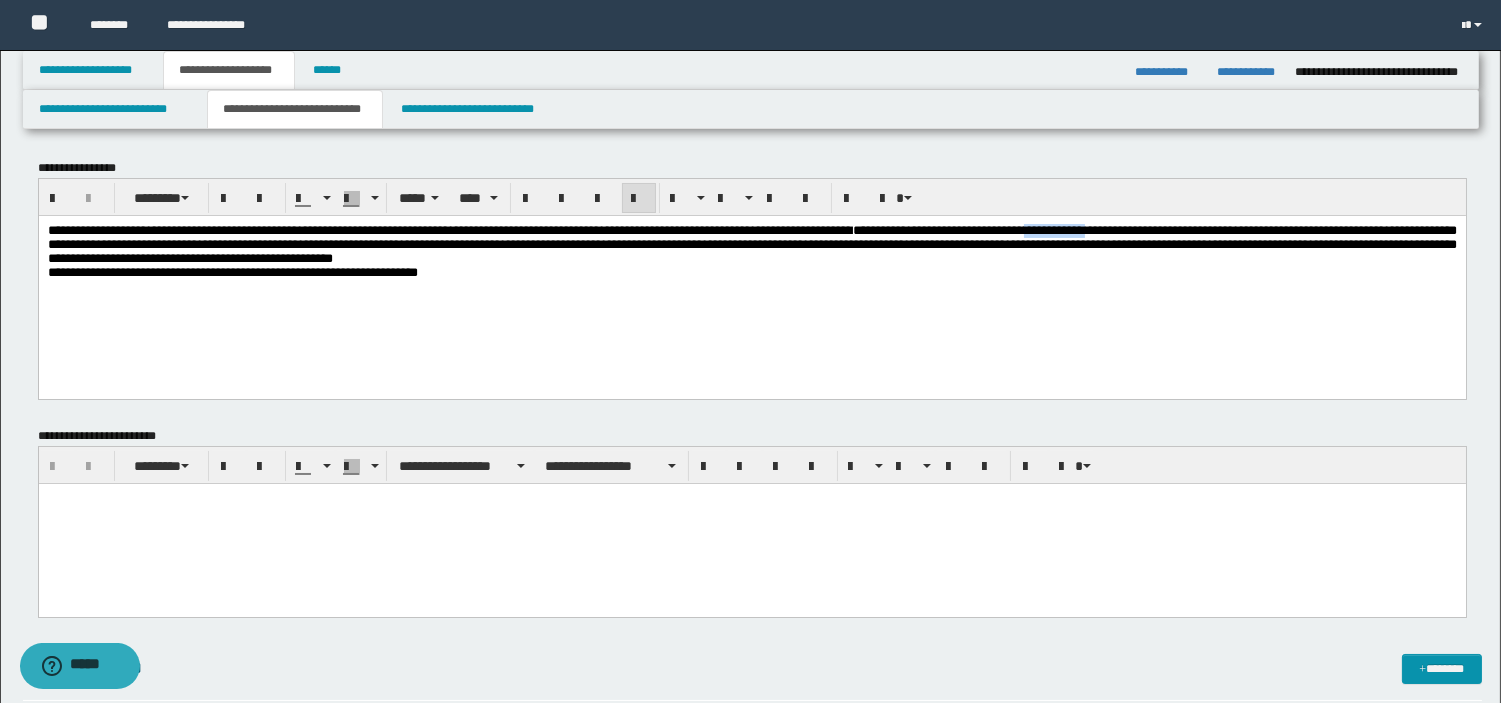 drag, startPoint x: 1232, startPoint y: 228, endPoint x: 1340, endPoint y: 227, distance: 108.00463 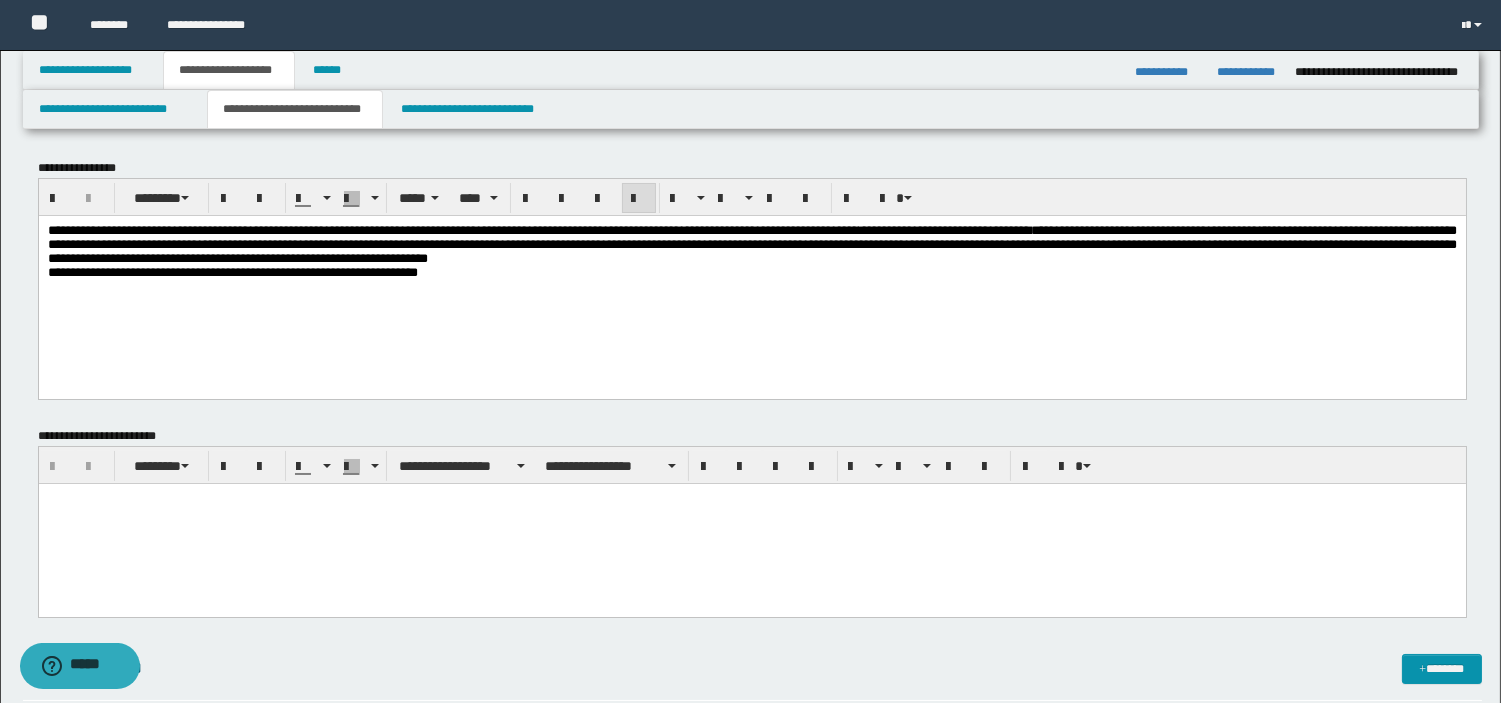 click on "**********" at bounding box center (751, 243) 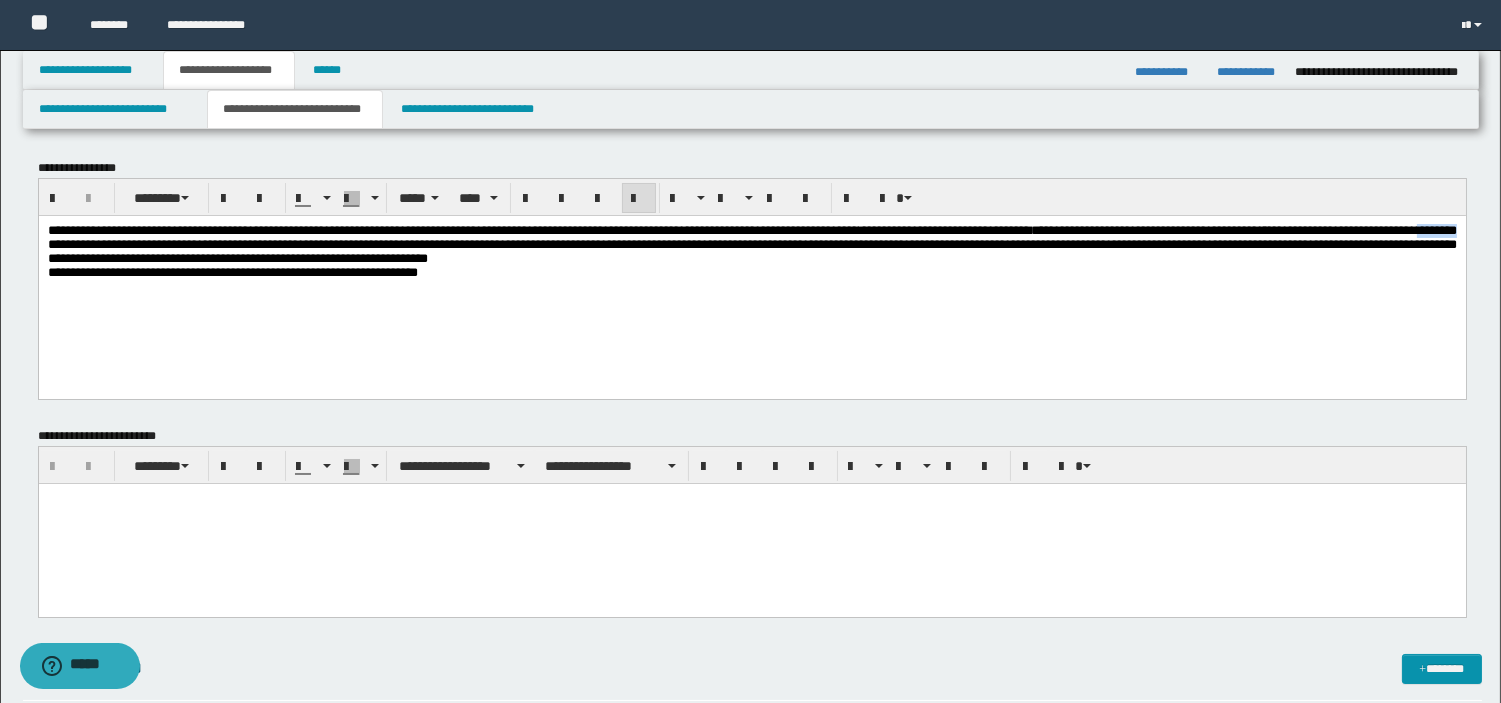 drag, startPoint x: 418, startPoint y: 249, endPoint x: 485, endPoint y: 245, distance: 67.11929 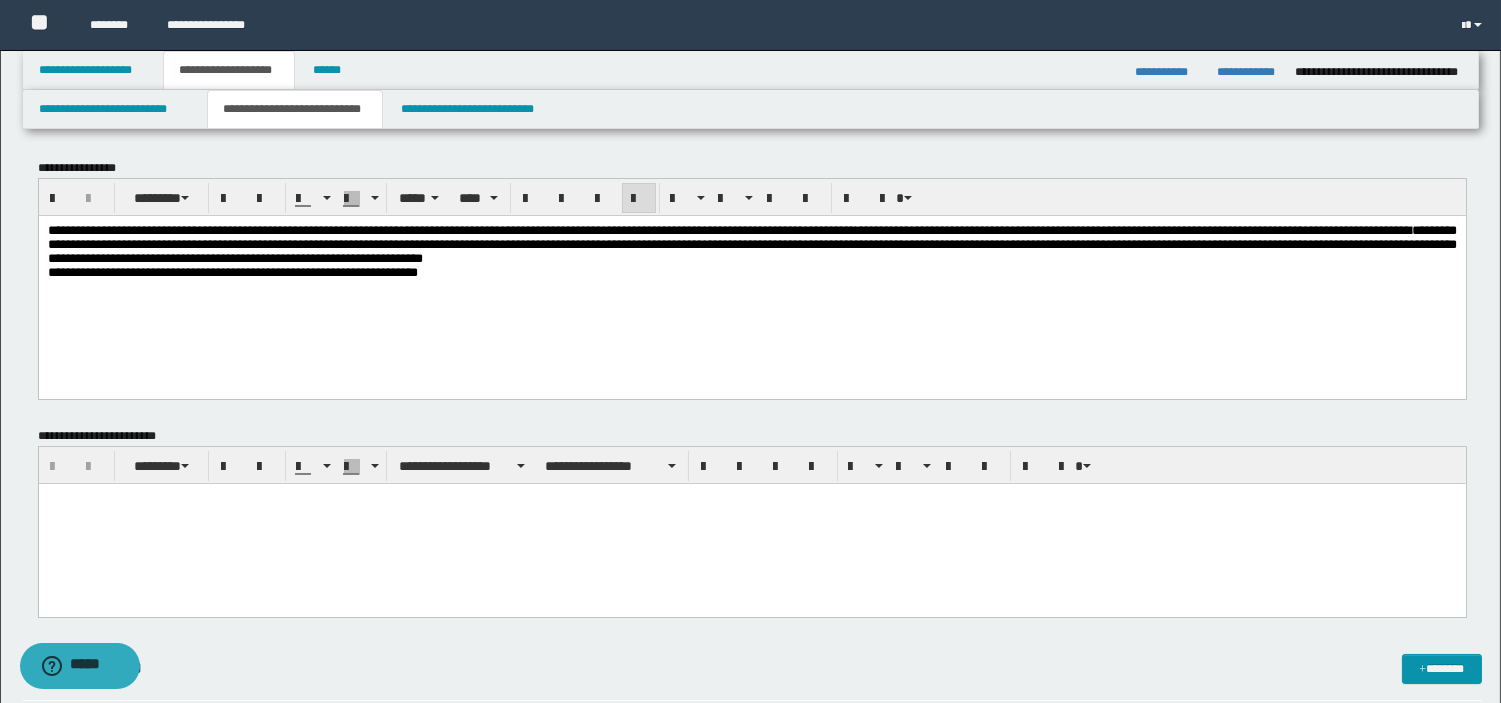 click on "**********" at bounding box center (751, 243) 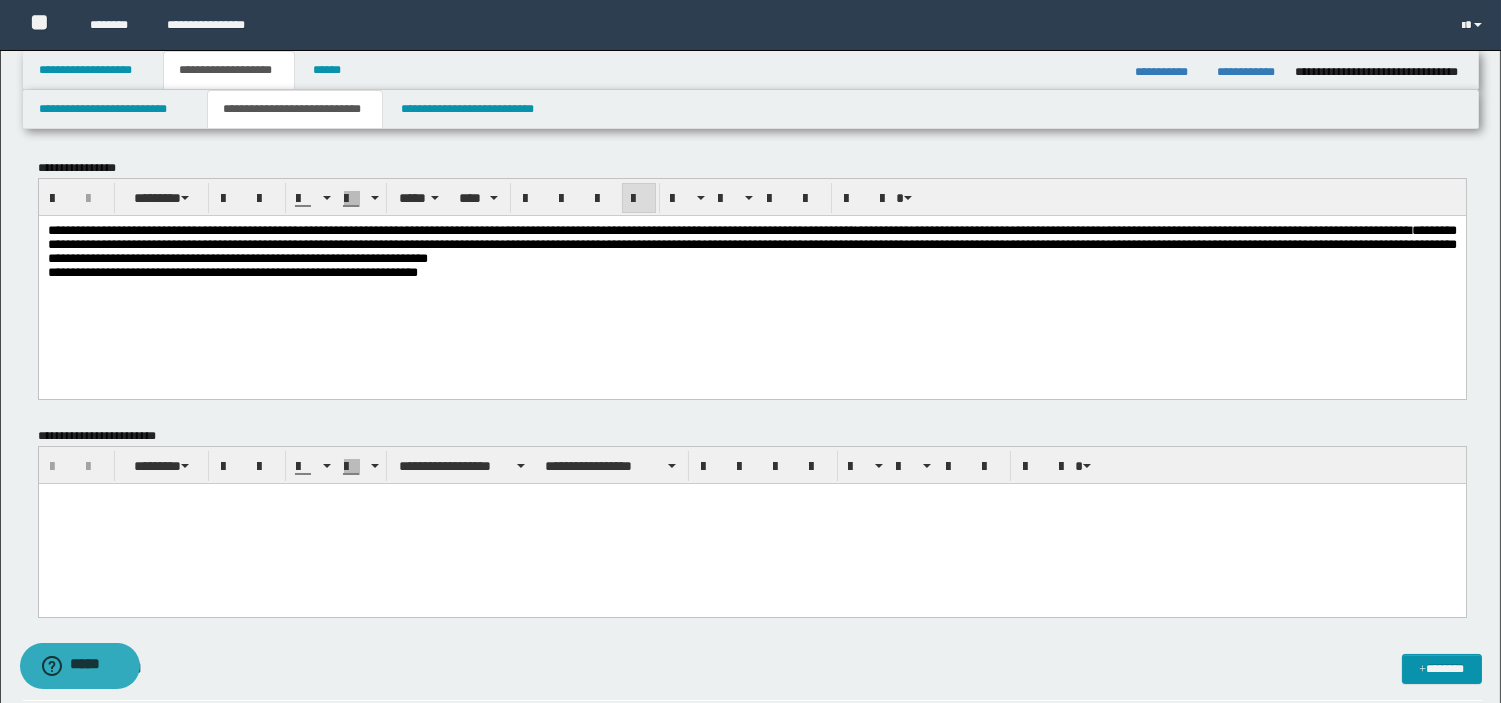 click on "**********" at bounding box center [751, 243] 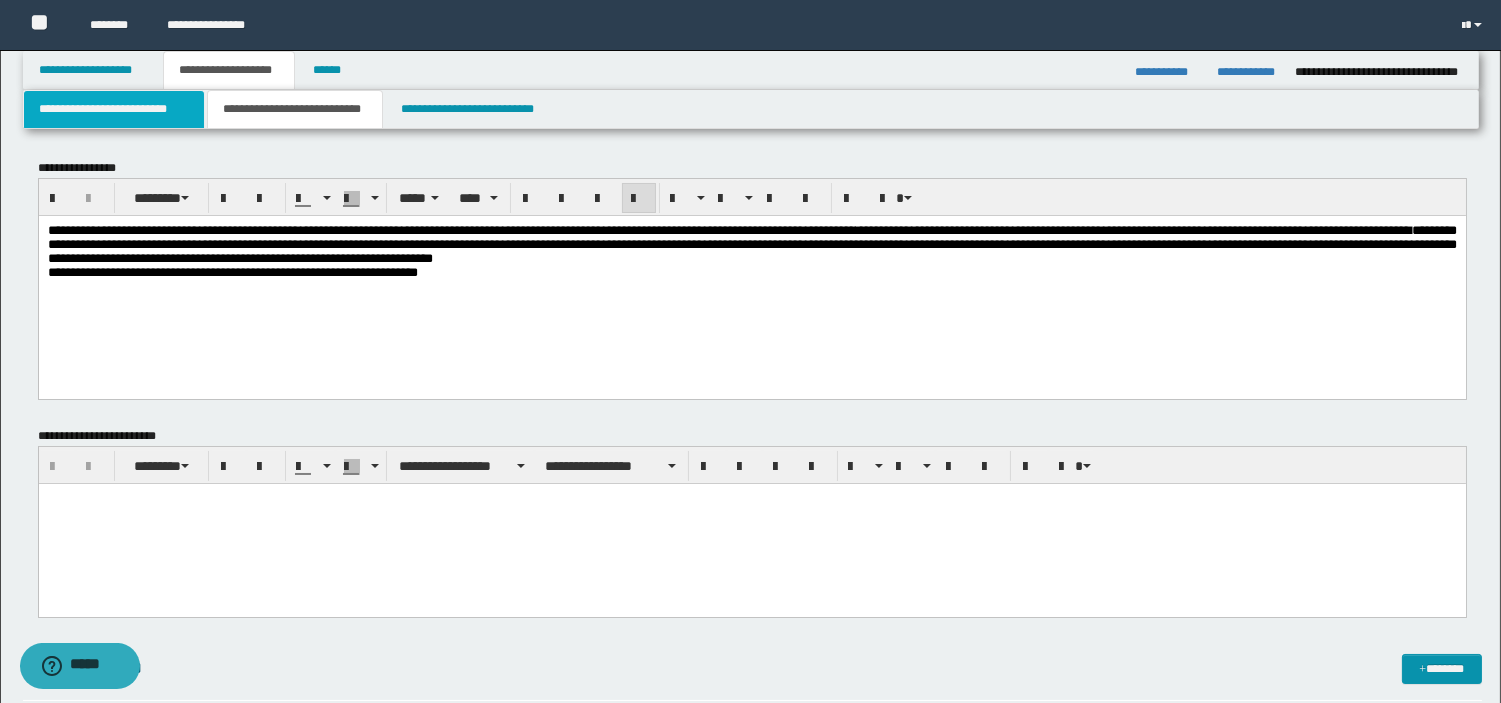 click on "**********" at bounding box center [114, 109] 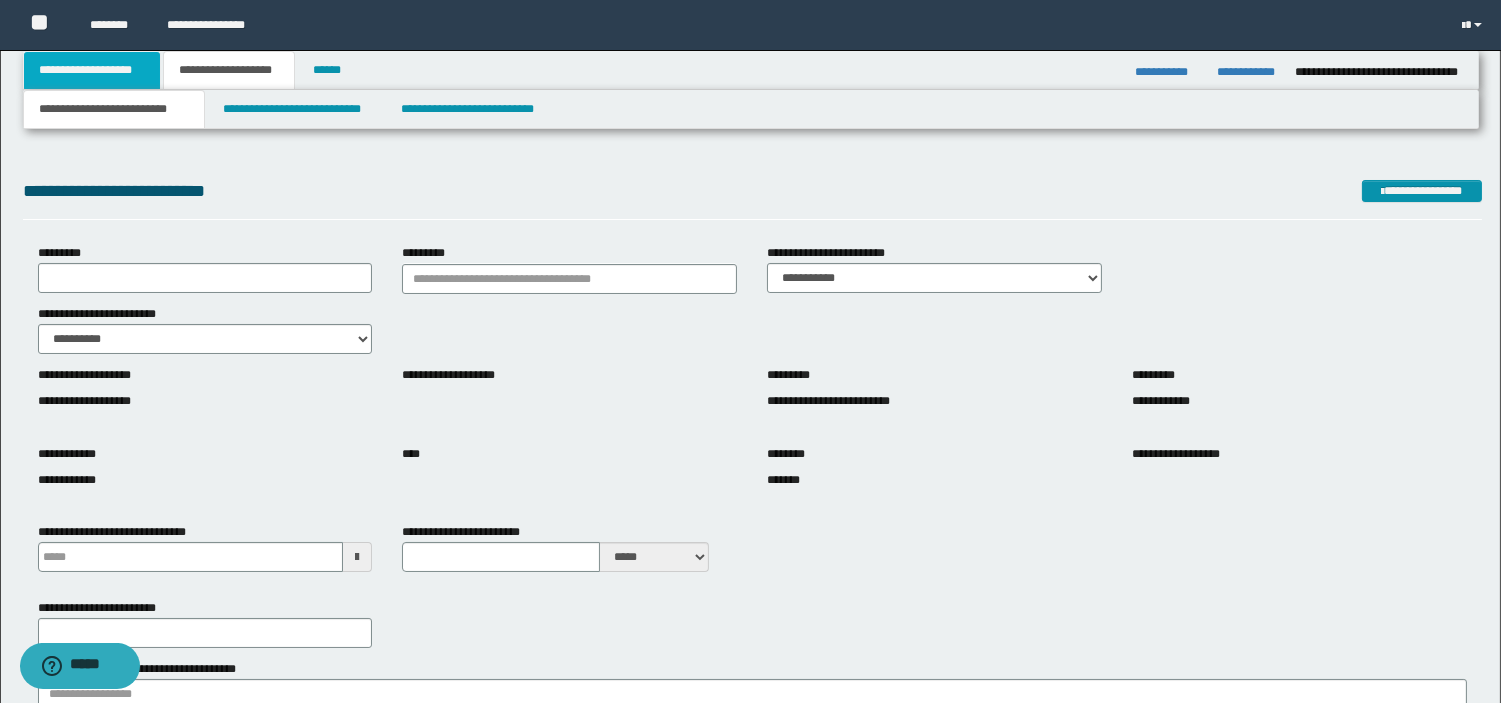 click on "**********" at bounding box center (92, 70) 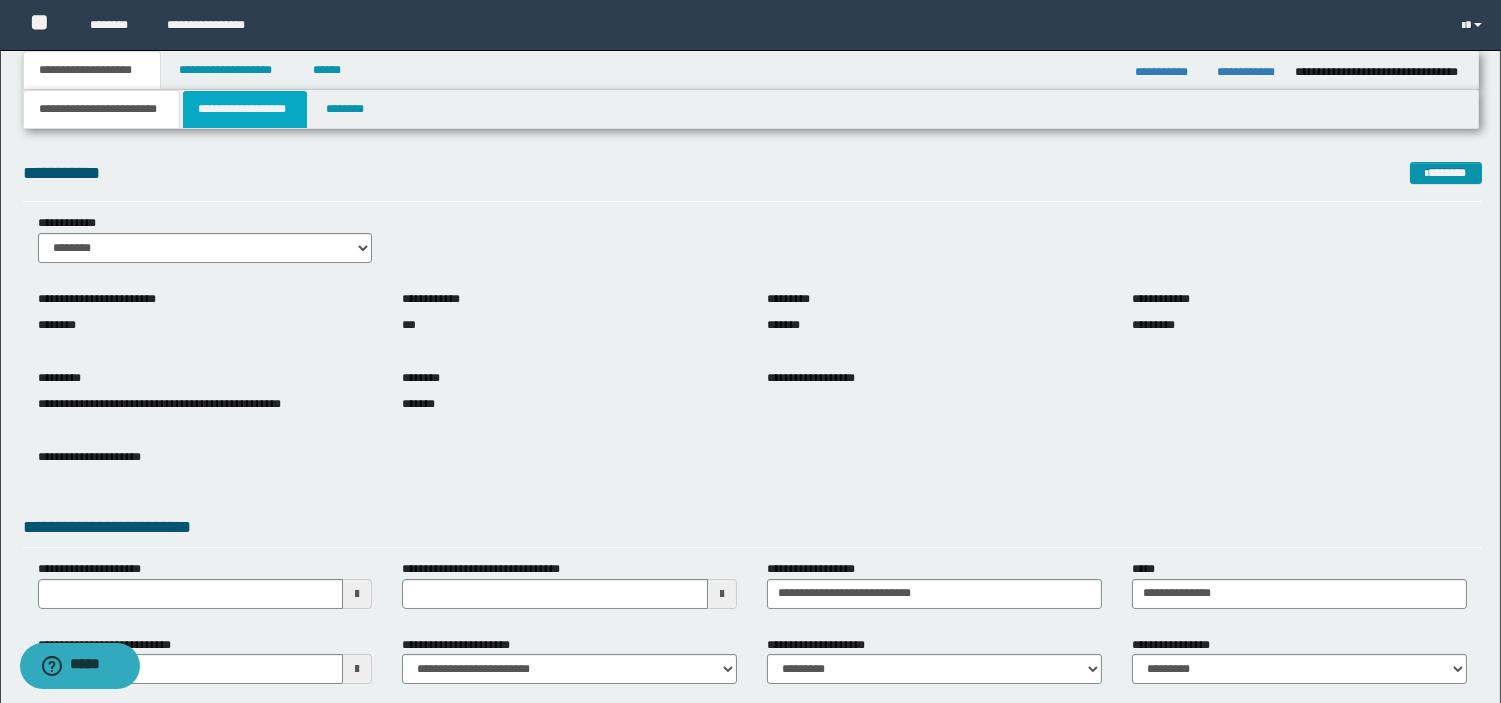 click on "**********" at bounding box center (245, 109) 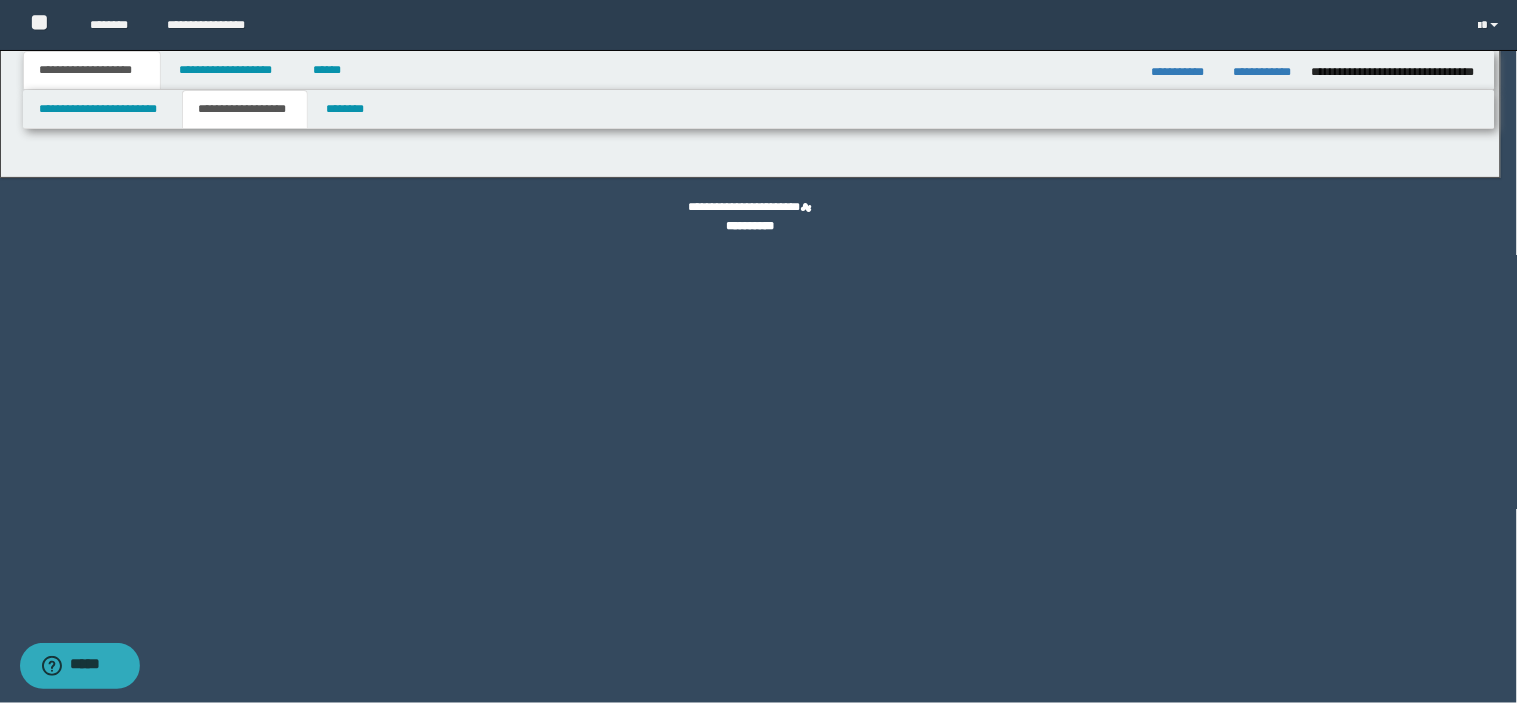 type on "********" 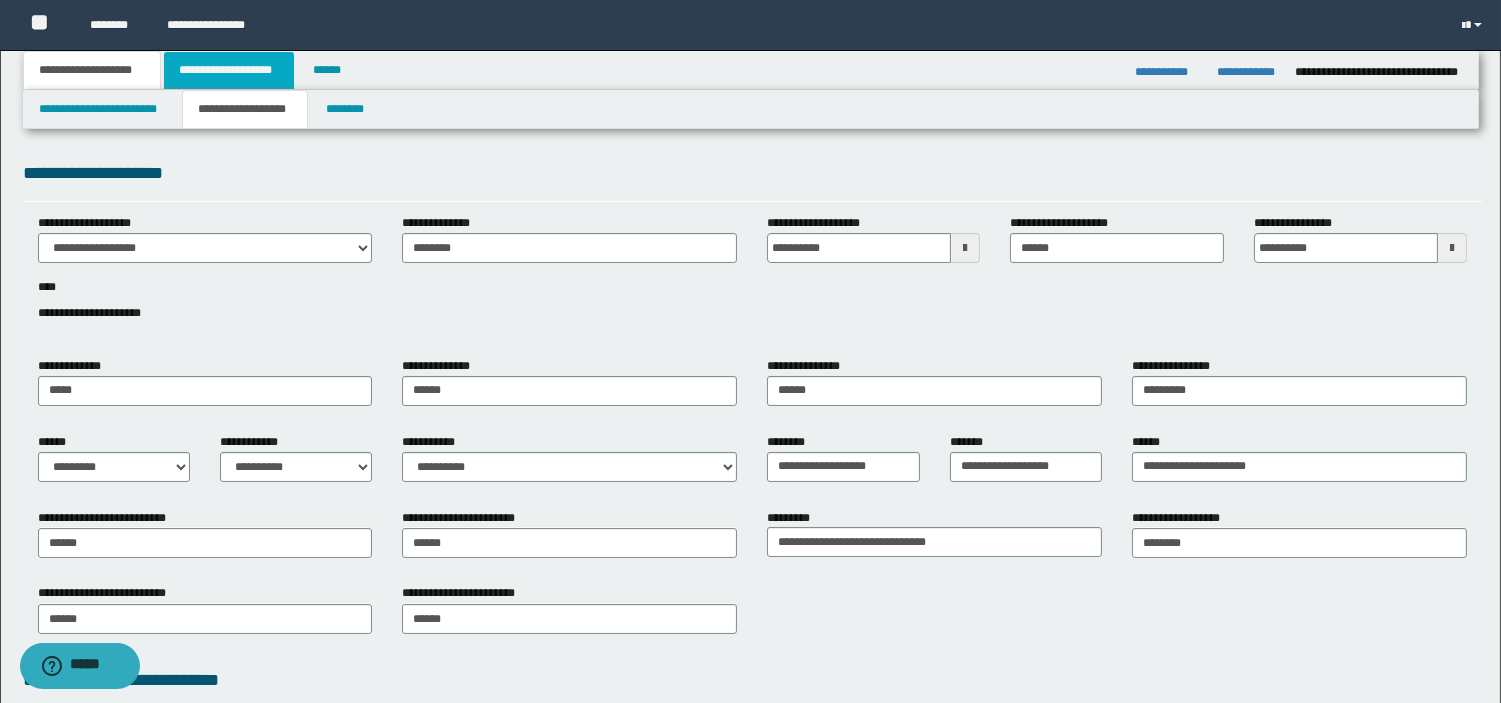 click on "**********" at bounding box center [229, 70] 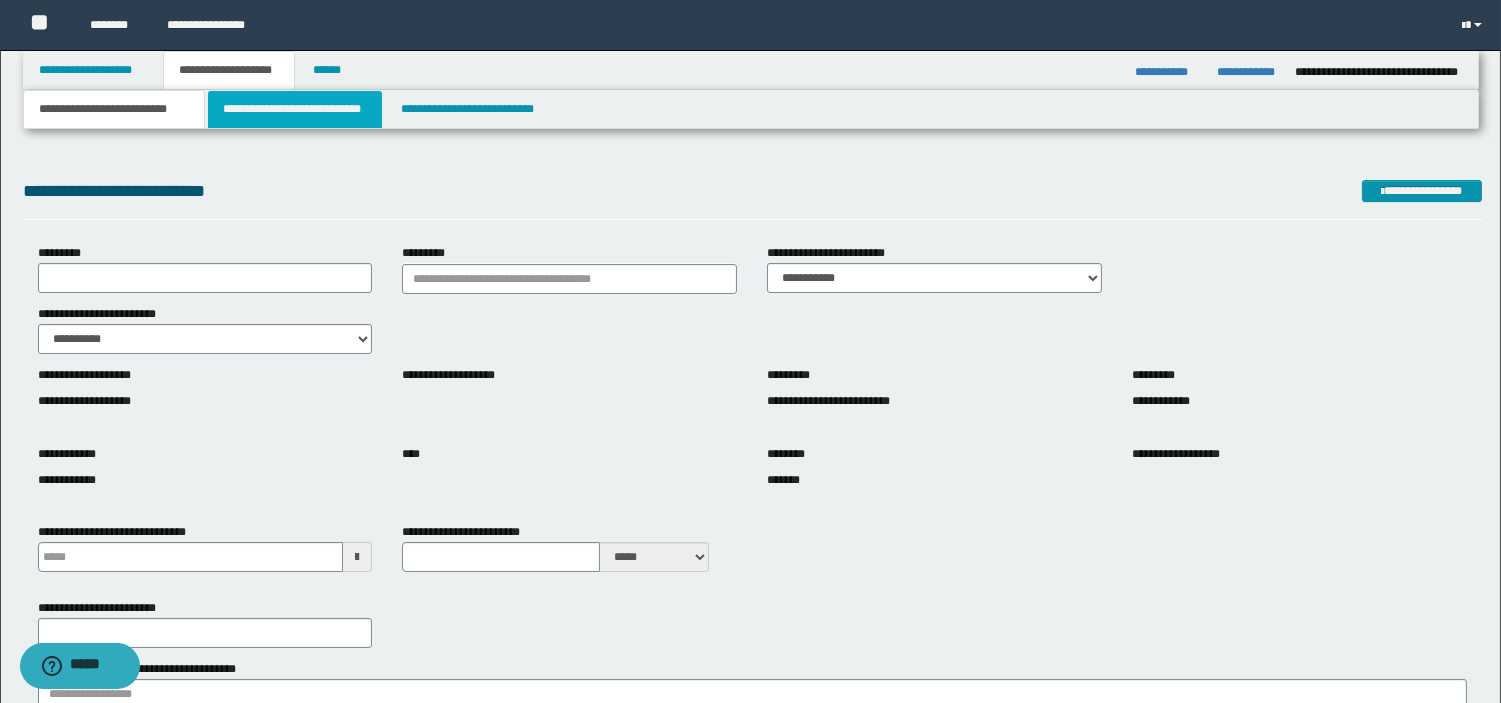 type 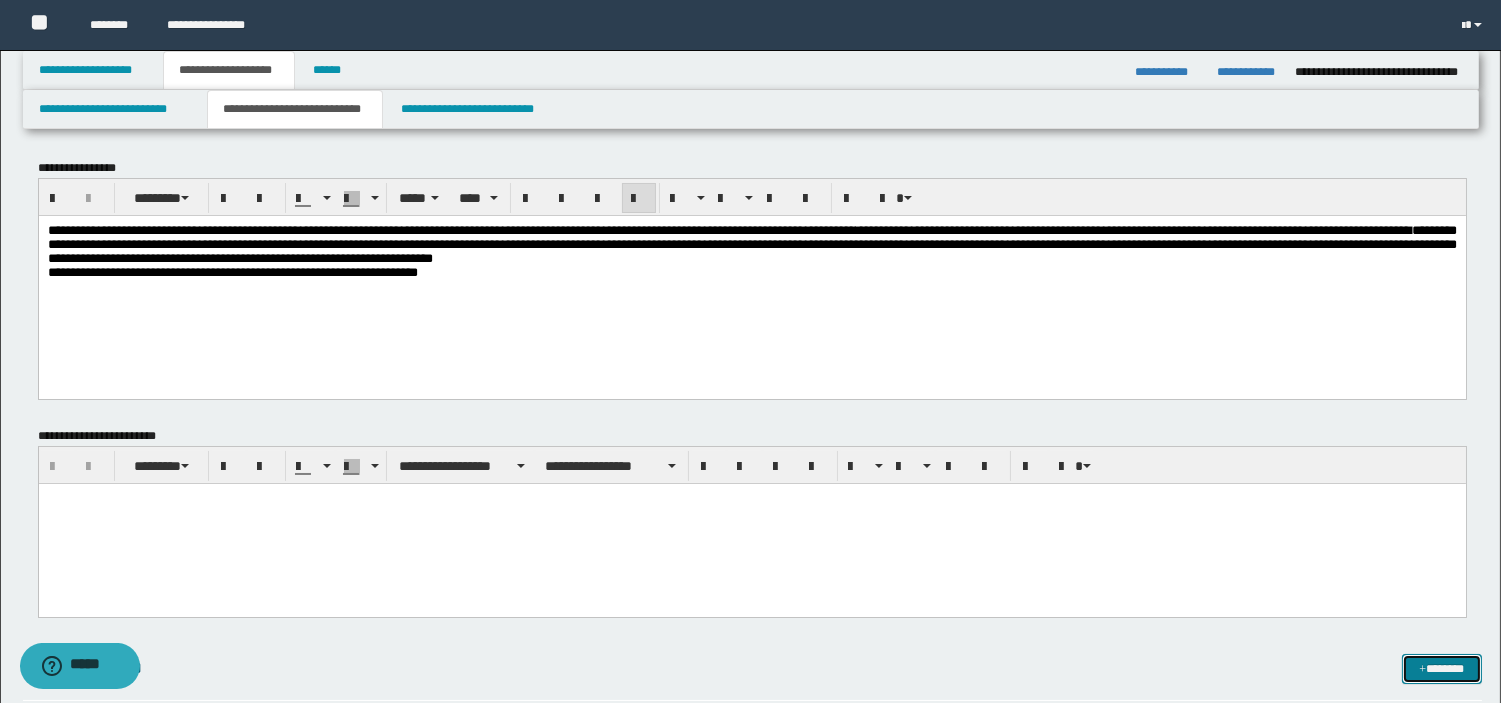 click on "*******" at bounding box center (1442, 669) 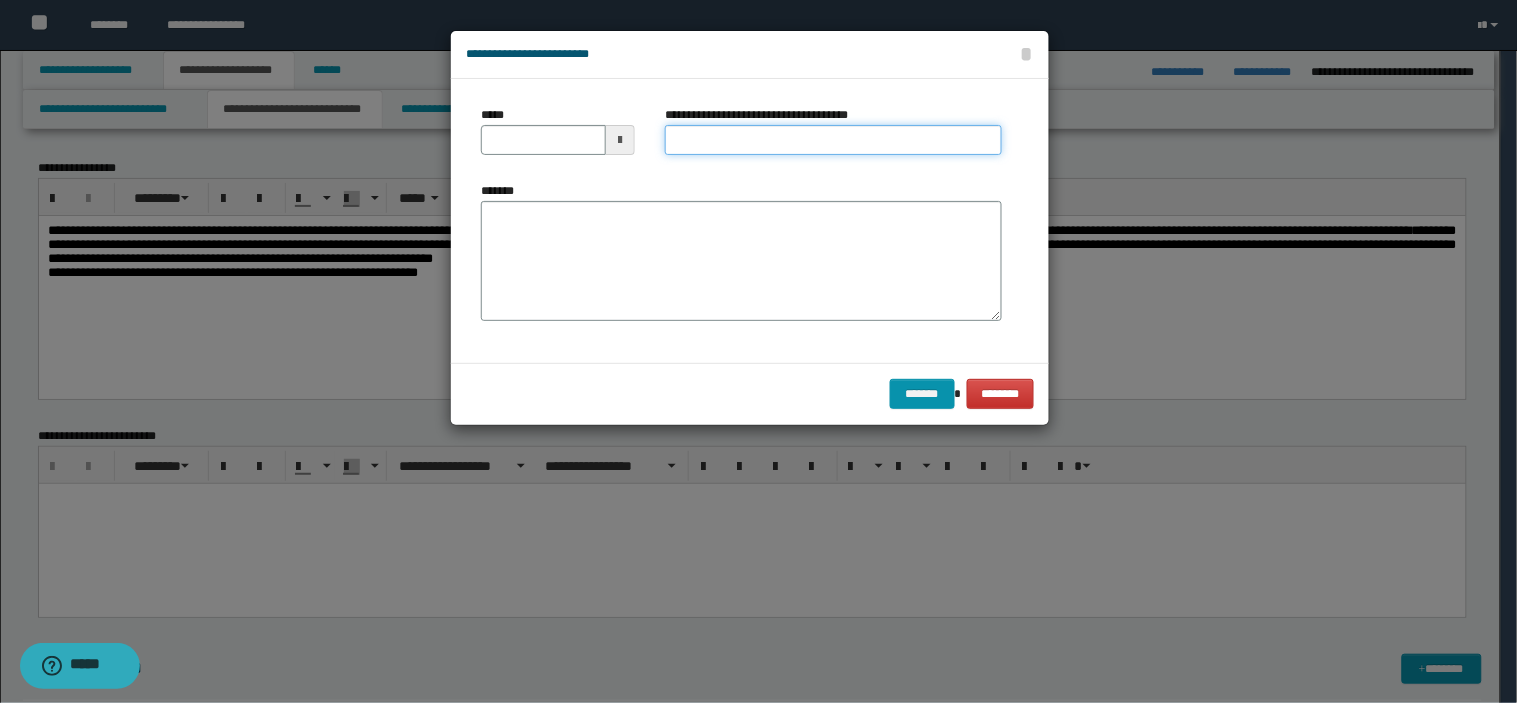 click on "**********" at bounding box center (833, 140) 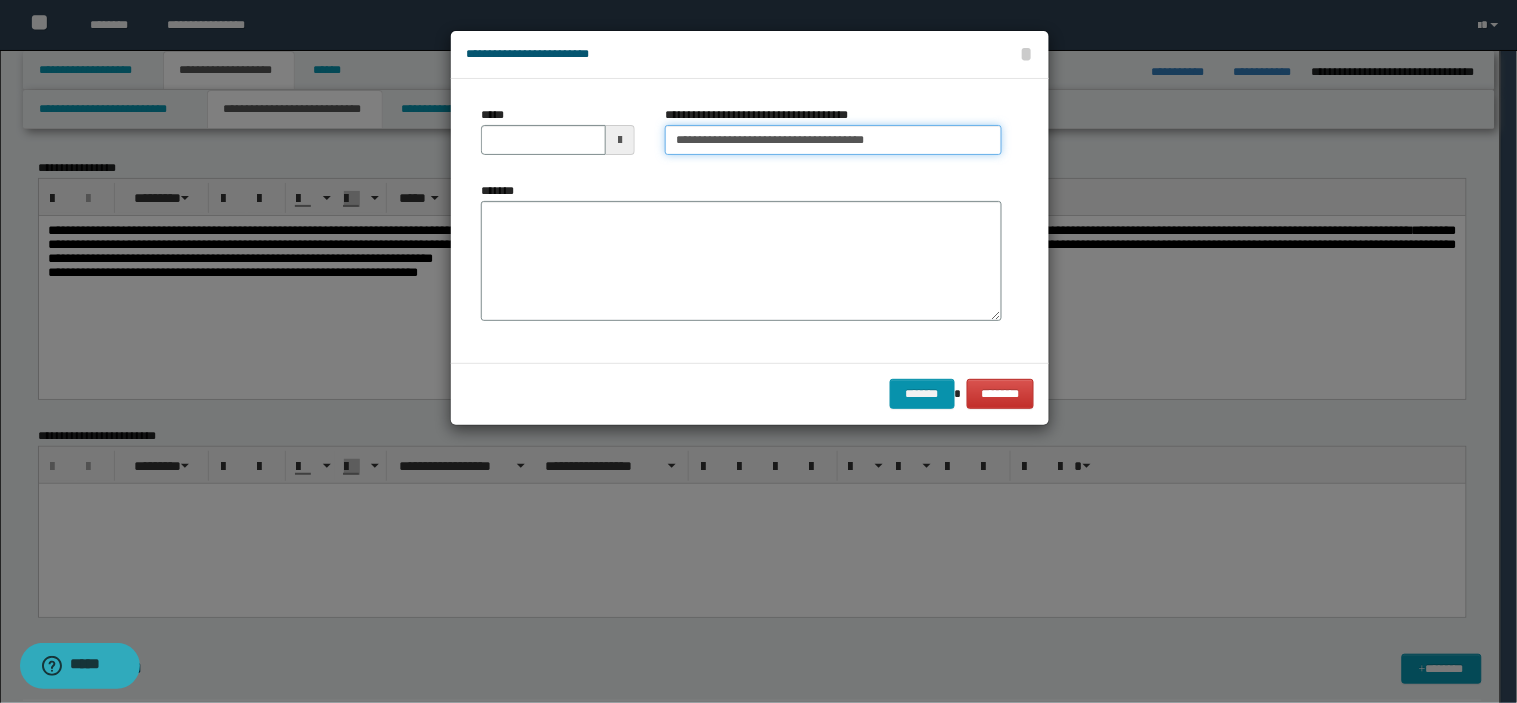 type on "**********" 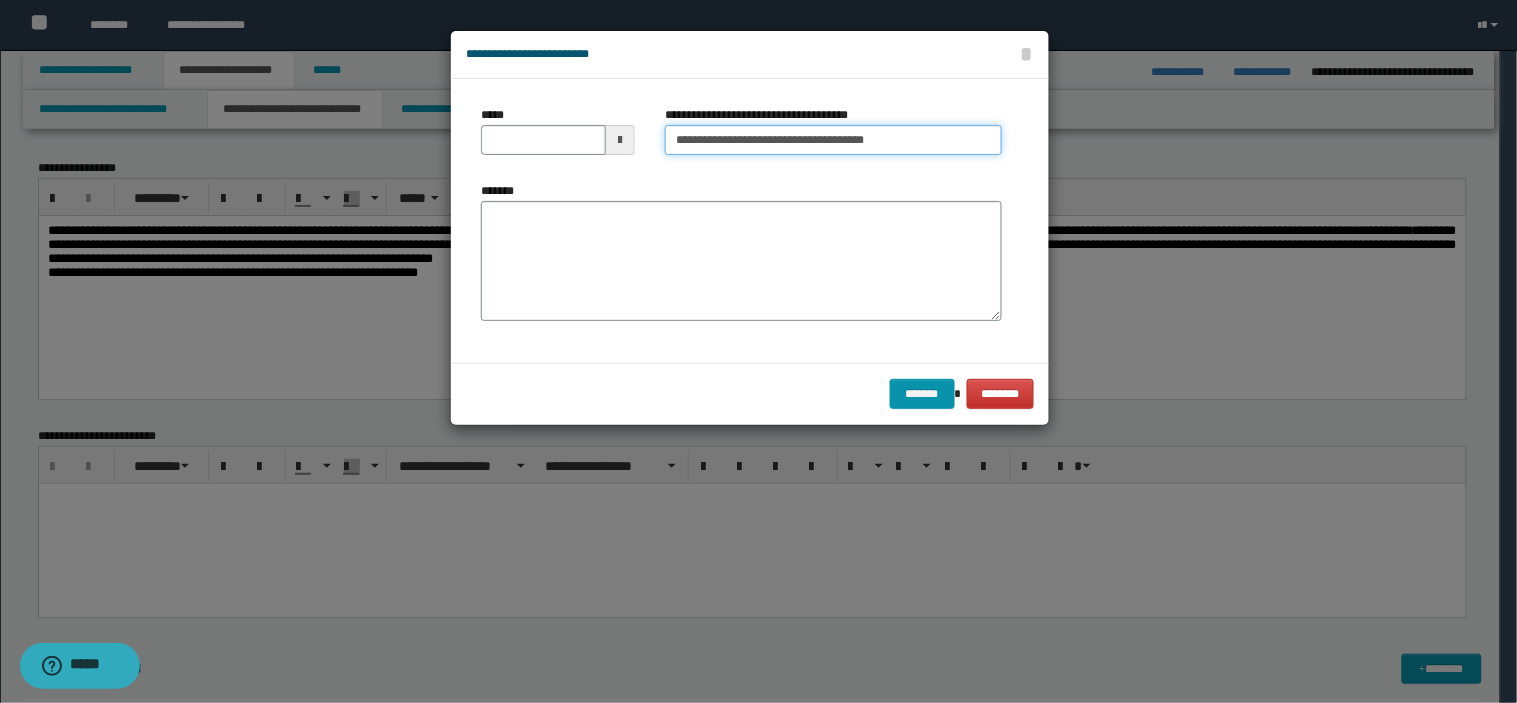 drag, startPoint x: 917, startPoint y: 146, endPoint x: 835, endPoint y: 141, distance: 82.1523 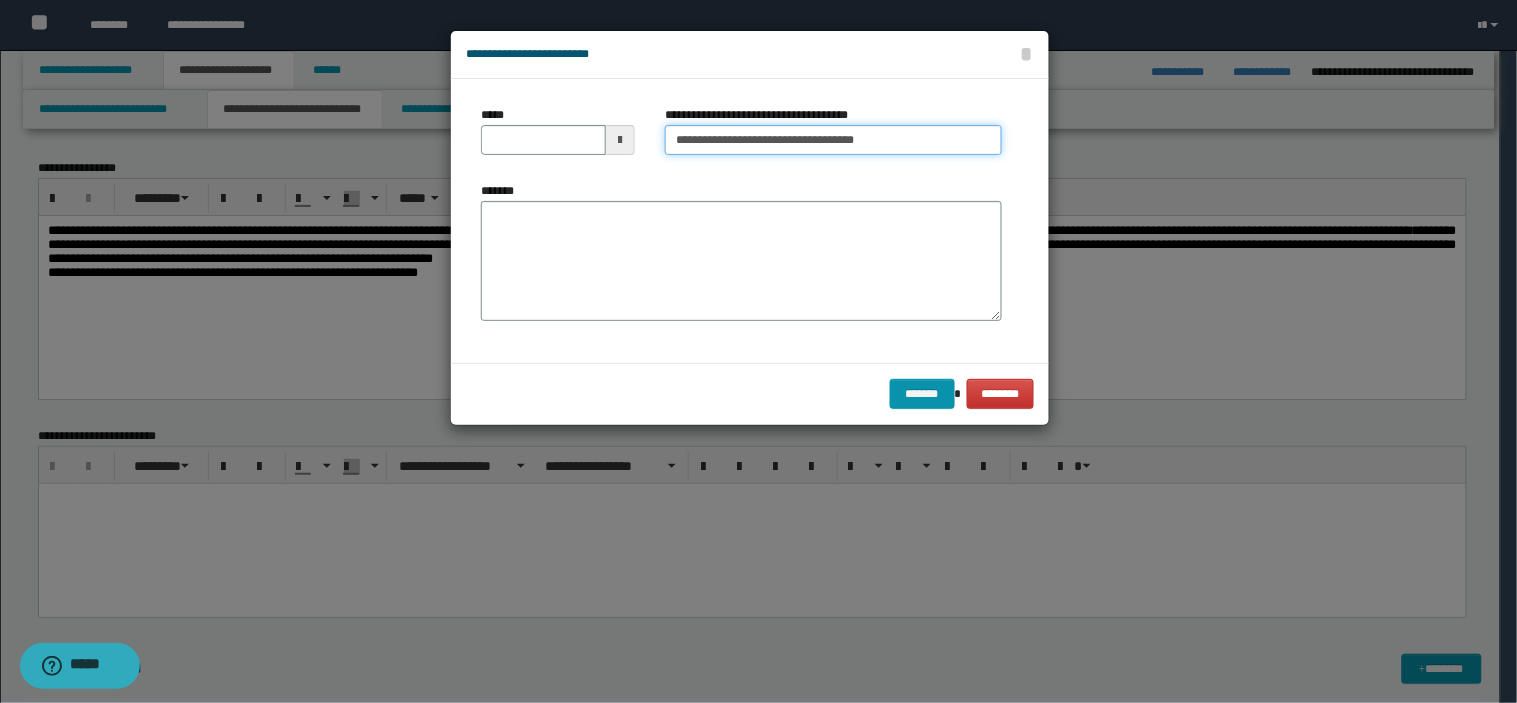 type on "**********" 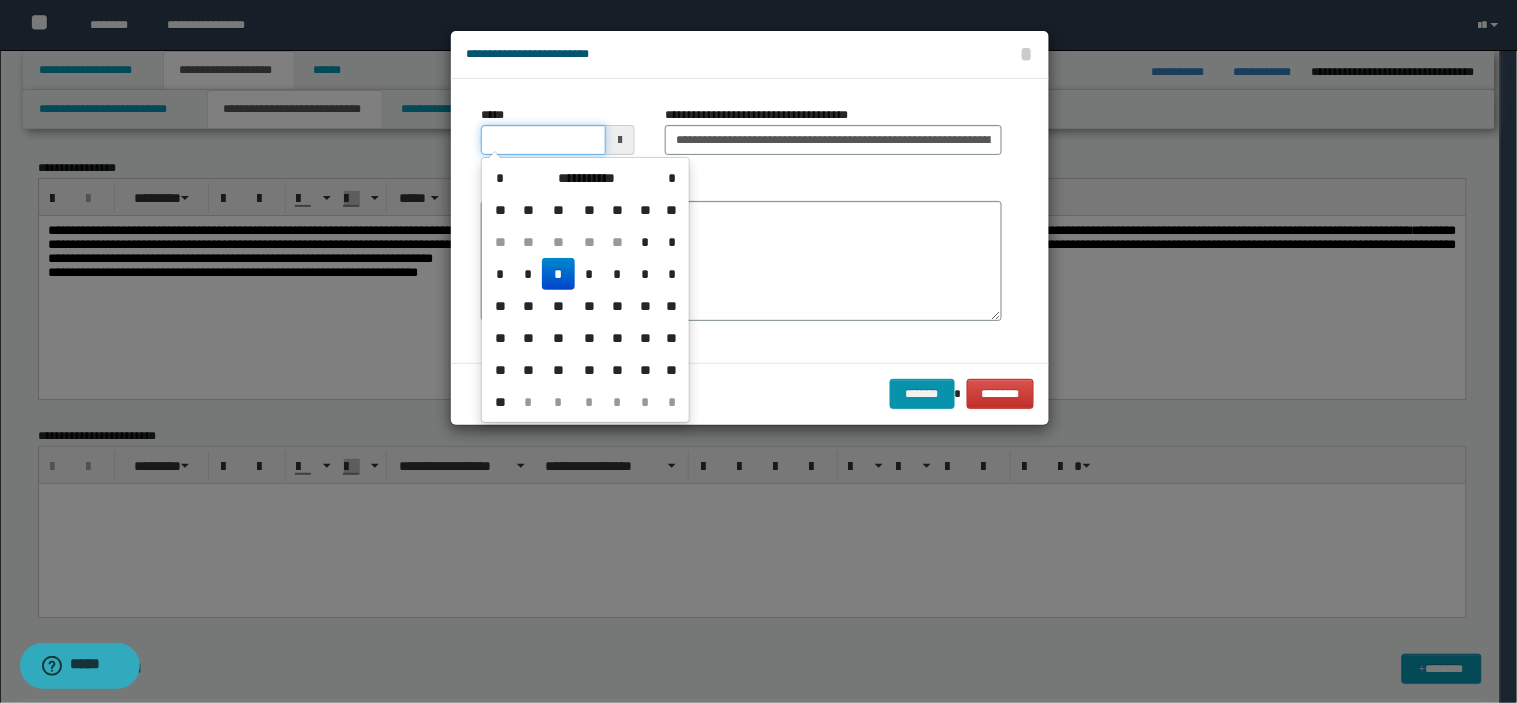 click on "*****" at bounding box center (543, 140) 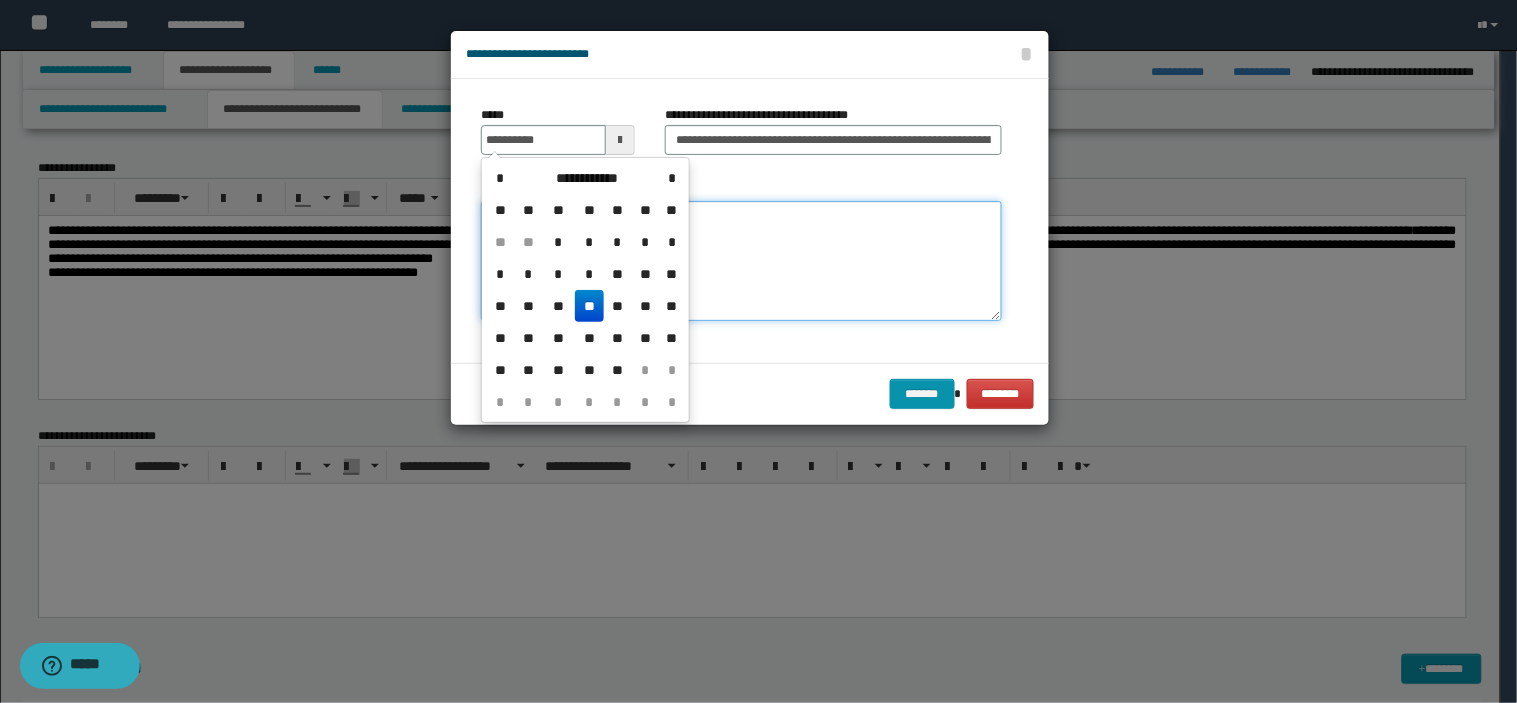 type on "**********" 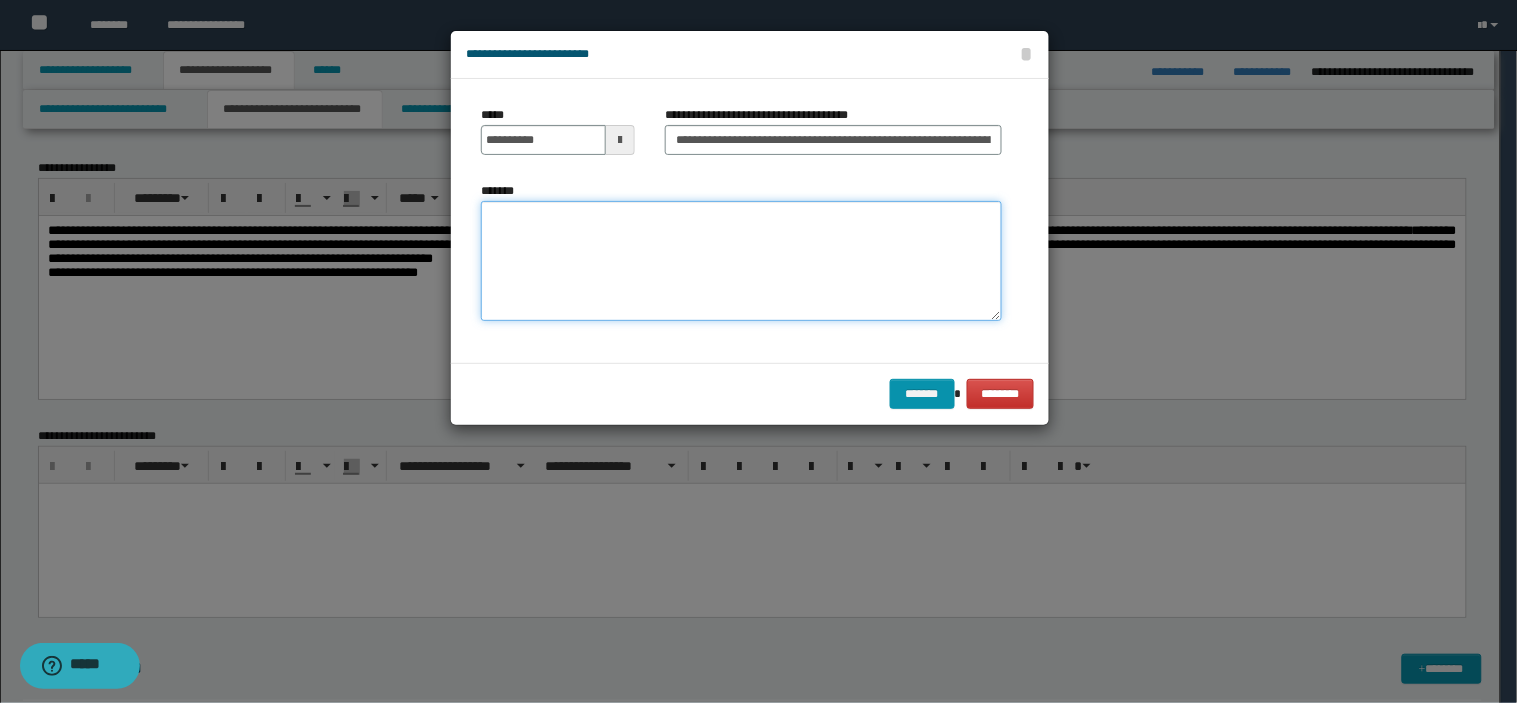 click on "*******" at bounding box center (741, 261) 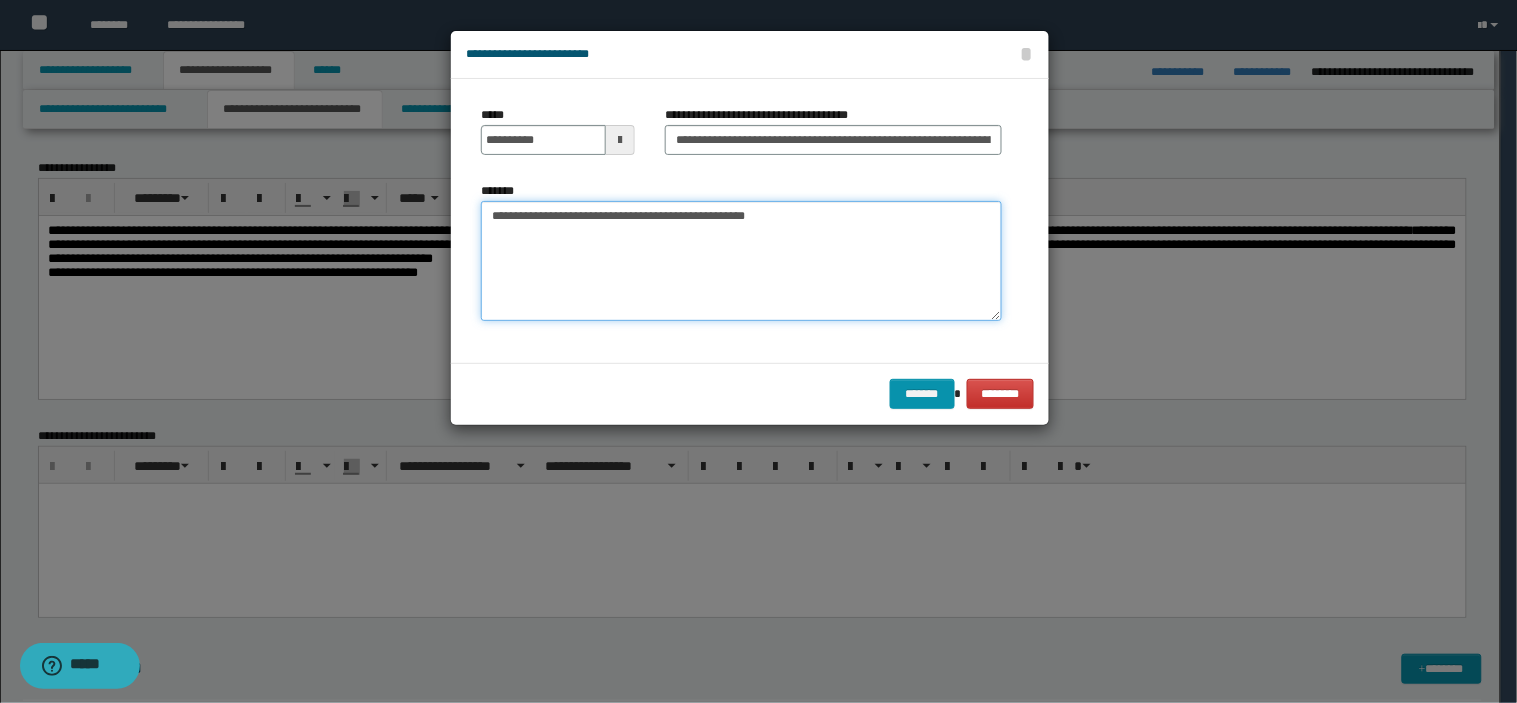 type on "**********" 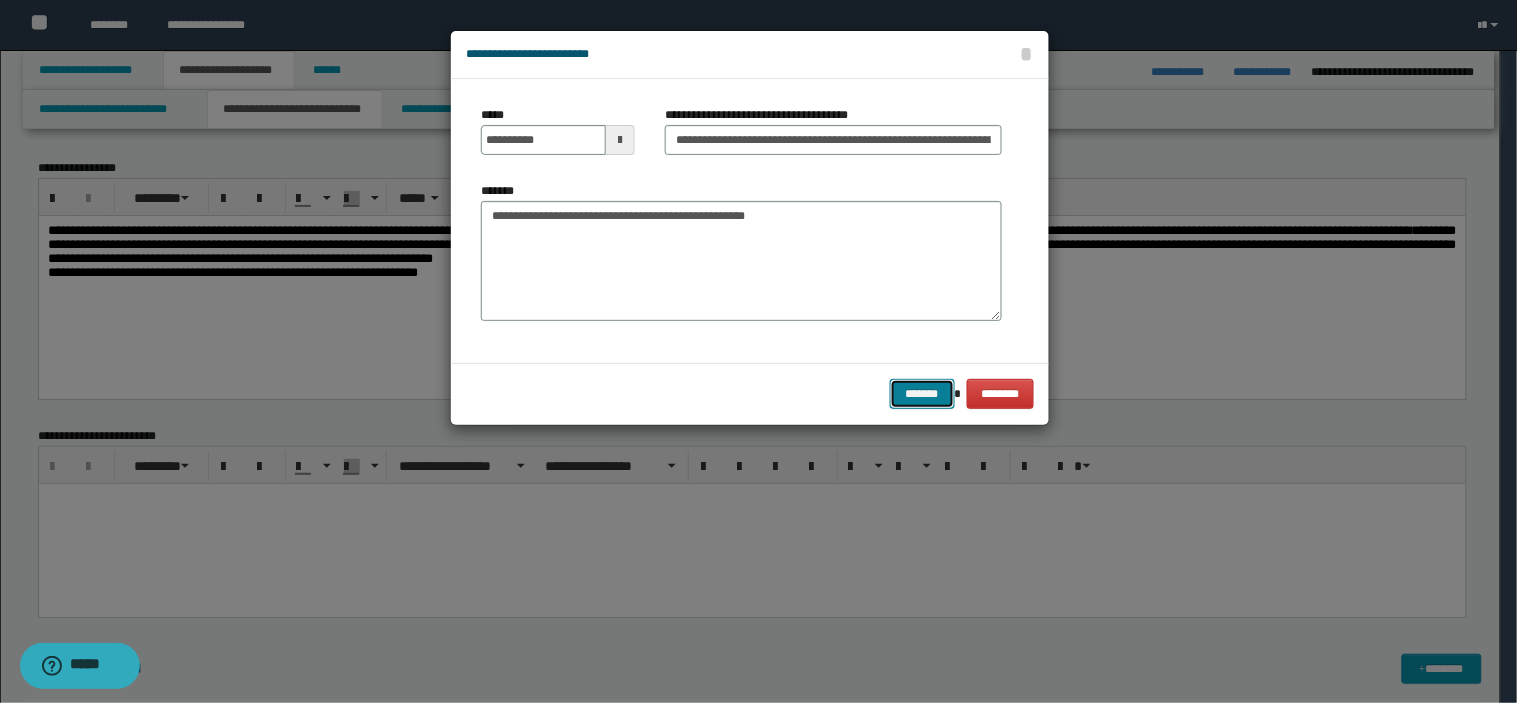 click on "*******" at bounding box center [922, 394] 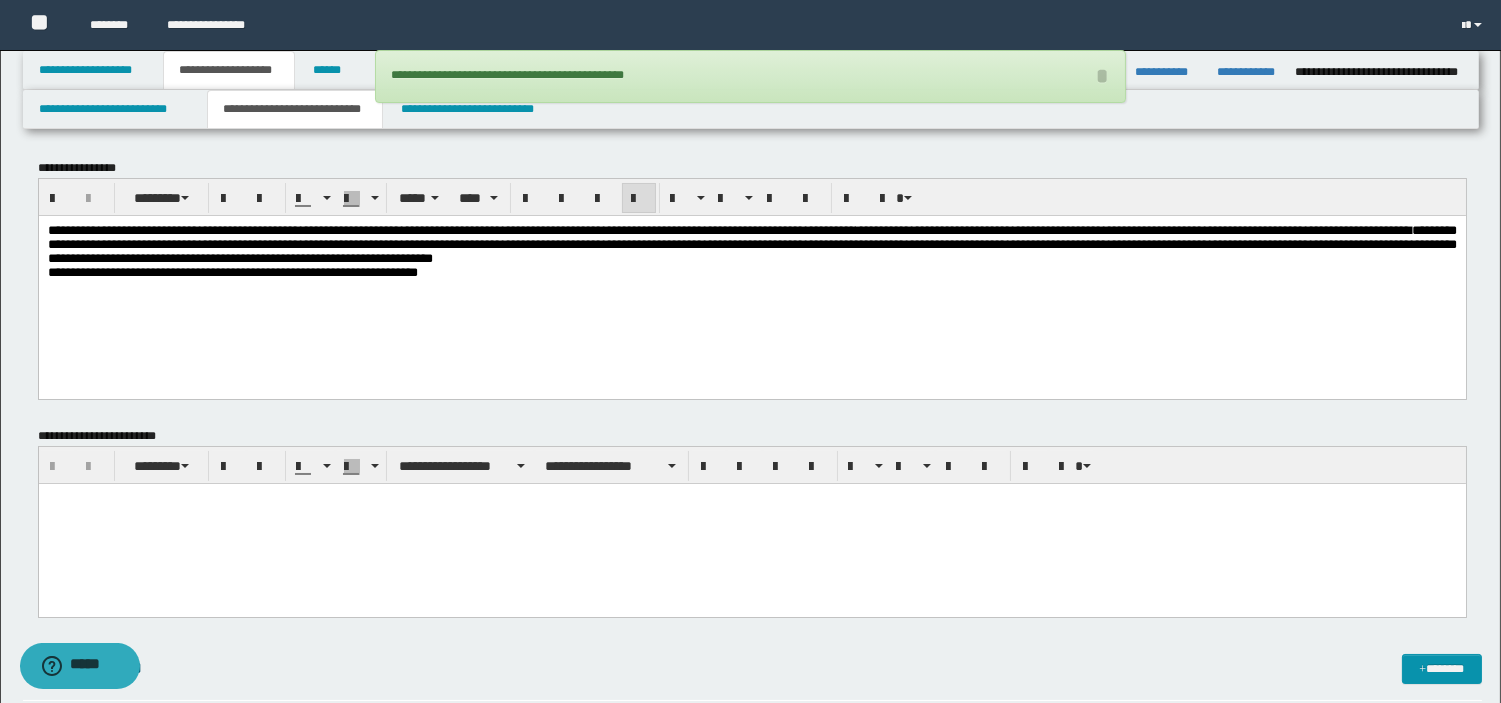 click on "**********" at bounding box center [750, 76] 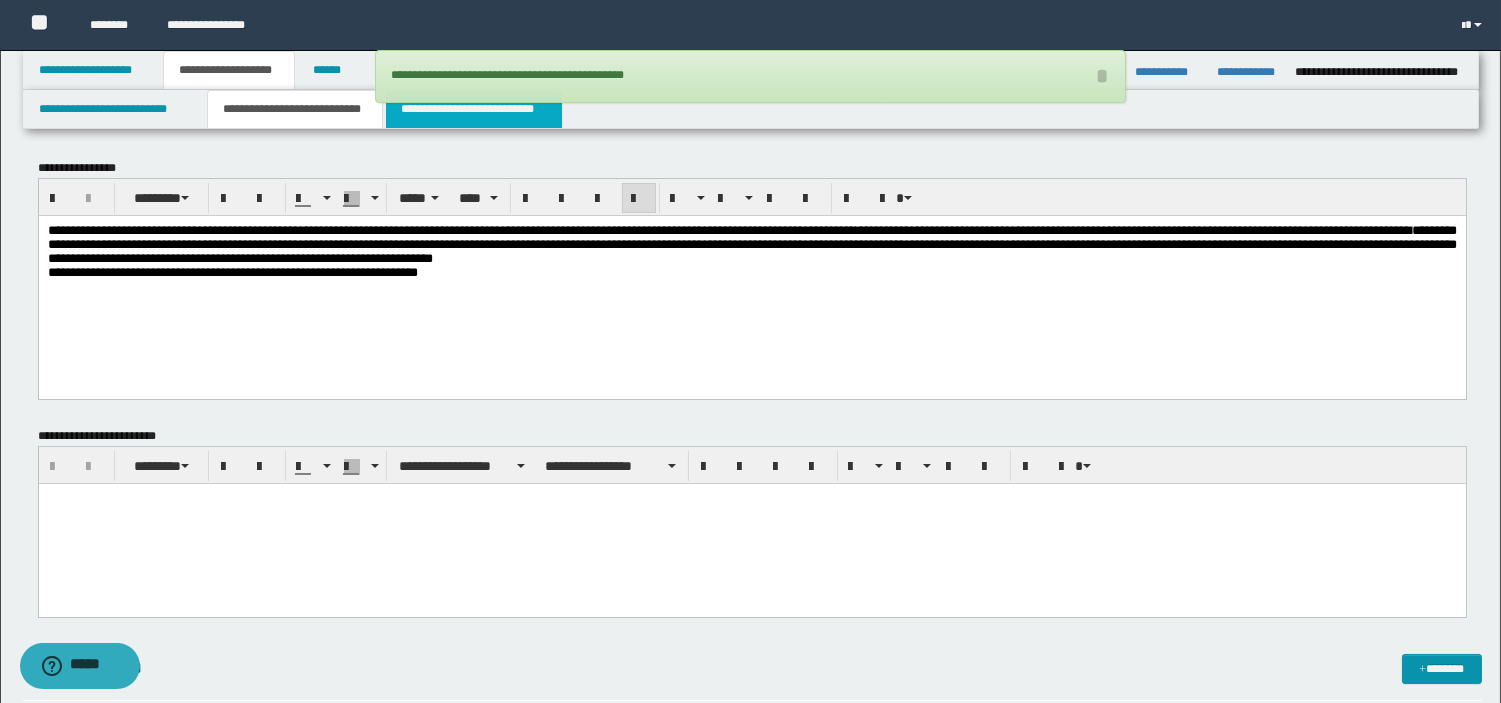 click on "**********" at bounding box center (474, 109) 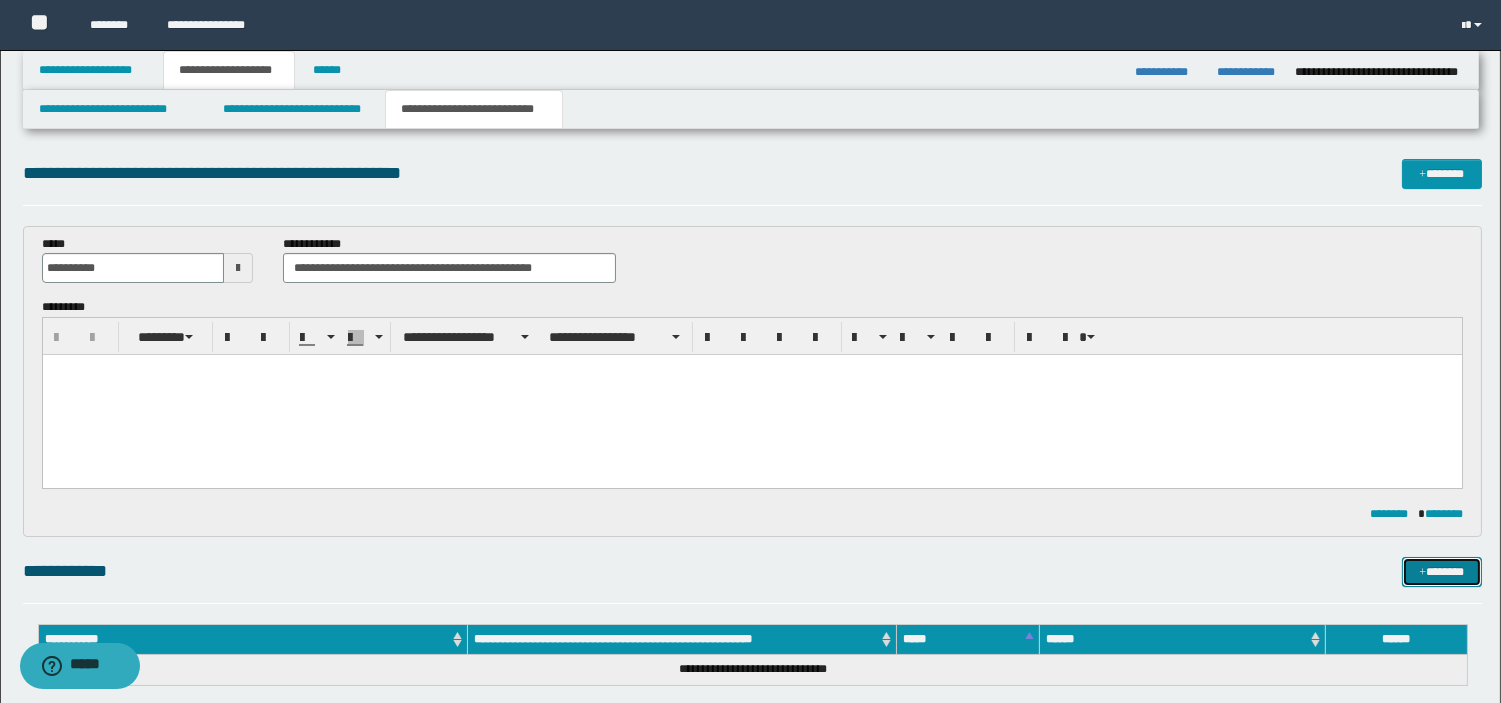 click at bounding box center (1422, 573) 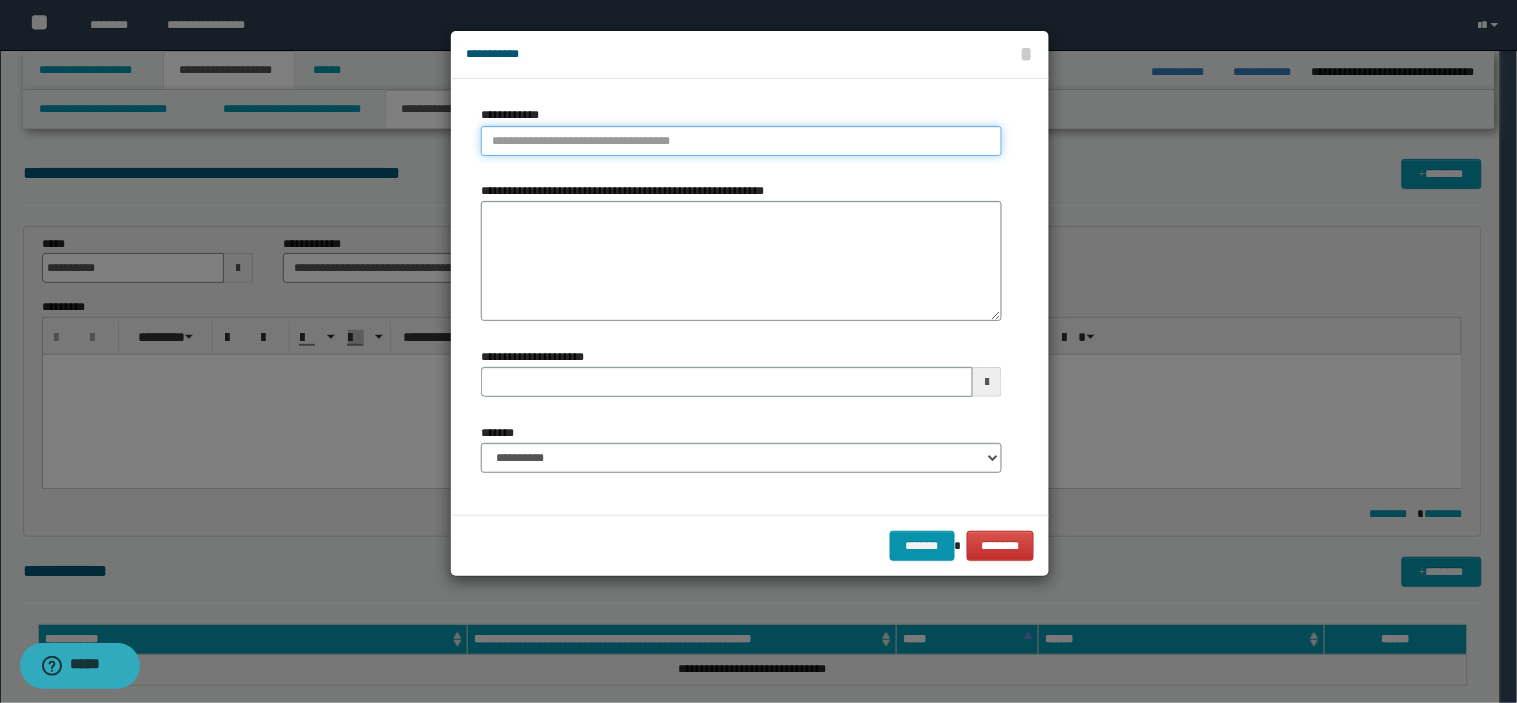 click on "**********" at bounding box center [741, 141] 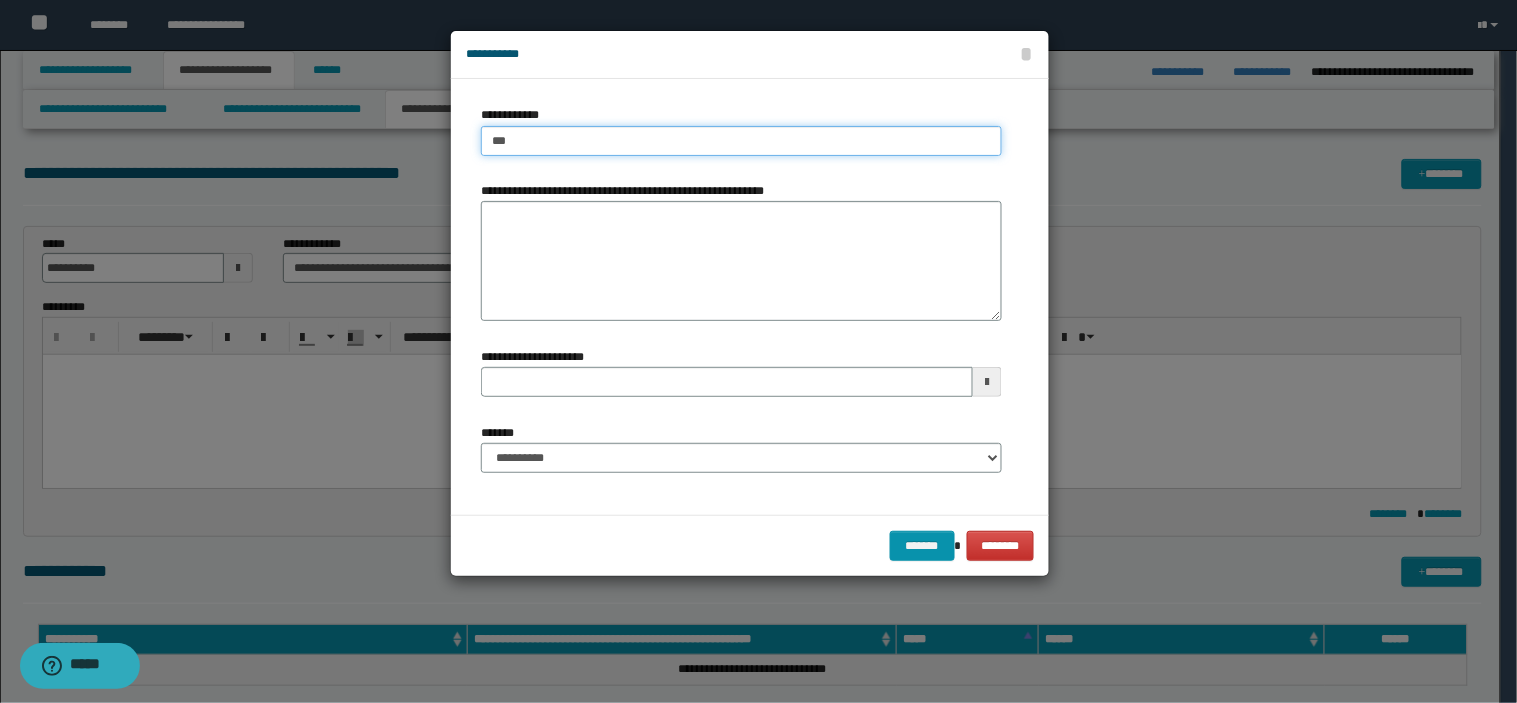 type on "****" 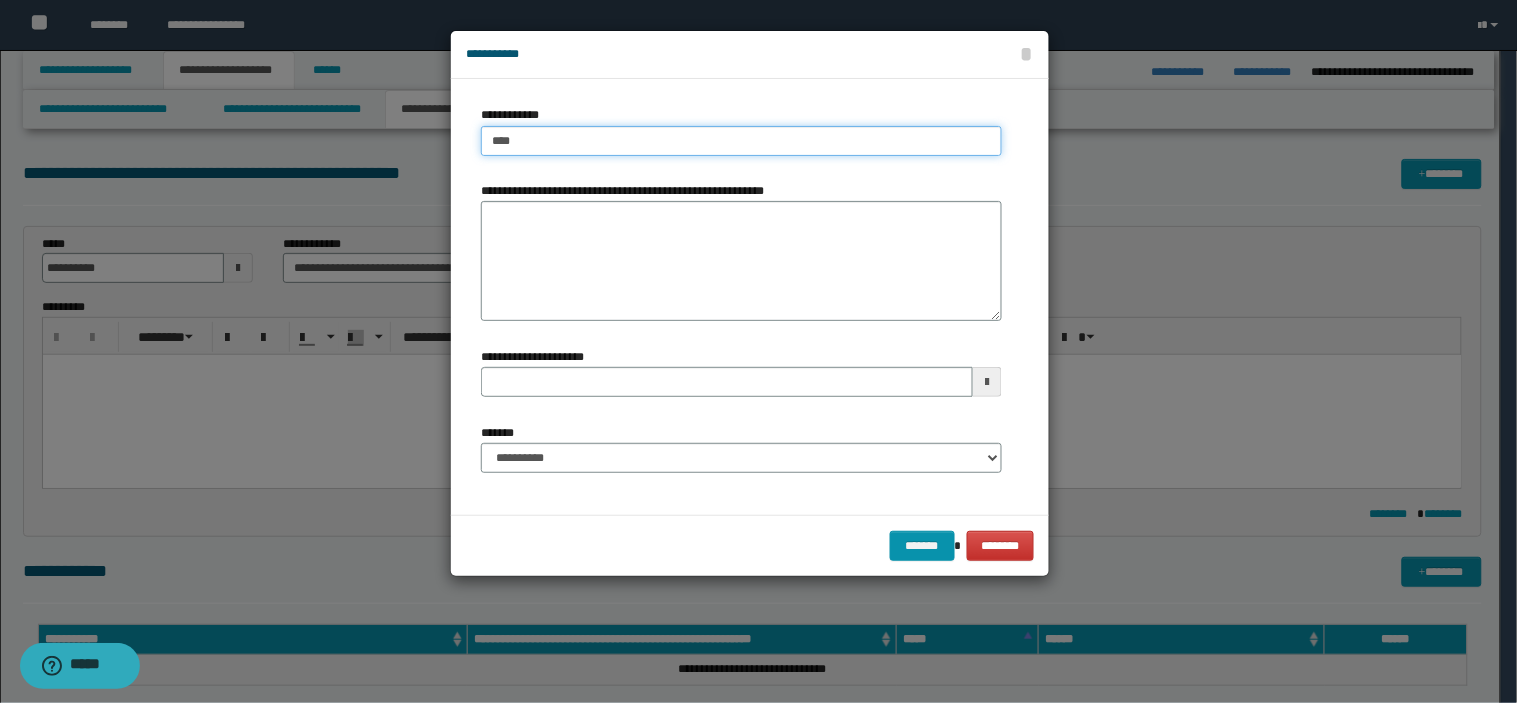 type on "****" 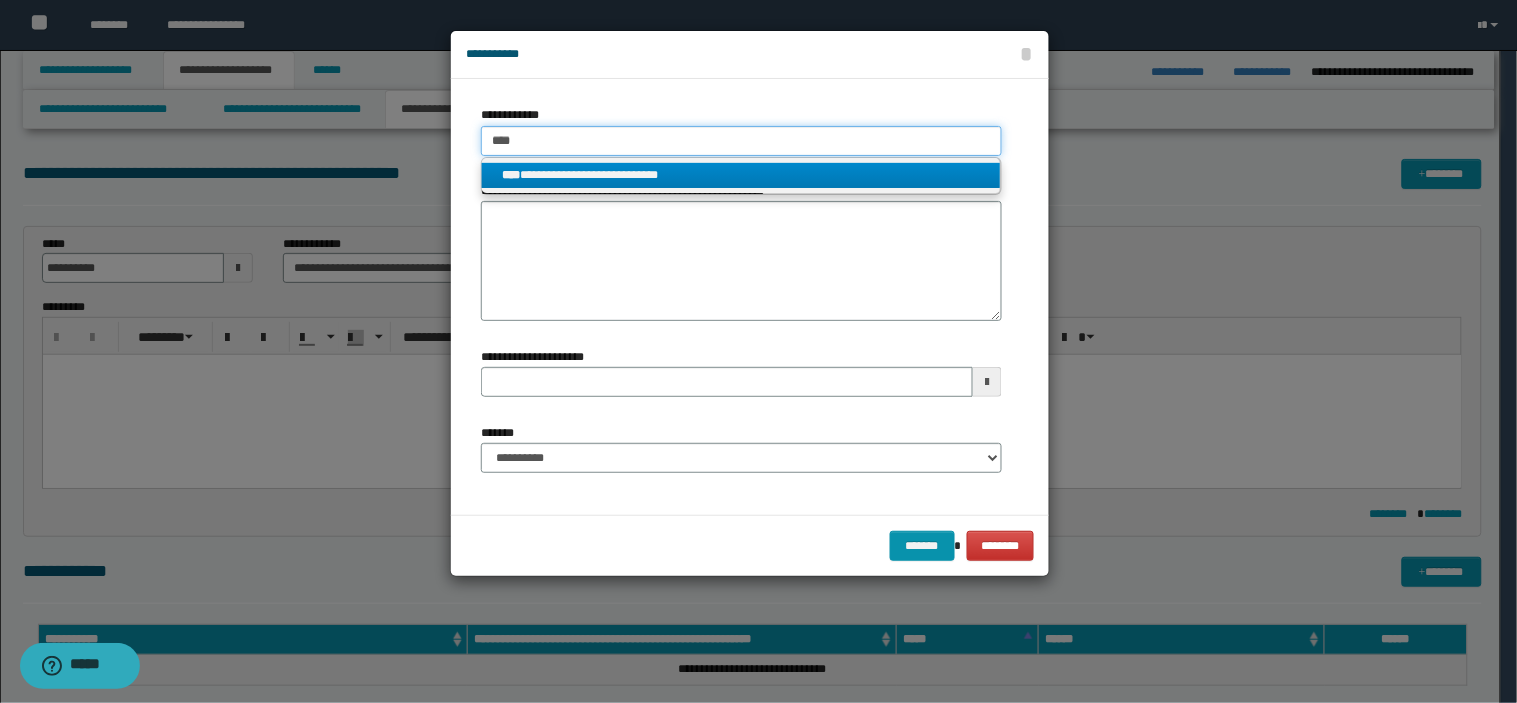 type on "****" 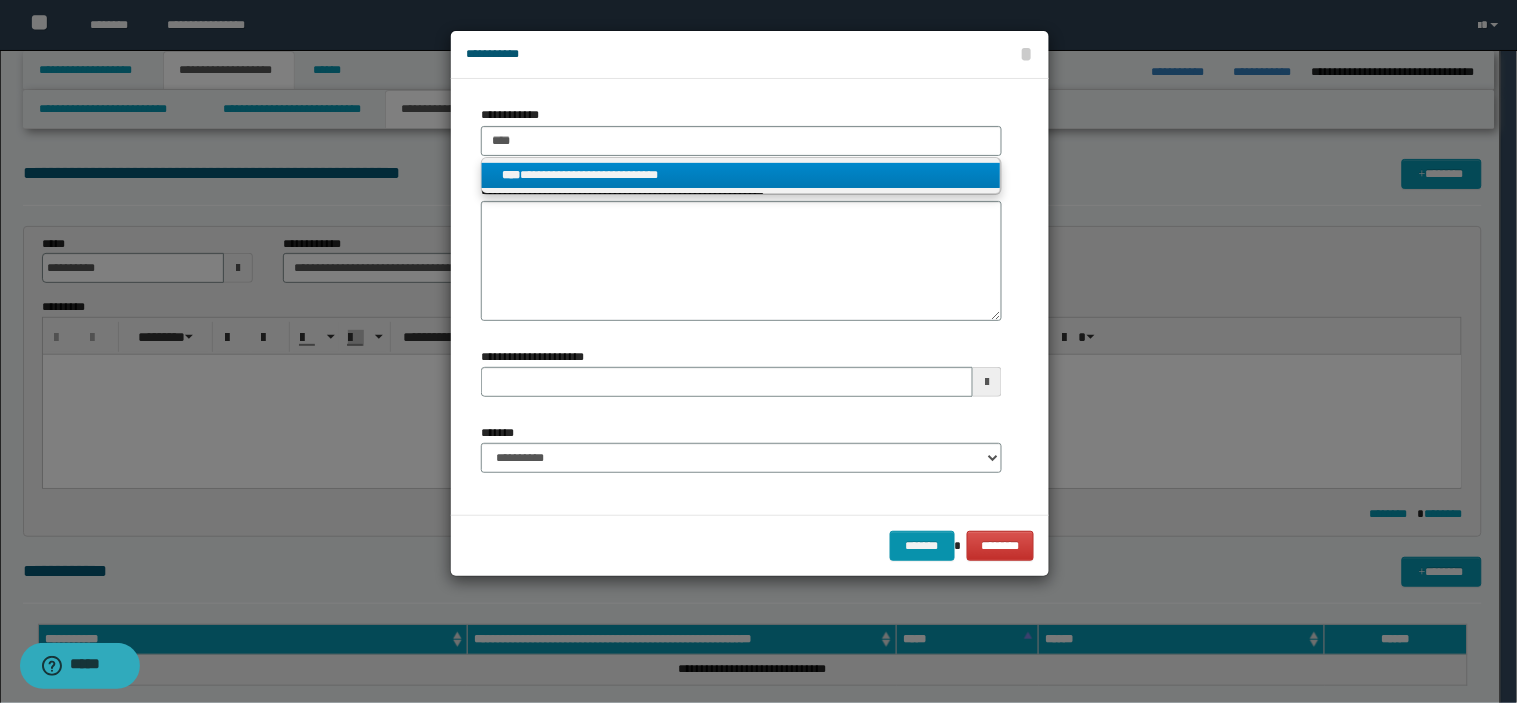 click on "**********" at bounding box center (741, 175) 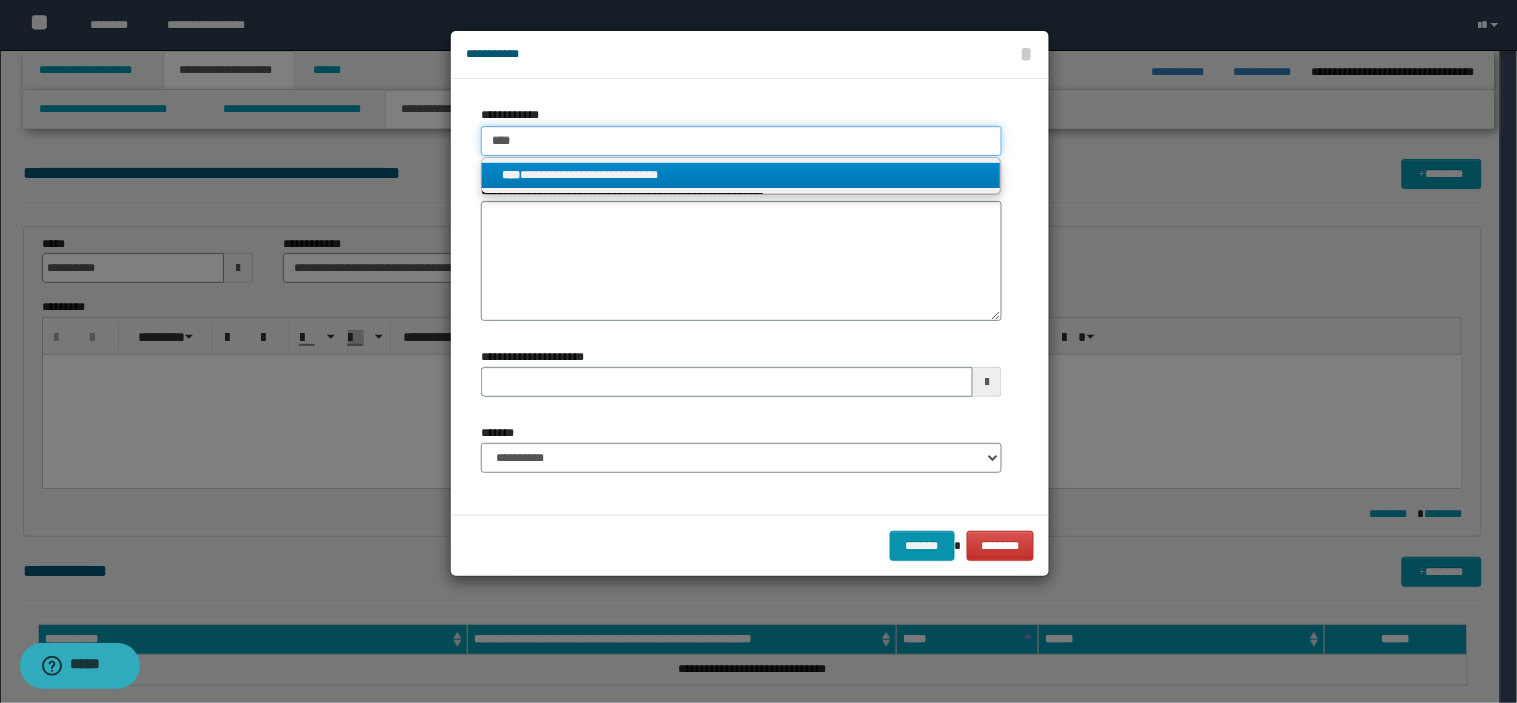 type 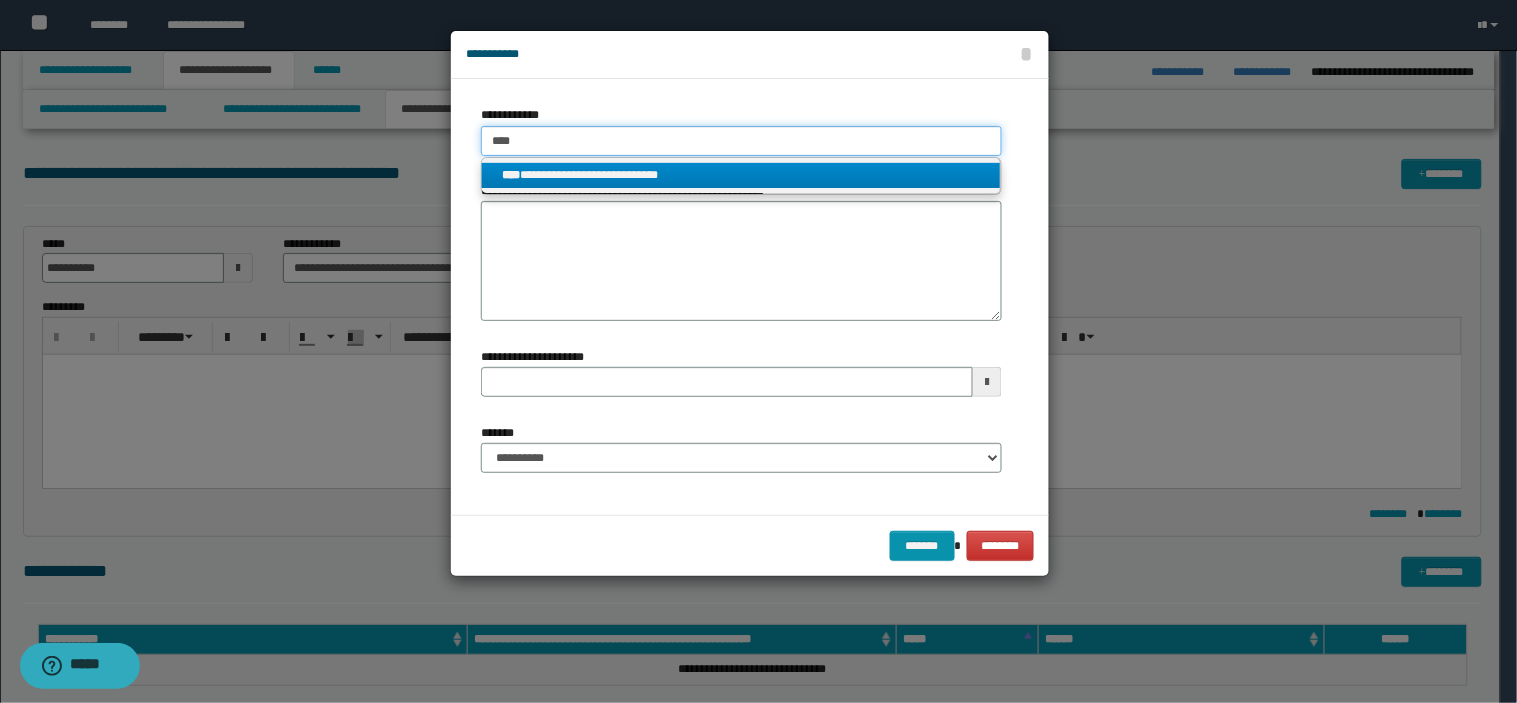type on "**********" 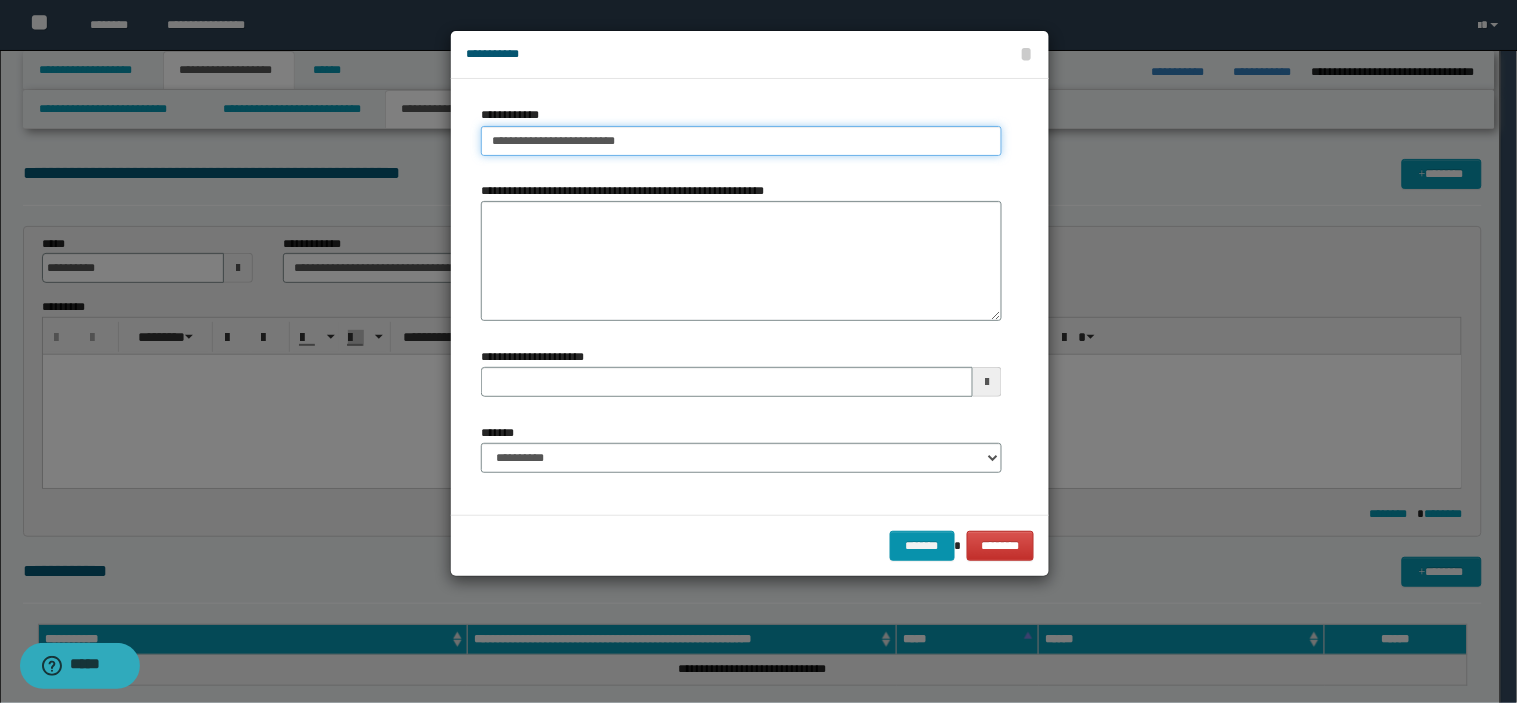 drag, startPoint x: 736, startPoint y: 114, endPoint x: 231, endPoint y: 133, distance: 505.3573 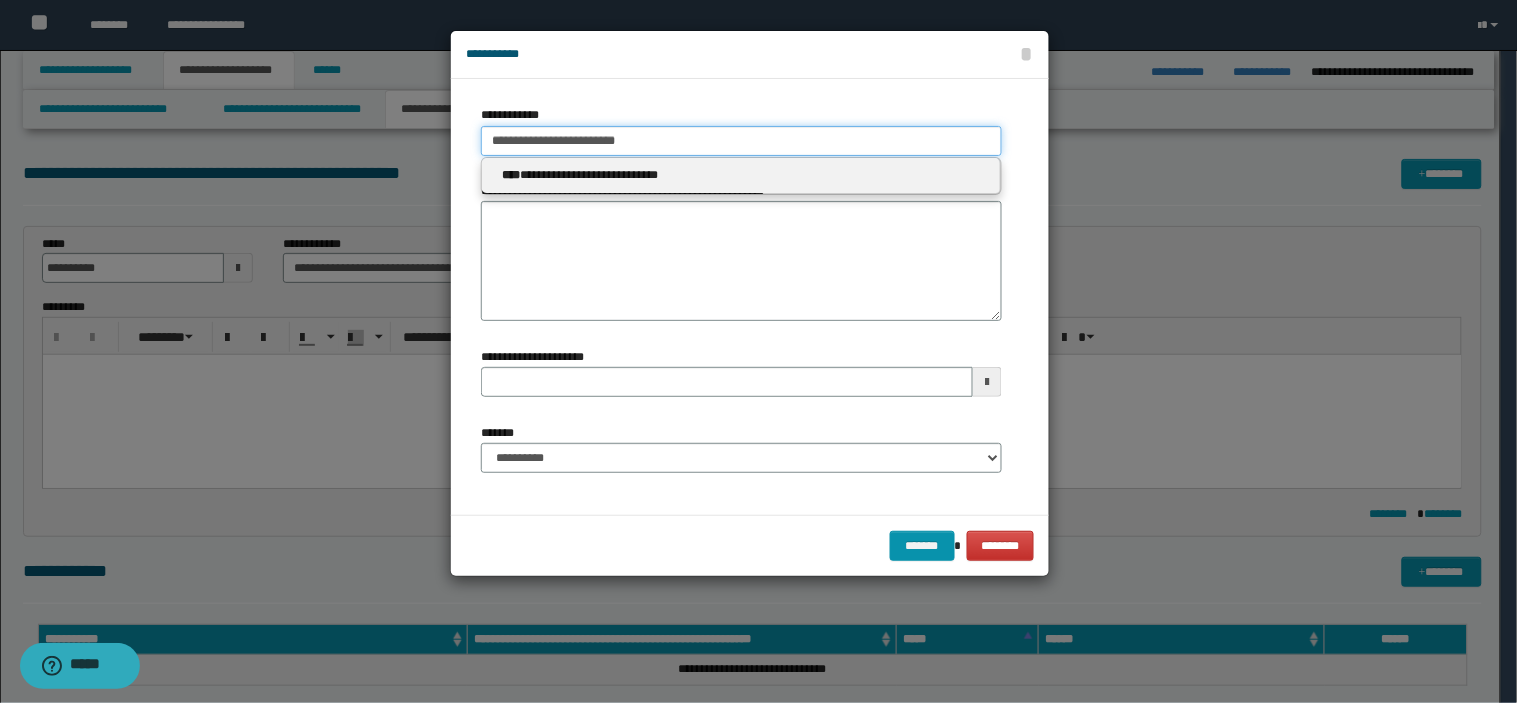 type 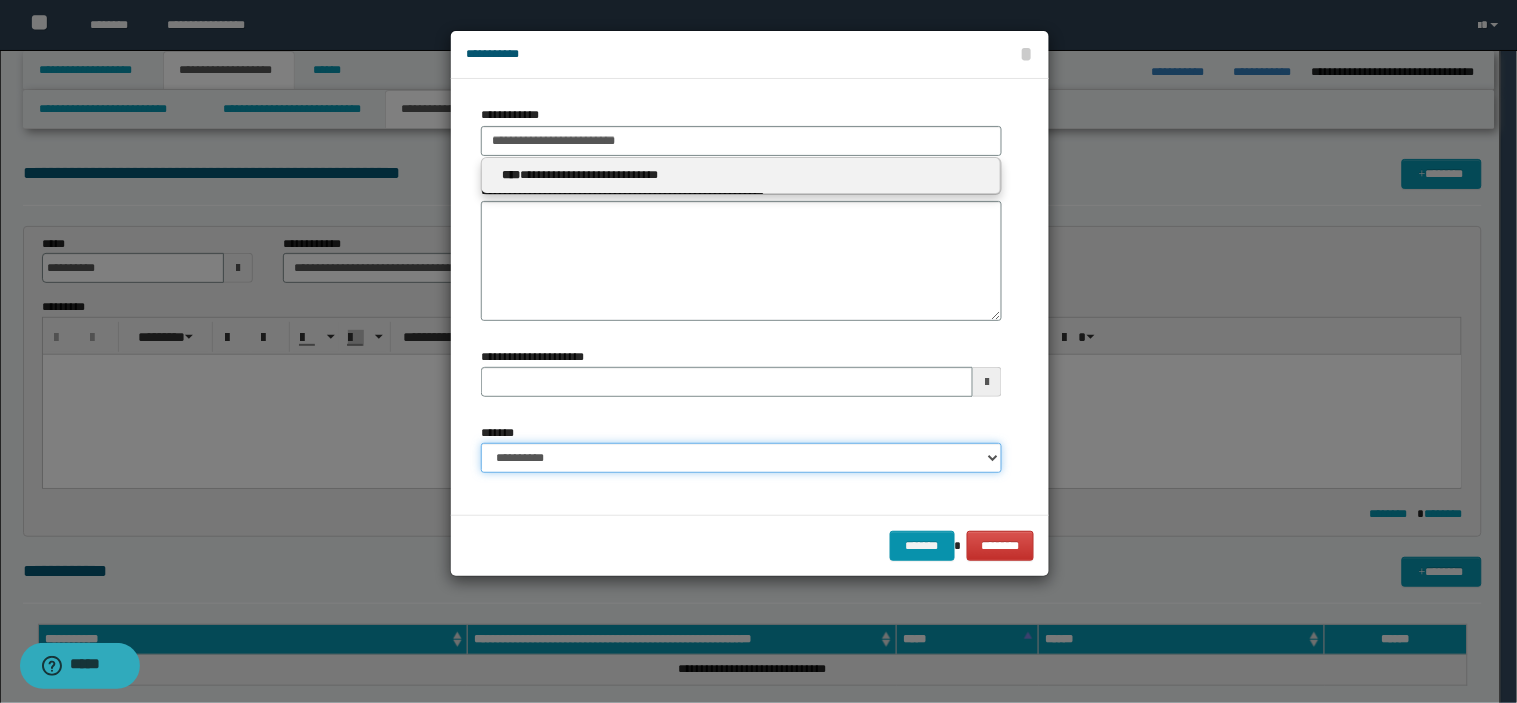 type 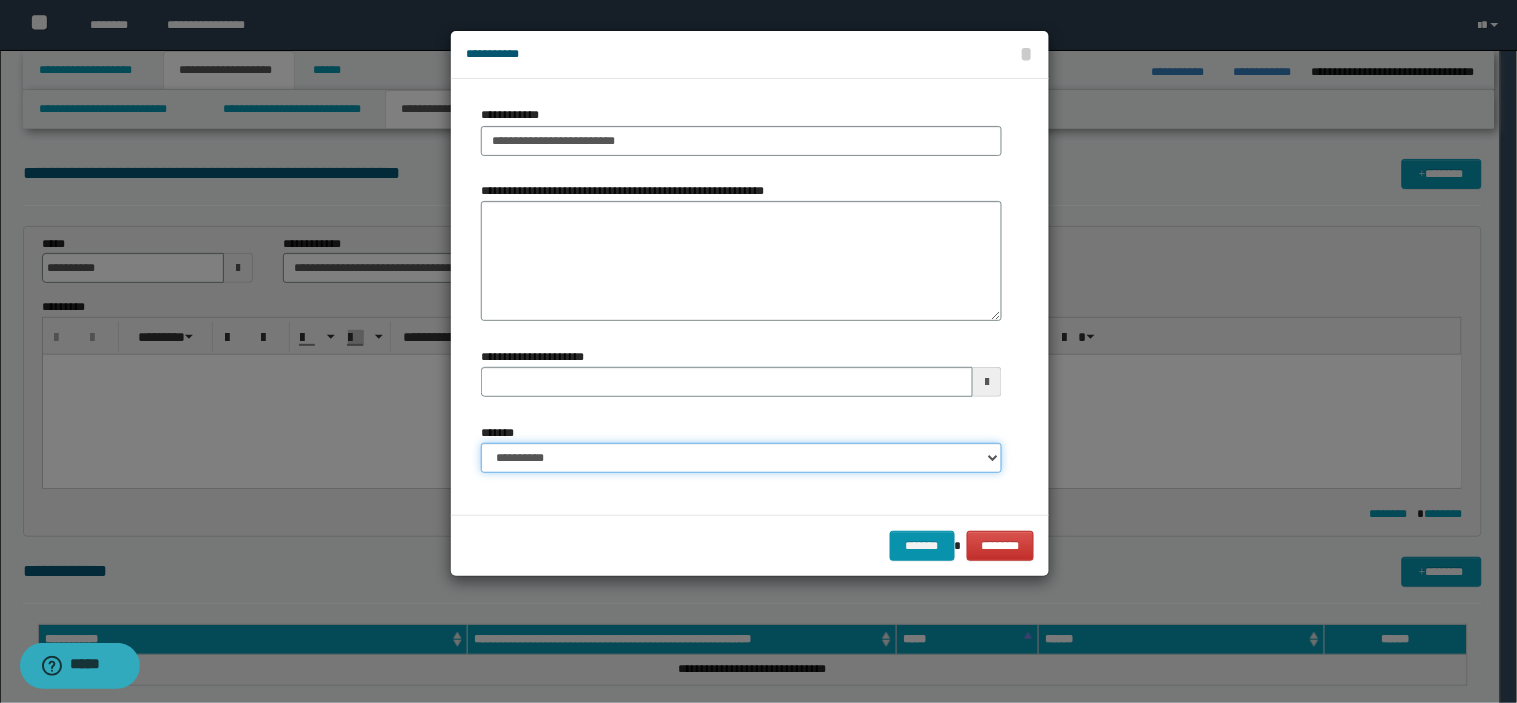 click on "**********" at bounding box center [741, 458] 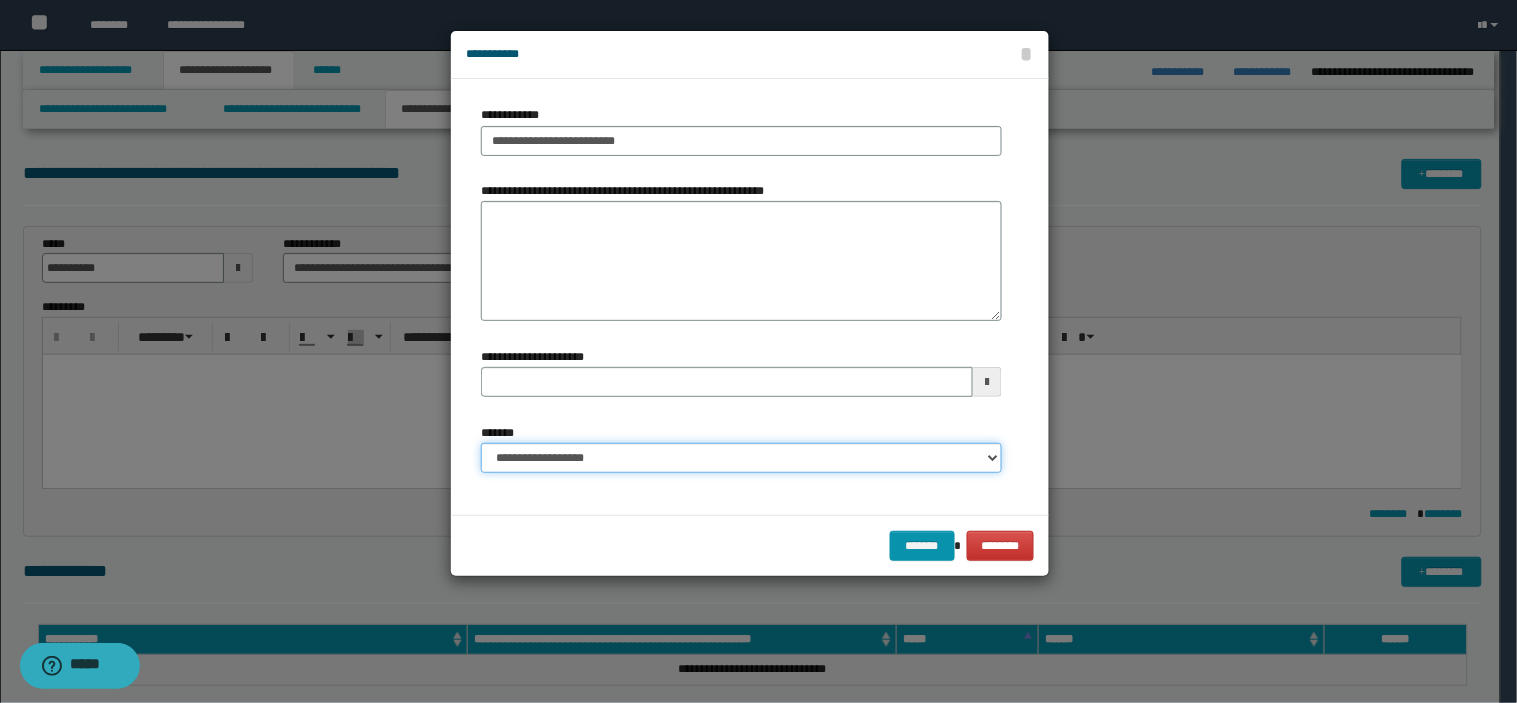 click on "**********" at bounding box center (741, 458) 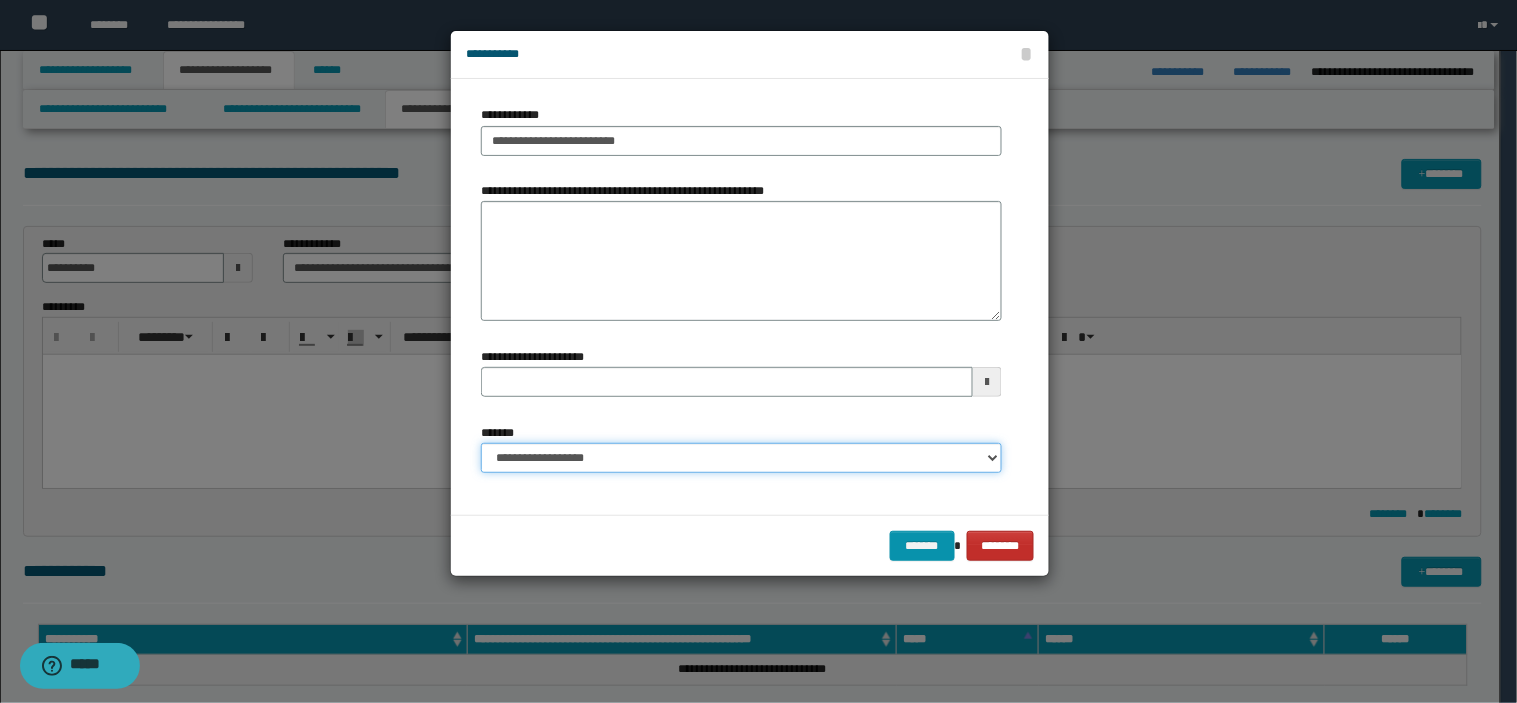 type 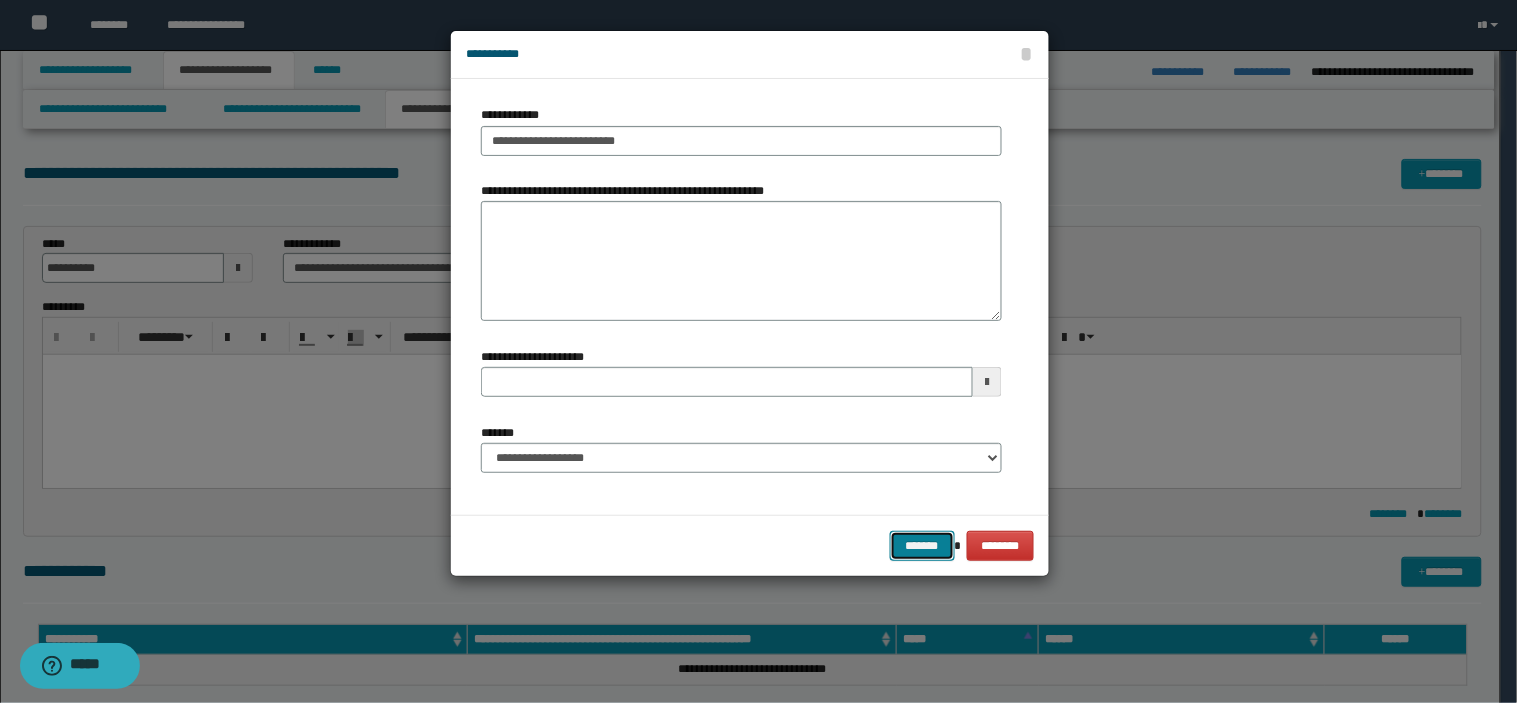 click on "*******" at bounding box center (922, 546) 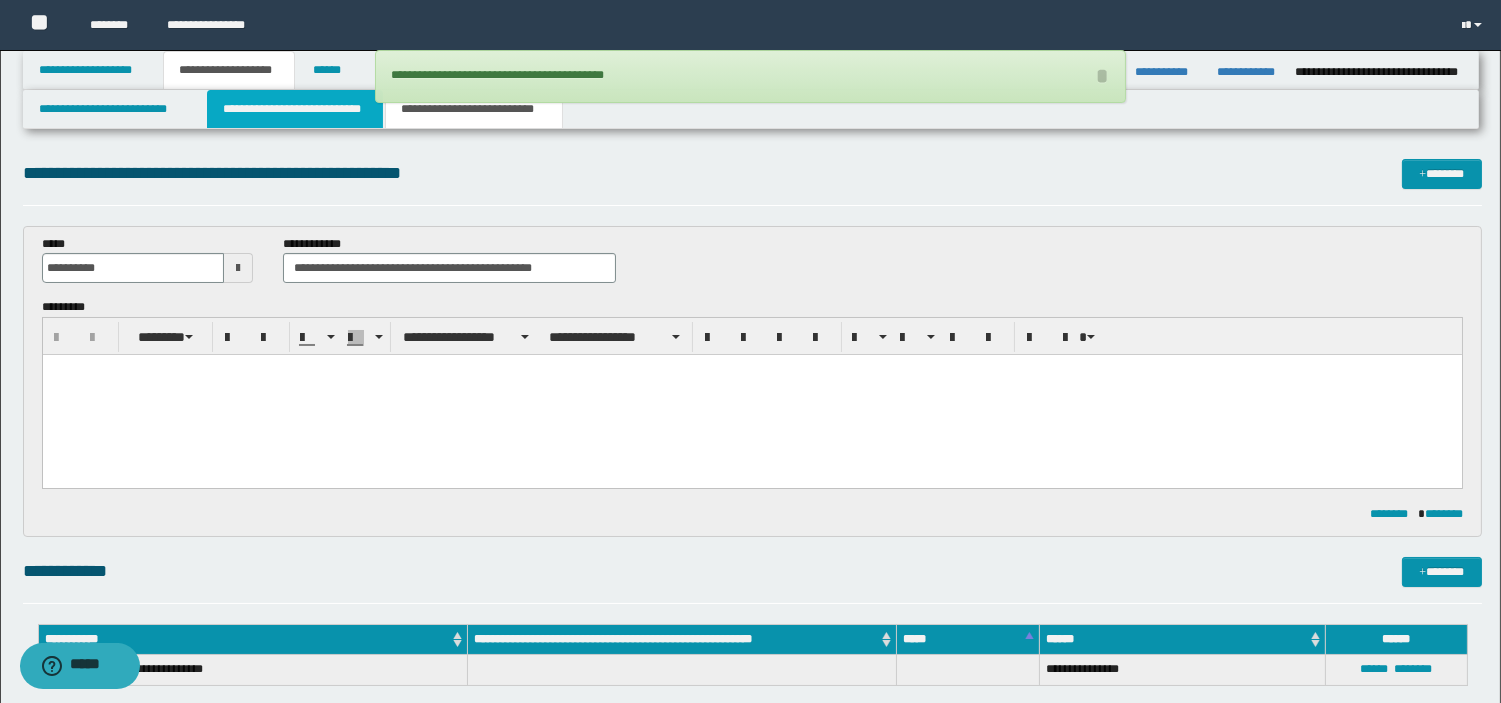 click on "**********" at bounding box center [295, 109] 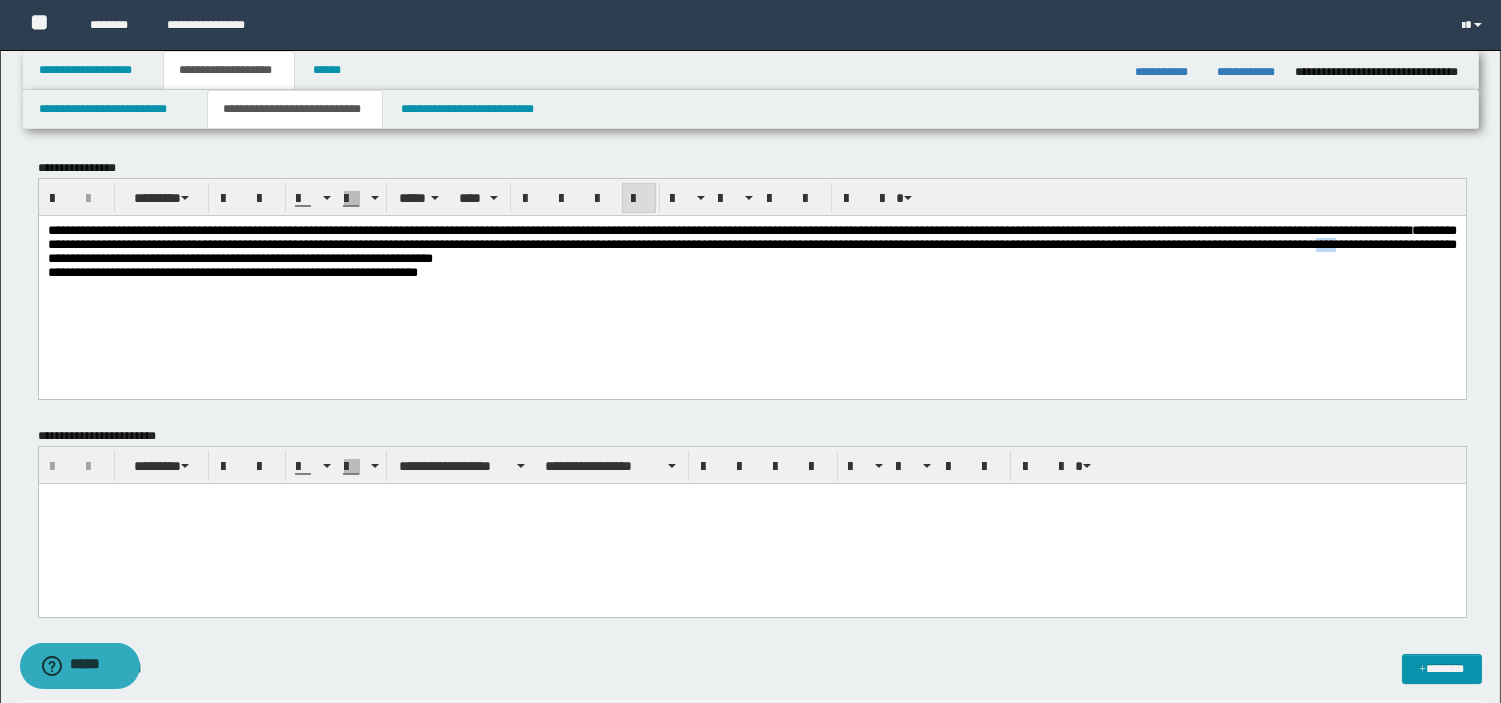 drag, startPoint x: 573, startPoint y: 263, endPoint x: 603, endPoint y: 267, distance: 30.265491 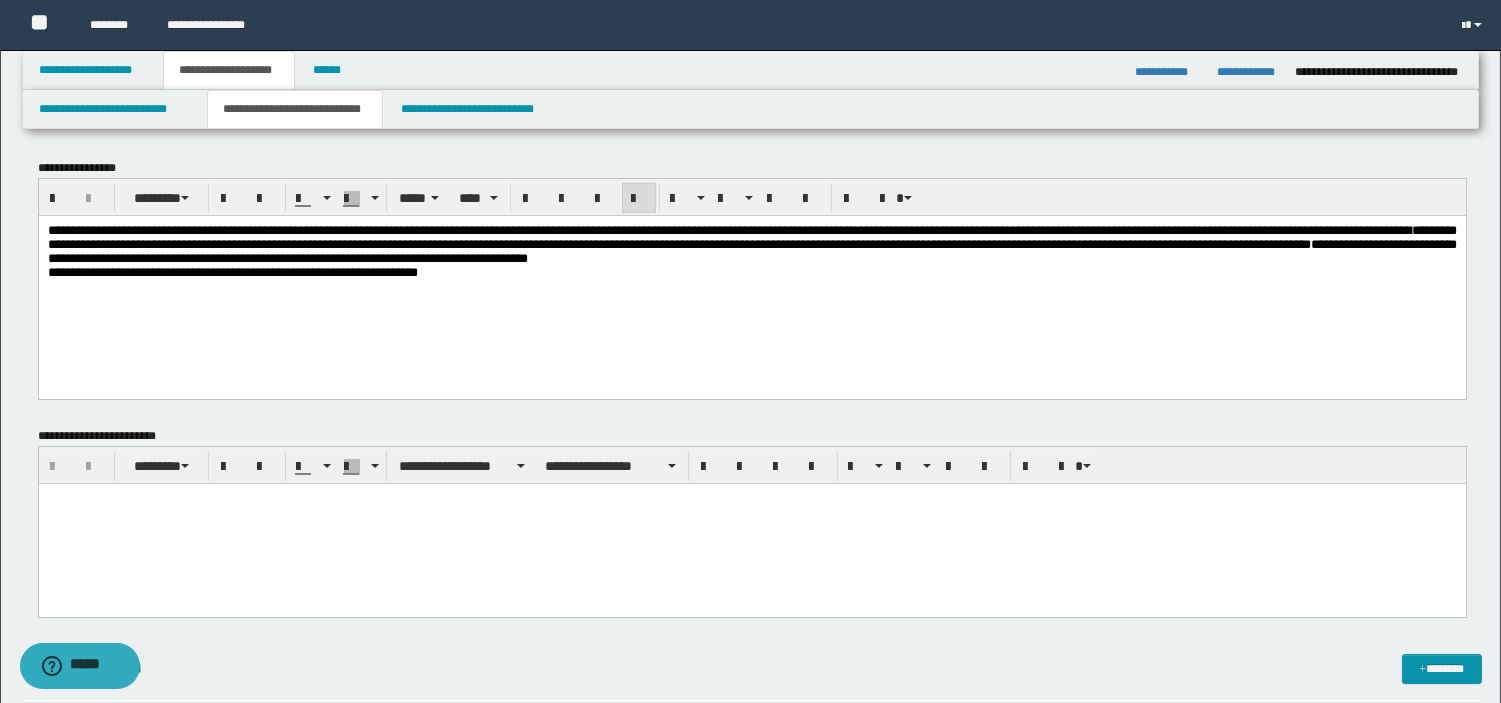 click on "**********" at bounding box center (751, 276) 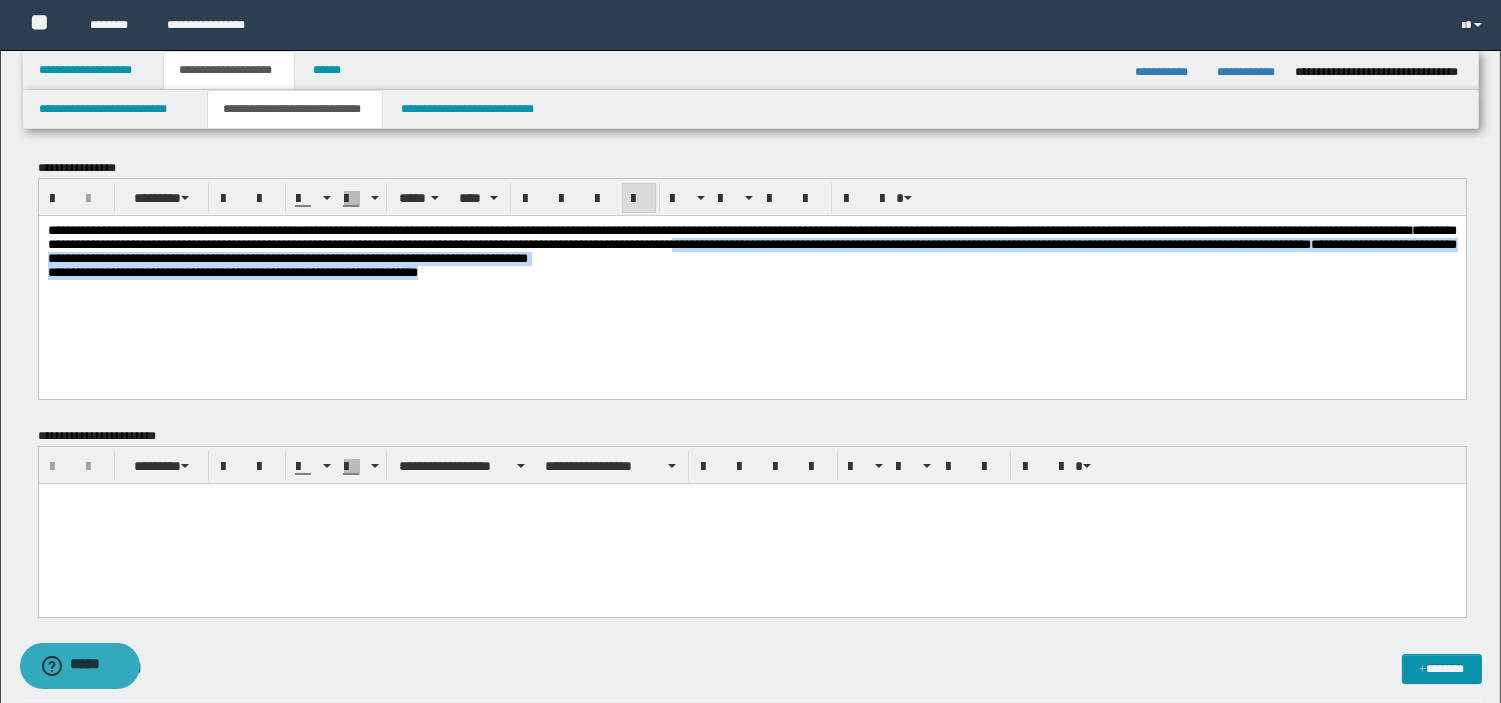 drag, startPoint x: 1188, startPoint y: 247, endPoint x: 1279, endPoint y: 280, distance: 96.79876 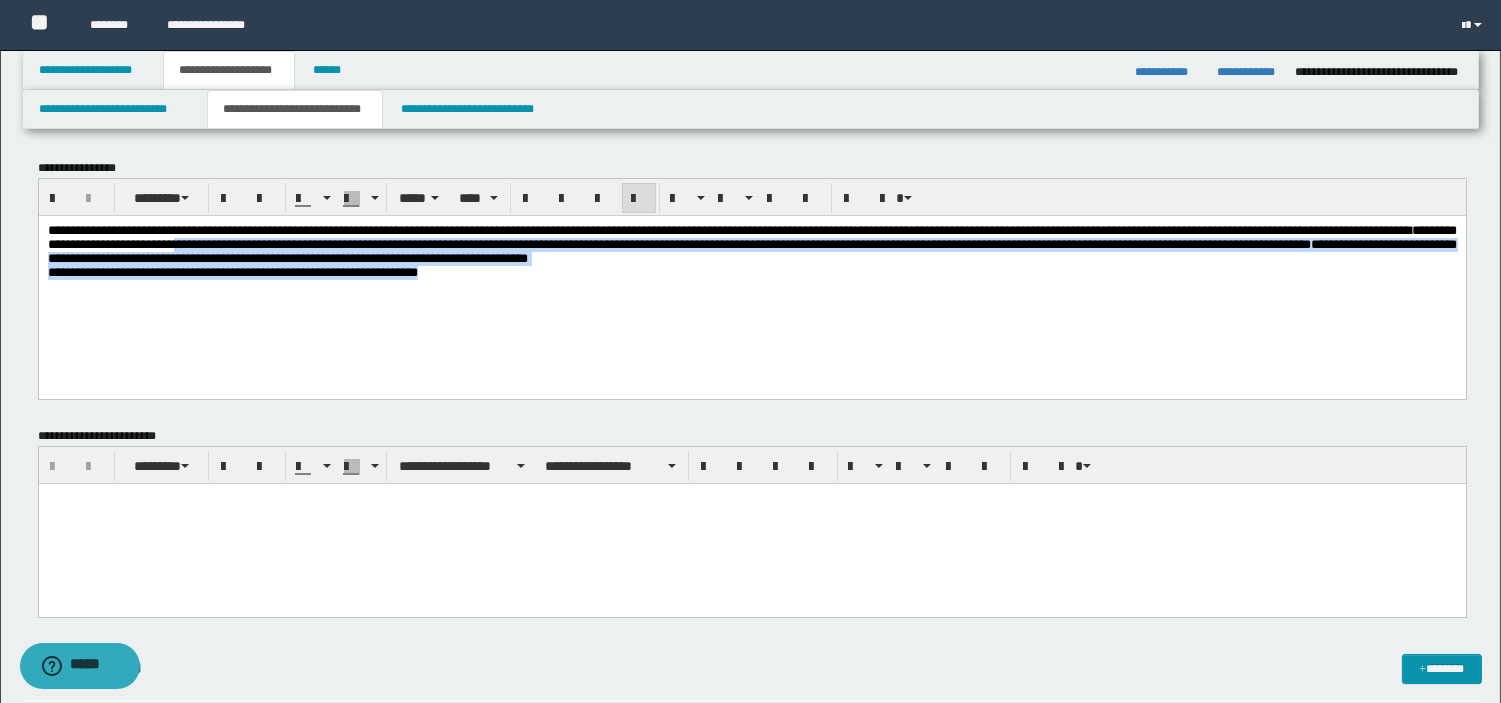 drag, startPoint x: 660, startPoint y: 276, endPoint x: 694, endPoint y: 308, distance: 46.69047 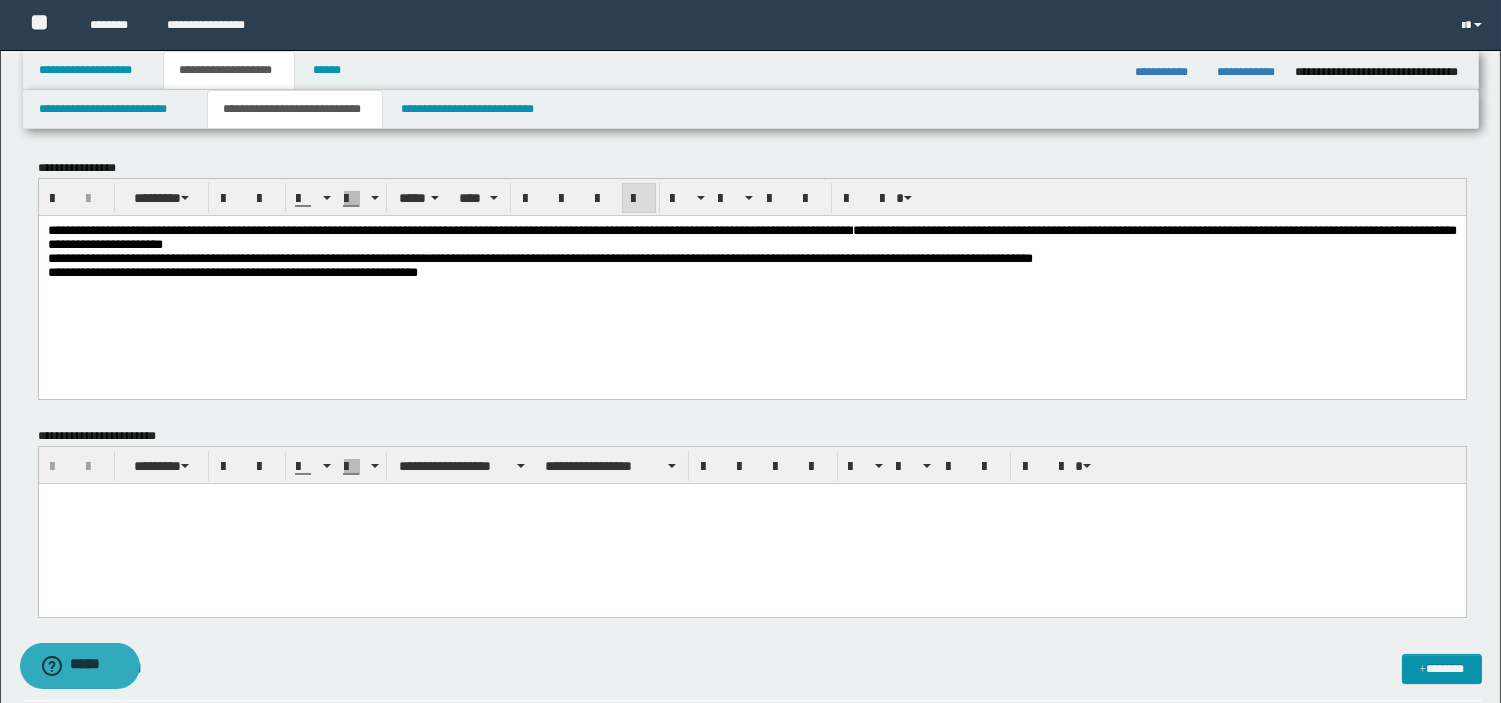 click on "**********" at bounding box center [751, 237] 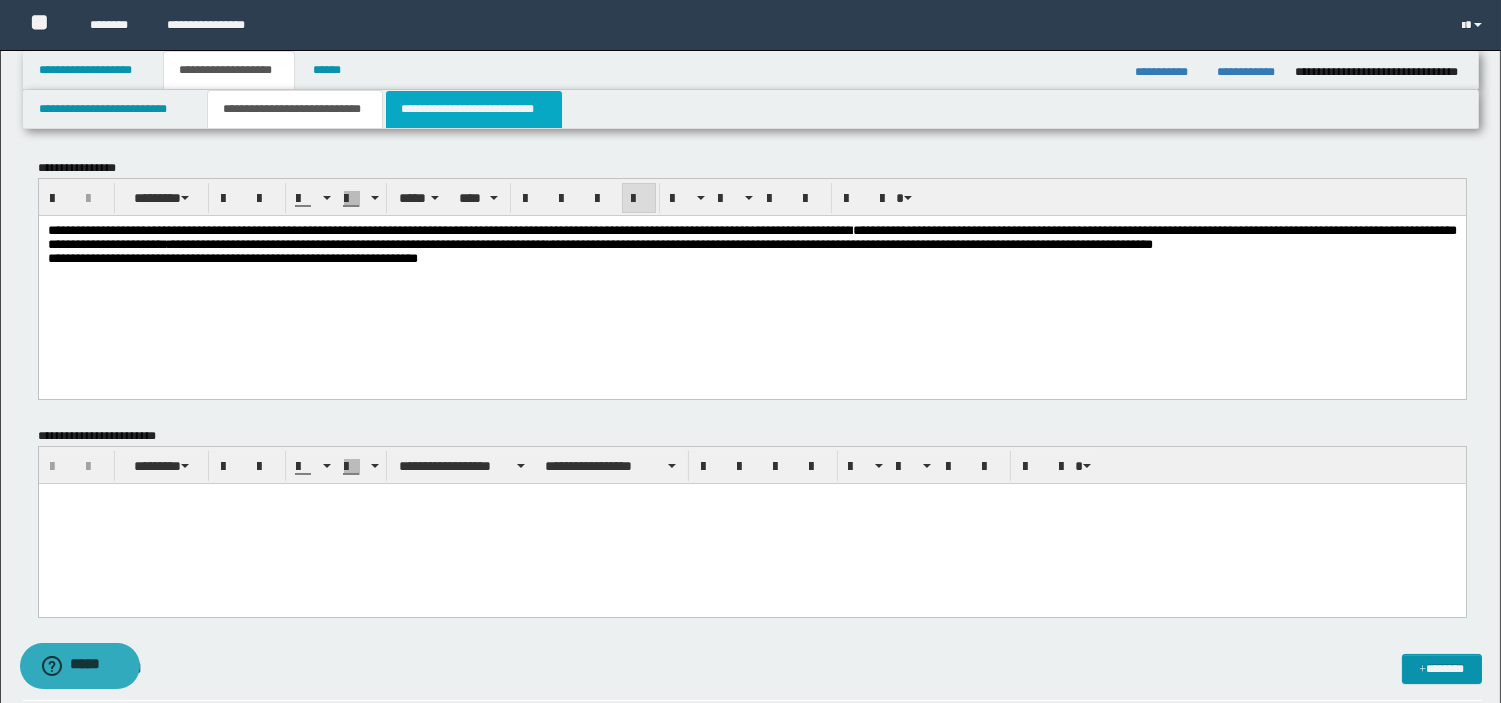 click on "**********" at bounding box center [474, 109] 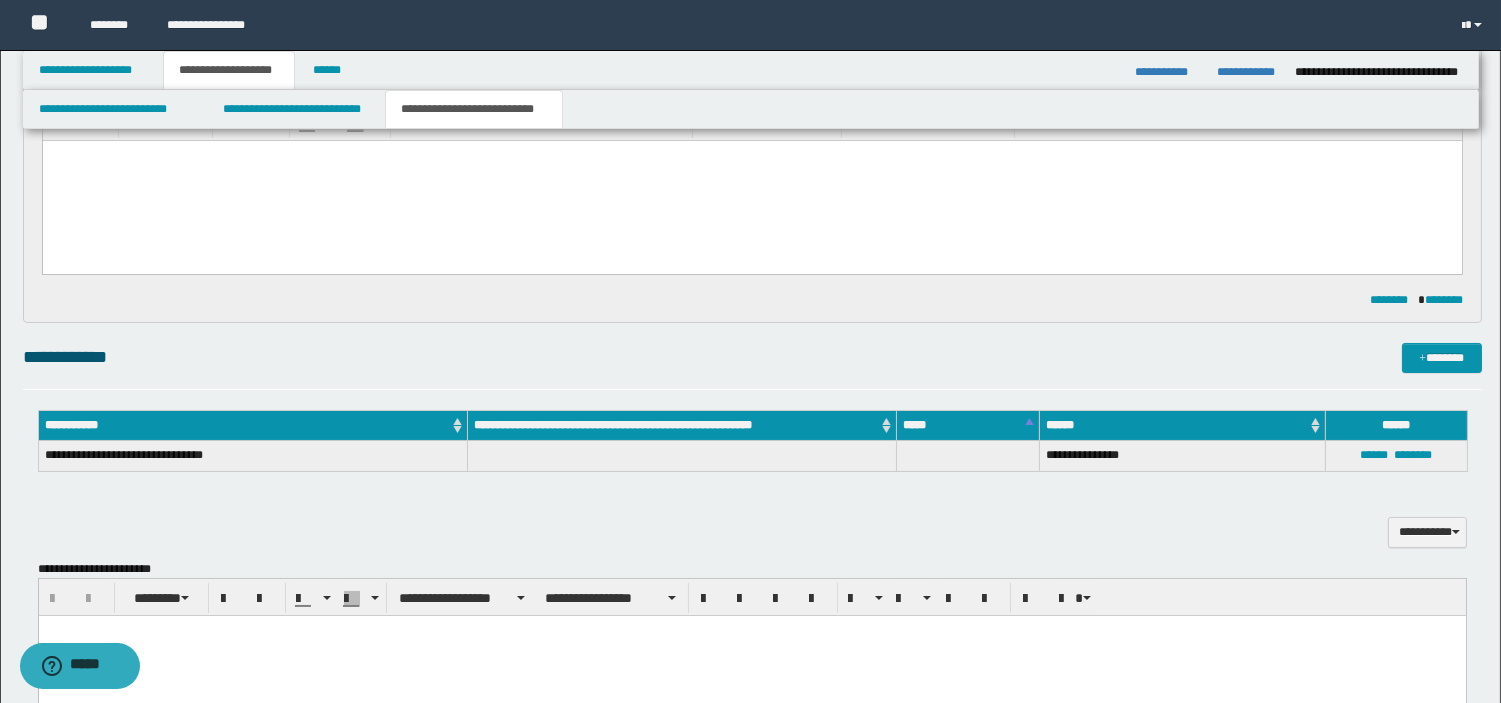 scroll, scrollTop: 217, scrollLeft: 0, axis: vertical 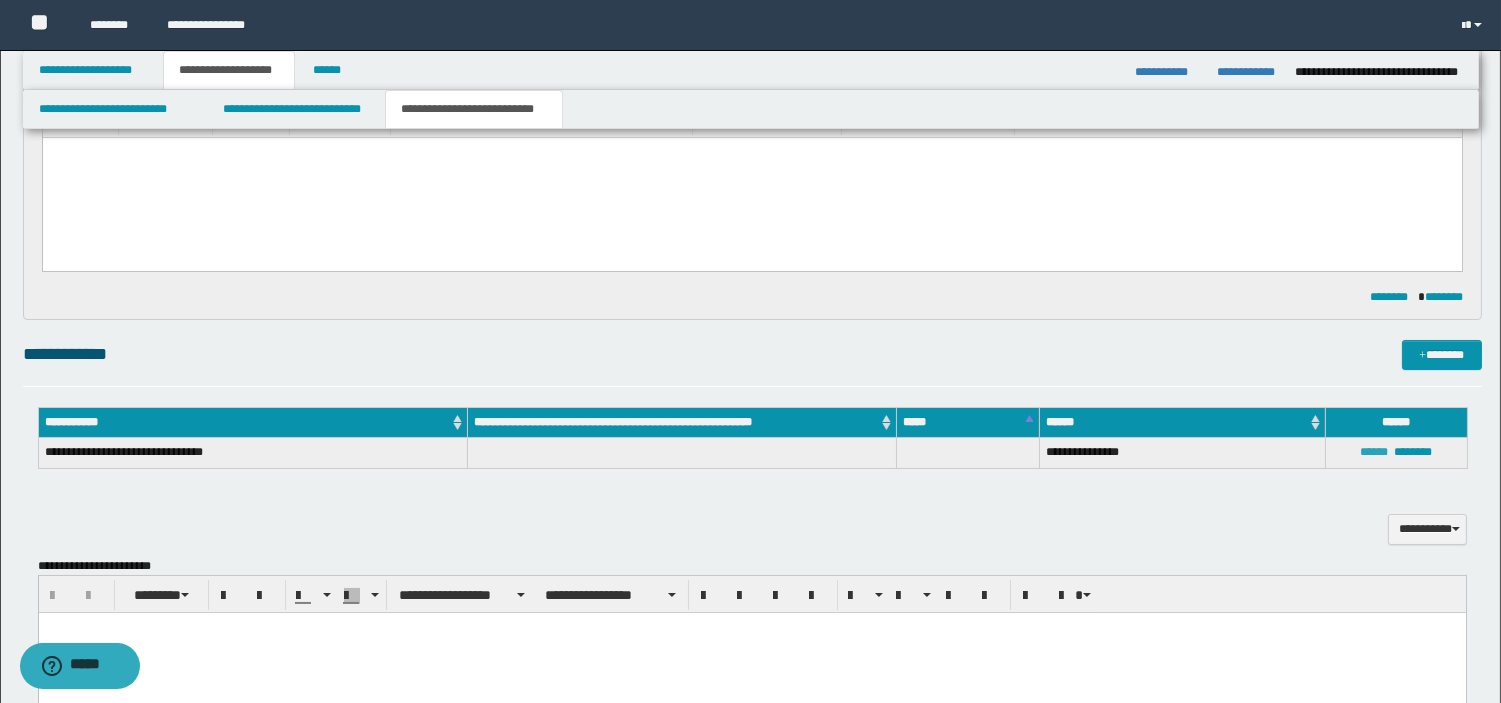 click on "******" at bounding box center (1374, 452) 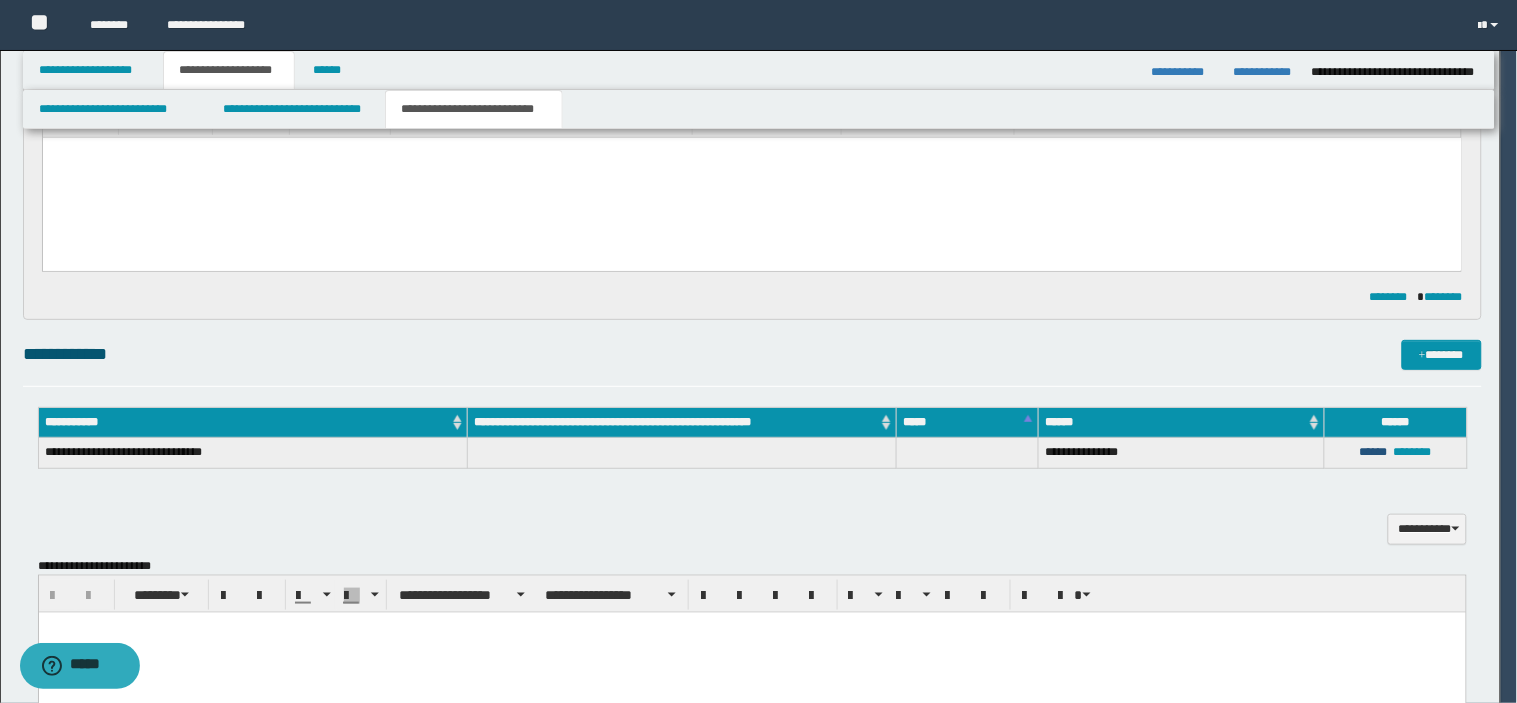 type 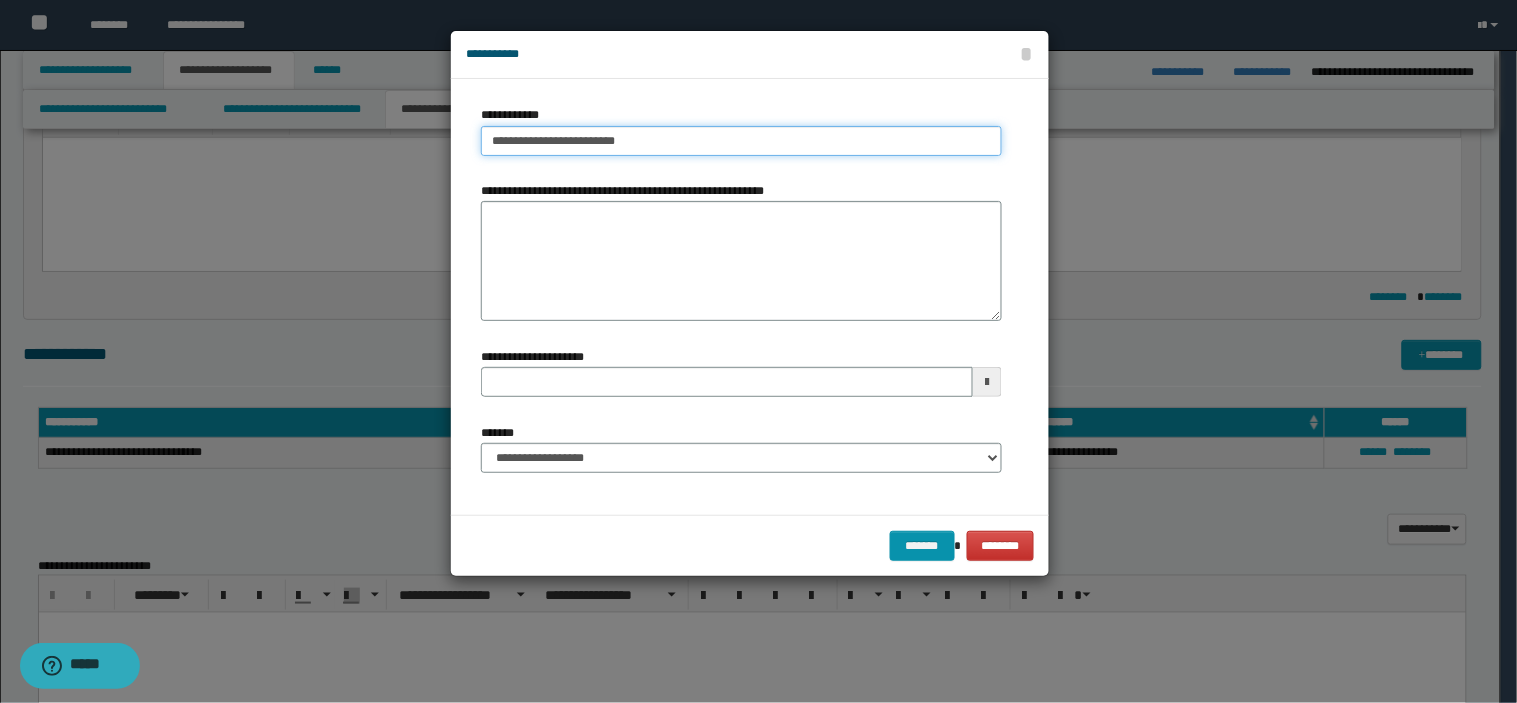 type on "**********" 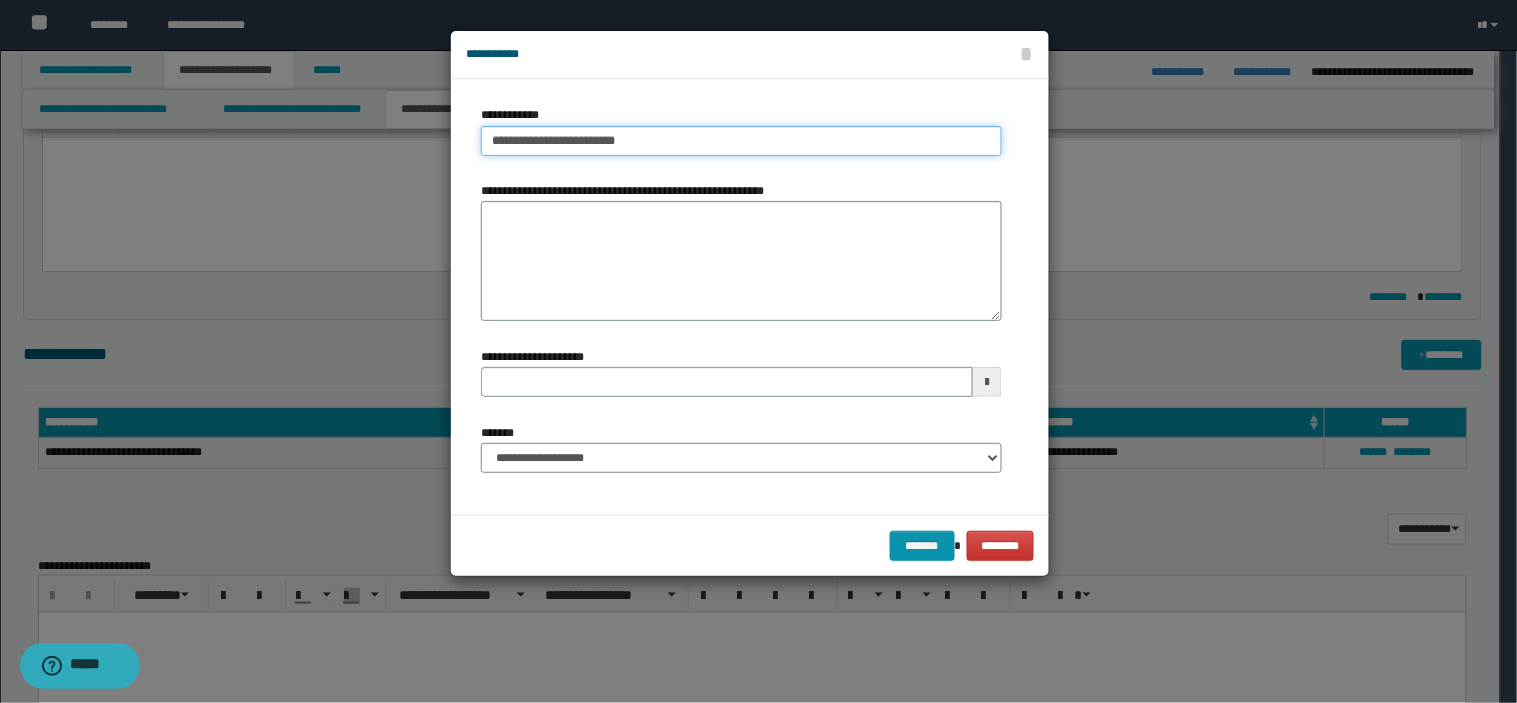 click on "**********" at bounding box center [741, 141] 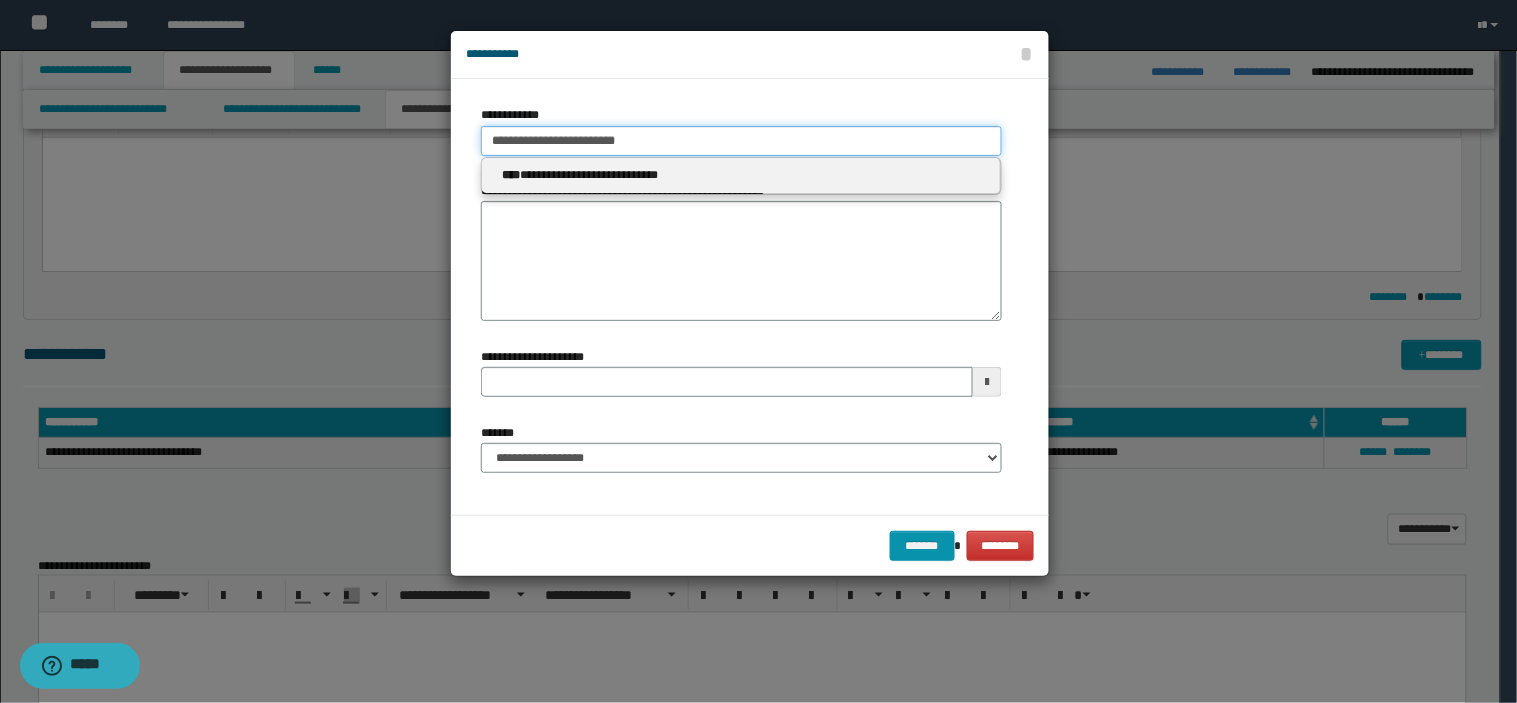 click on "**********" at bounding box center [741, 141] 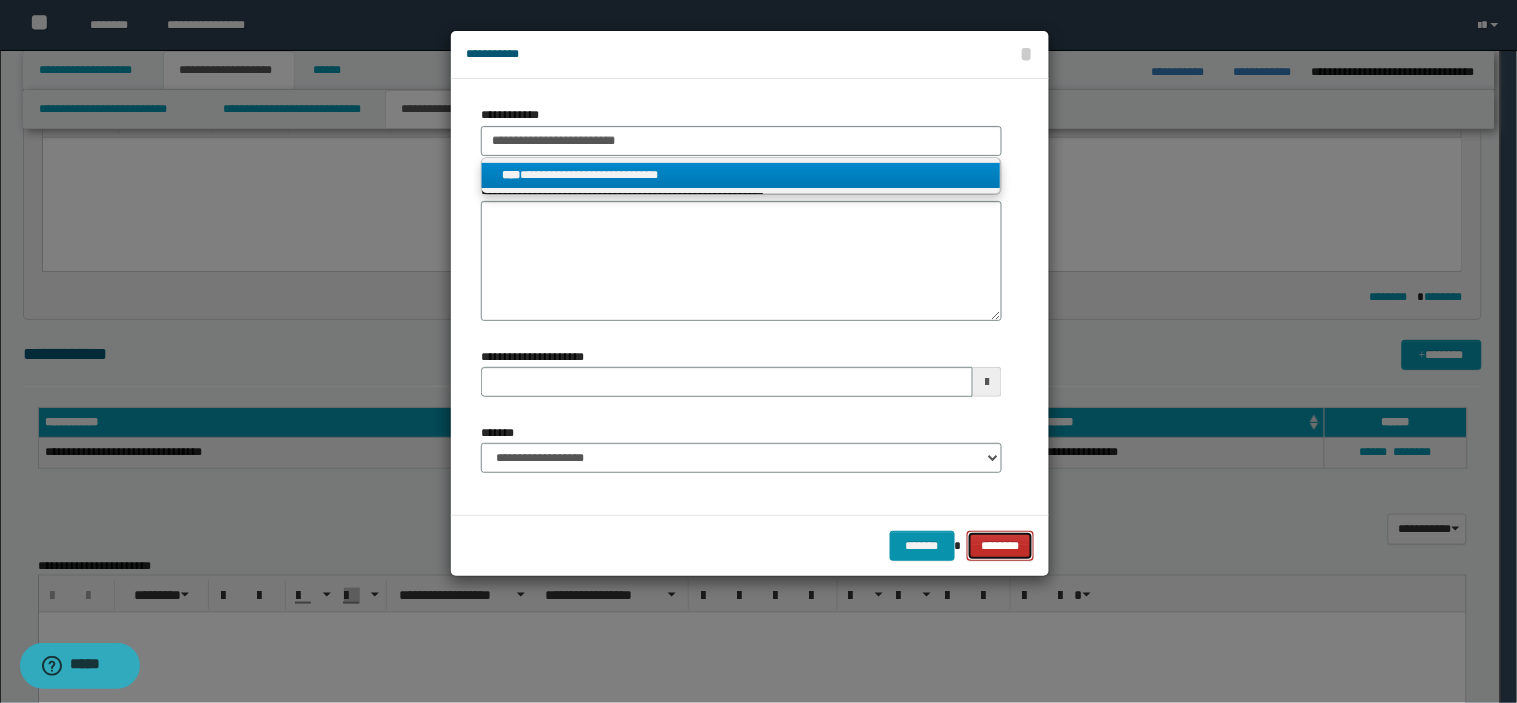type 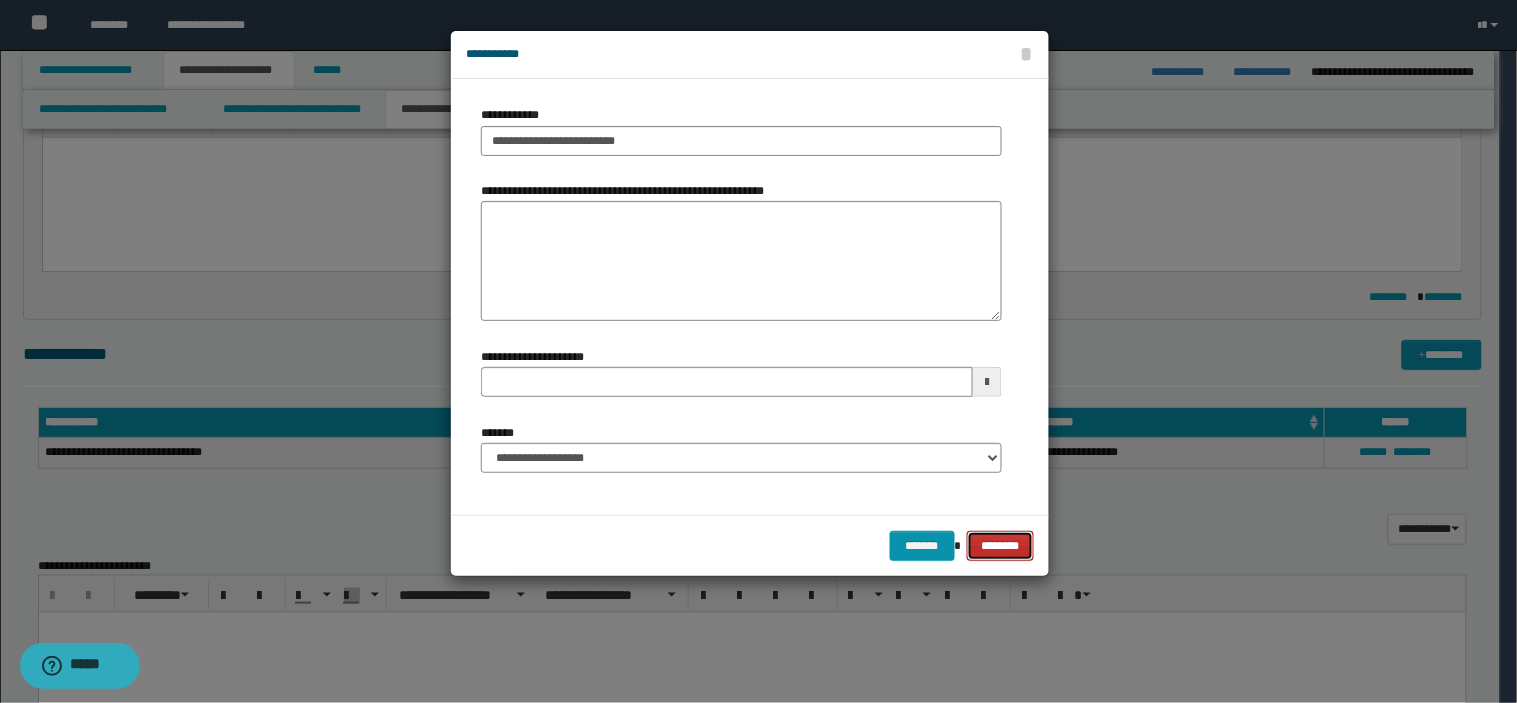 click on "********" at bounding box center (1001, 546) 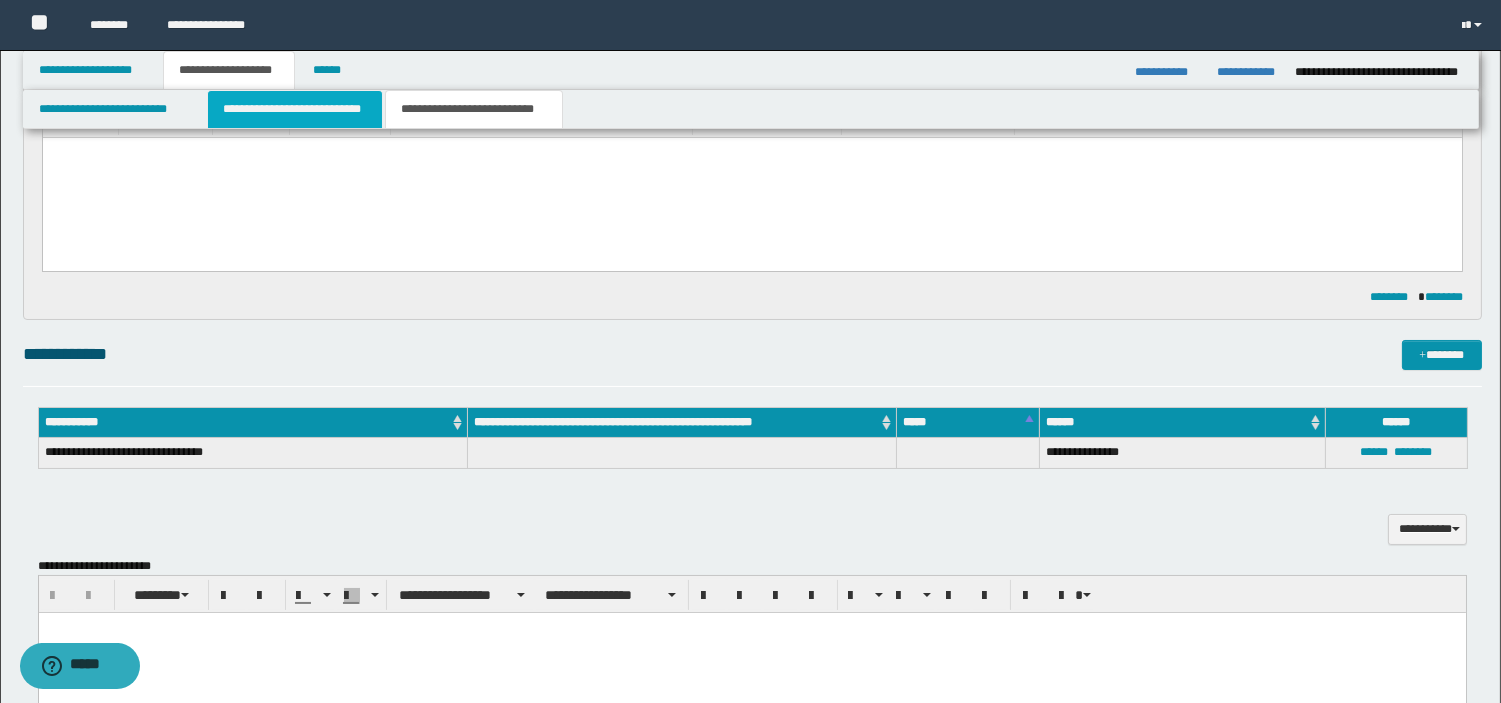 click on "**********" at bounding box center [295, 109] 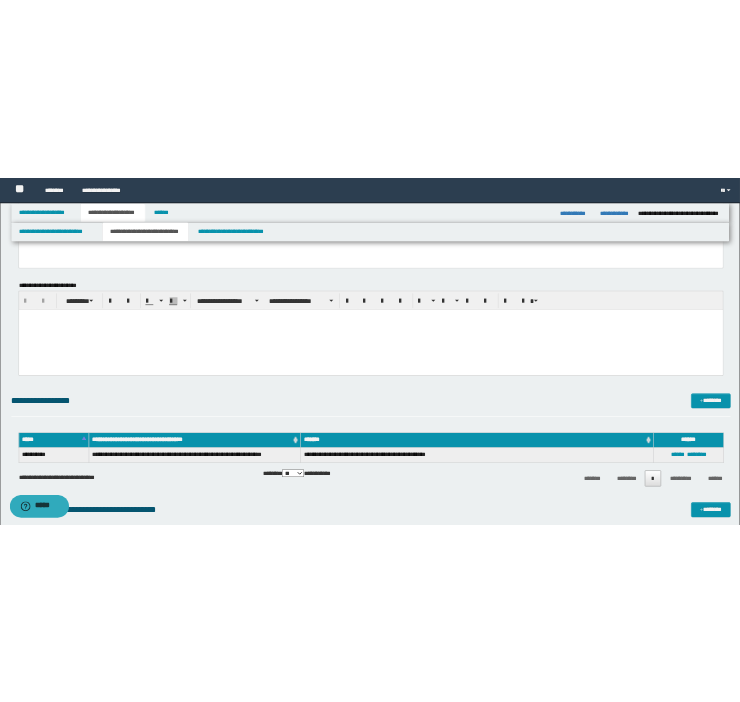 scroll, scrollTop: 0, scrollLeft: 0, axis: both 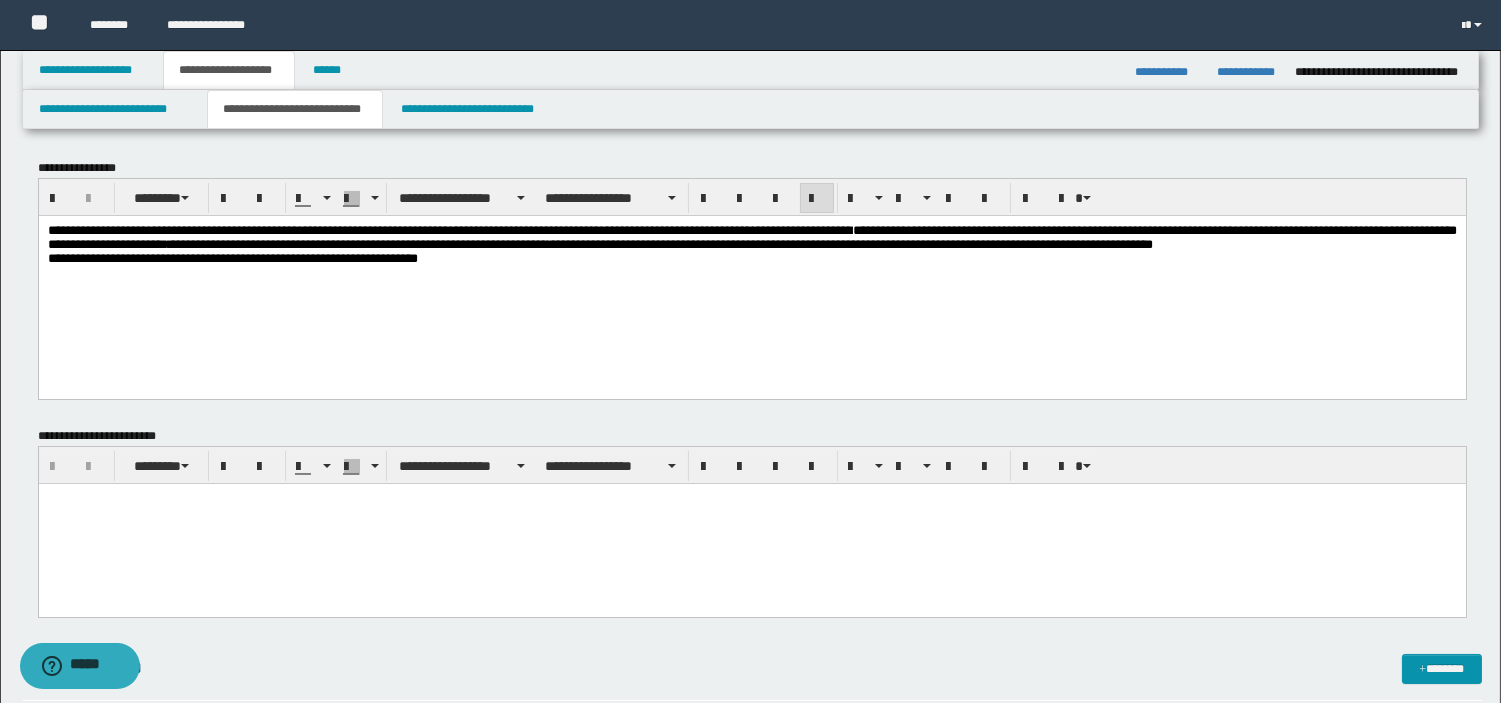 click on "**********" at bounding box center [751, 269] 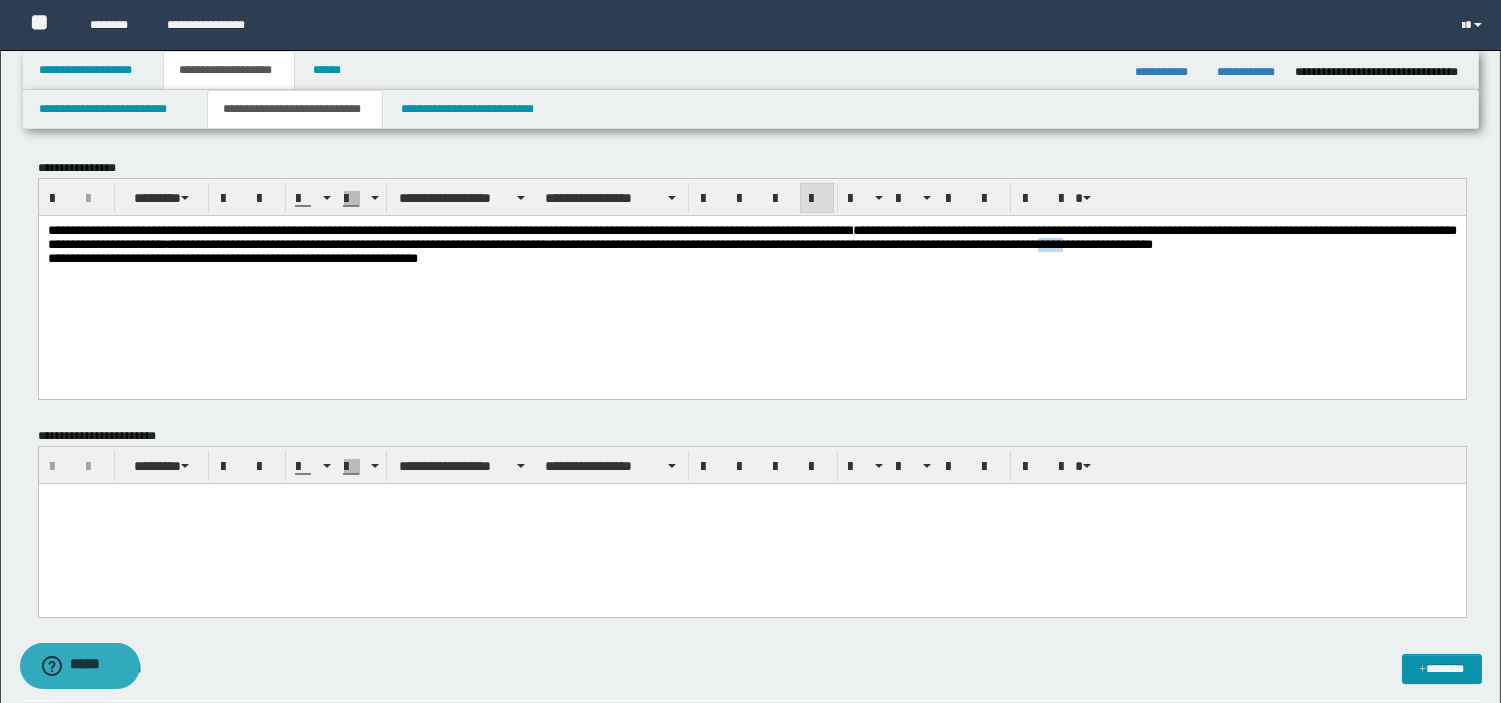 drag, startPoint x: 278, startPoint y: 263, endPoint x: 320, endPoint y: 268, distance: 42.296574 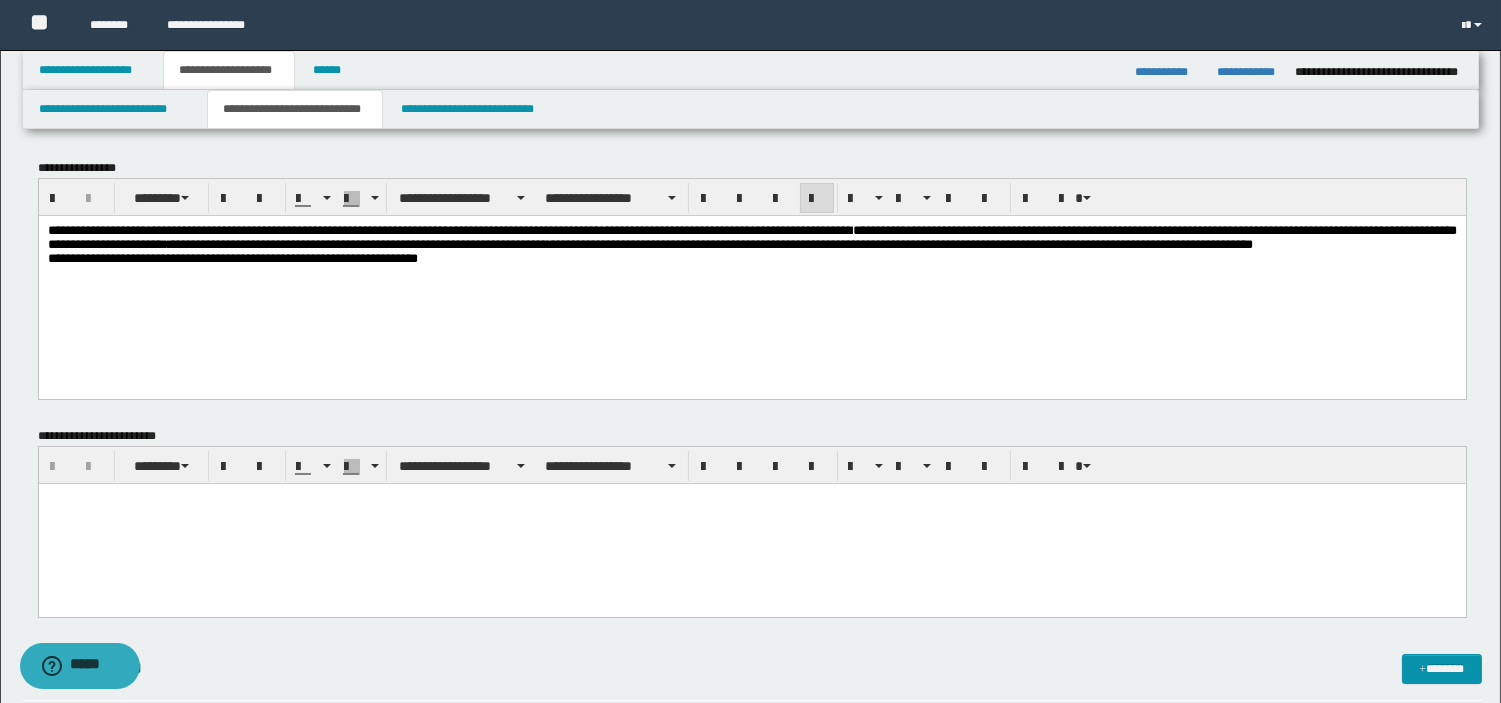 click on "**********" at bounding box center [751, 269] 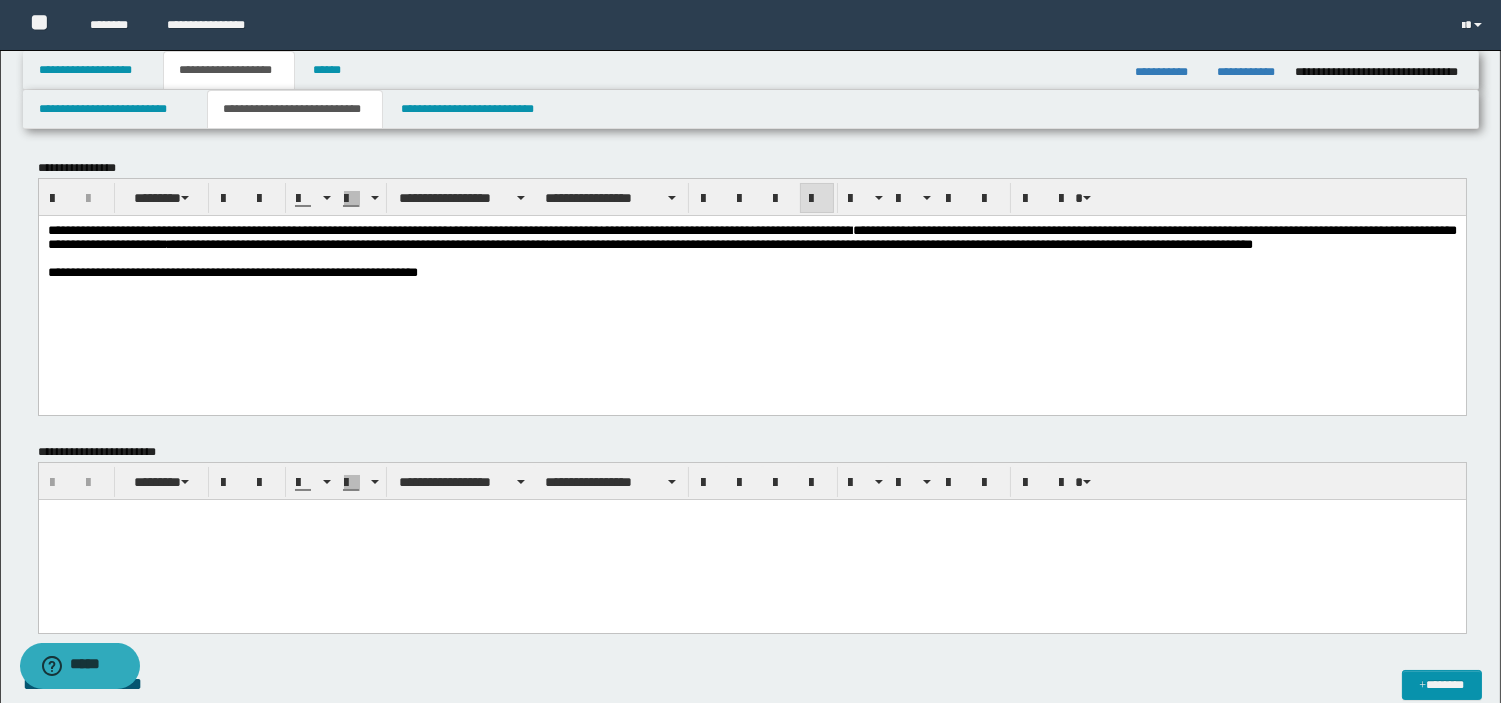 click on "**********" at bounding box center [232, 271] 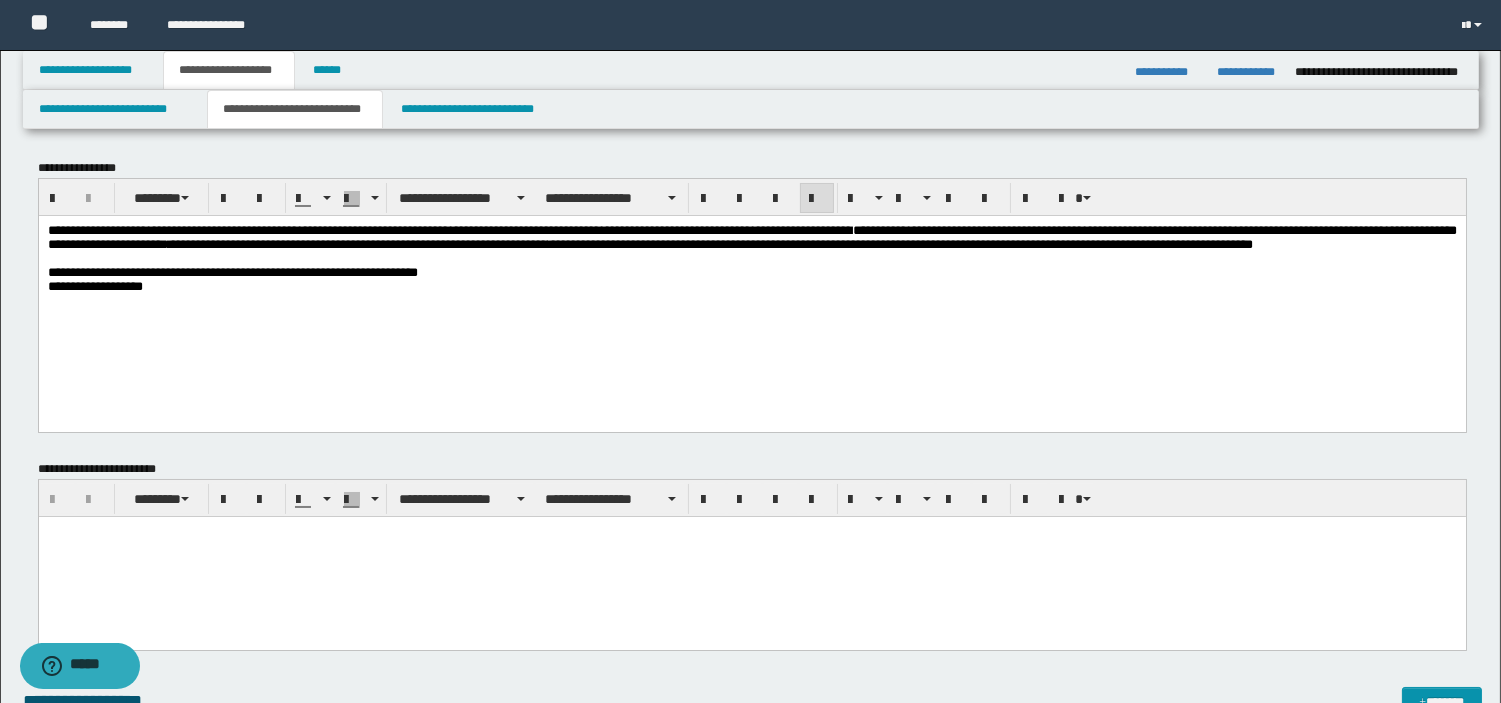 click on "**********" at bounding box center [751, 272] 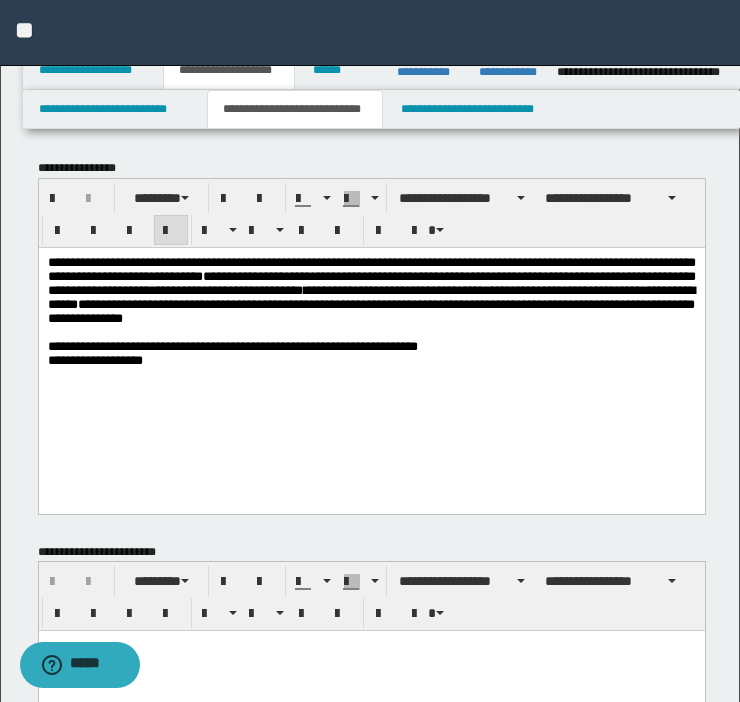 click on "**********" at bounding box center [371, 360] 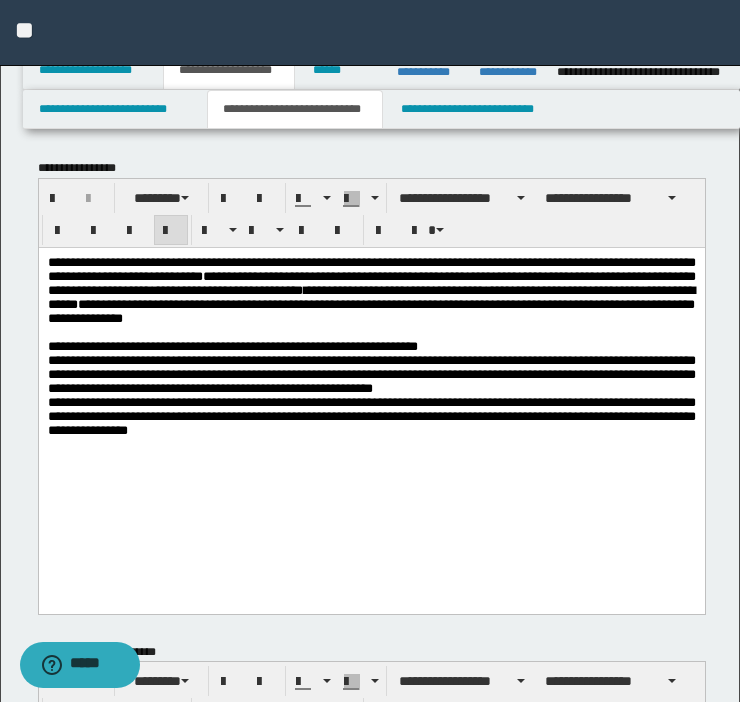 click on "**********" at bounding box center [371, 373] 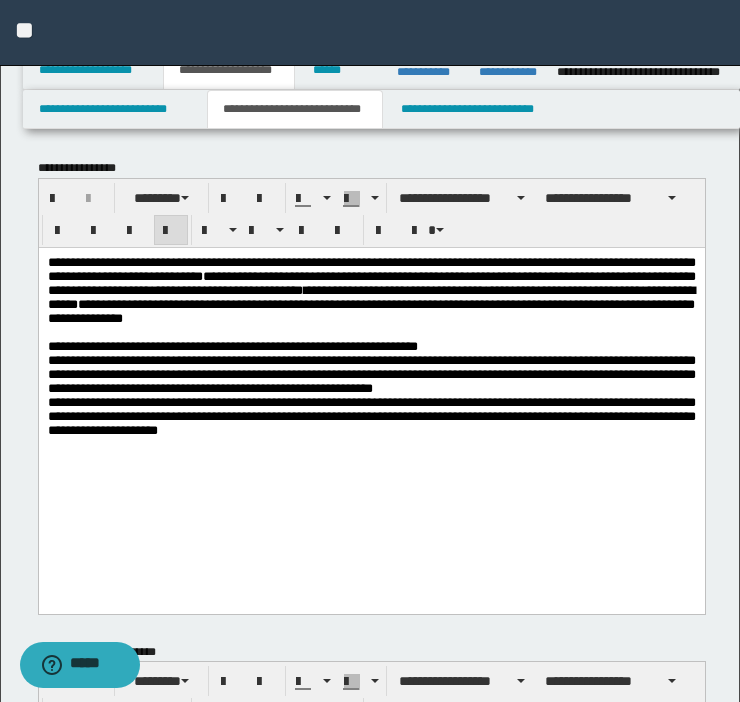 click on "**********" at bounding box center (371, 371) 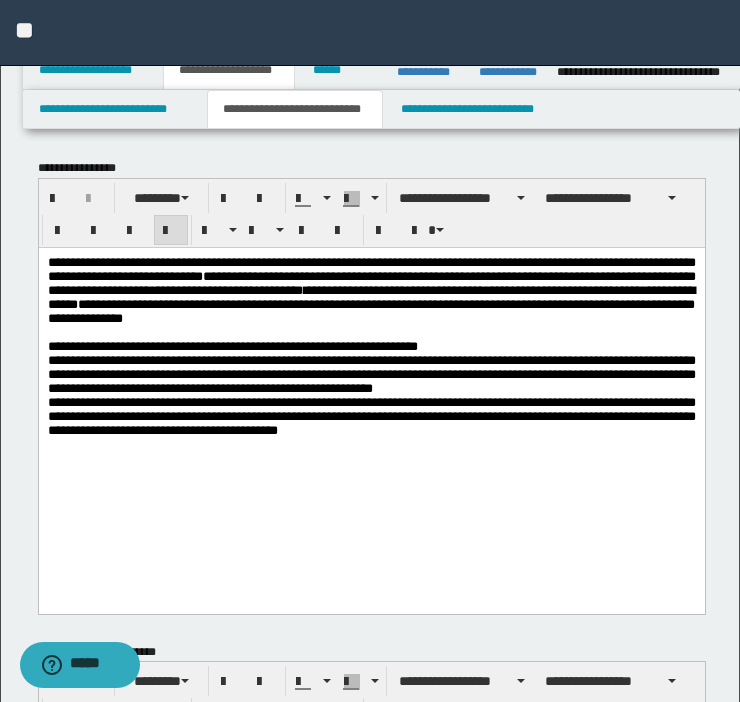click on "**********" at bounding box center [371, 415] 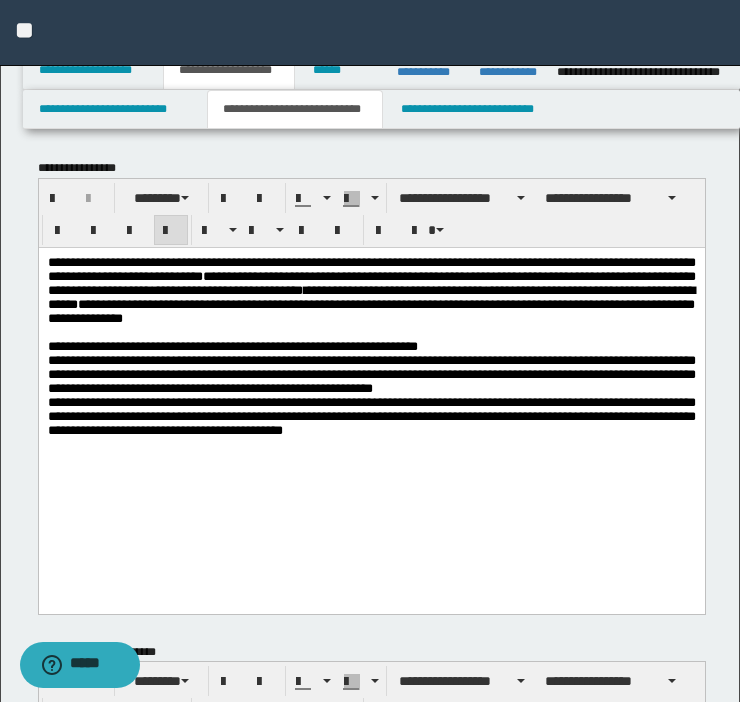 click on "**********" at bounding box center [371, 415] 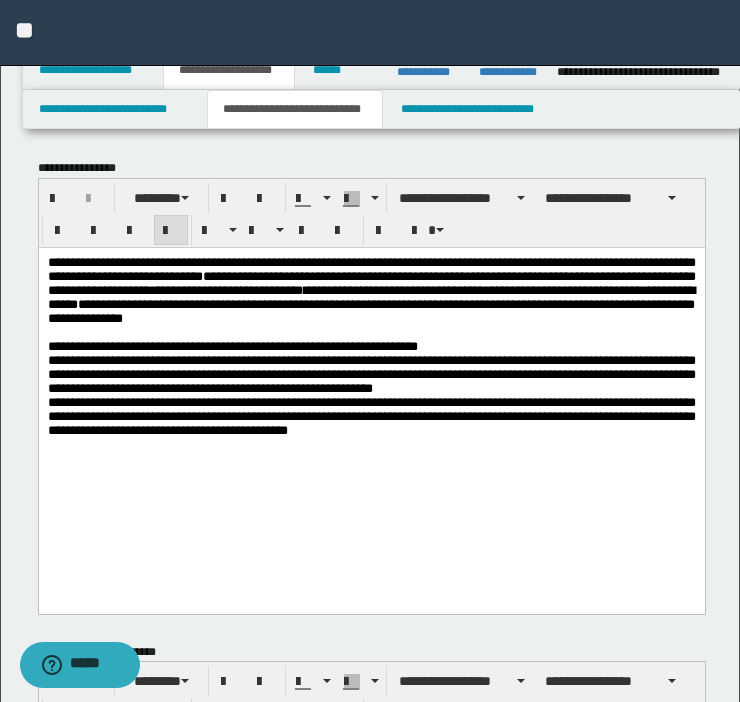 click on "**********" at bounding box center (371, 416) 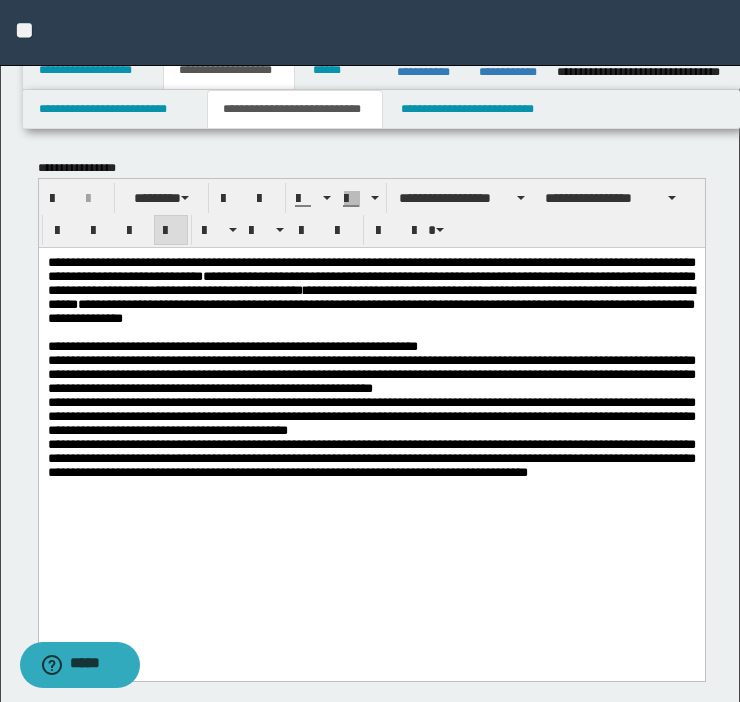 click on "**********" at bounding box center [371, 392] 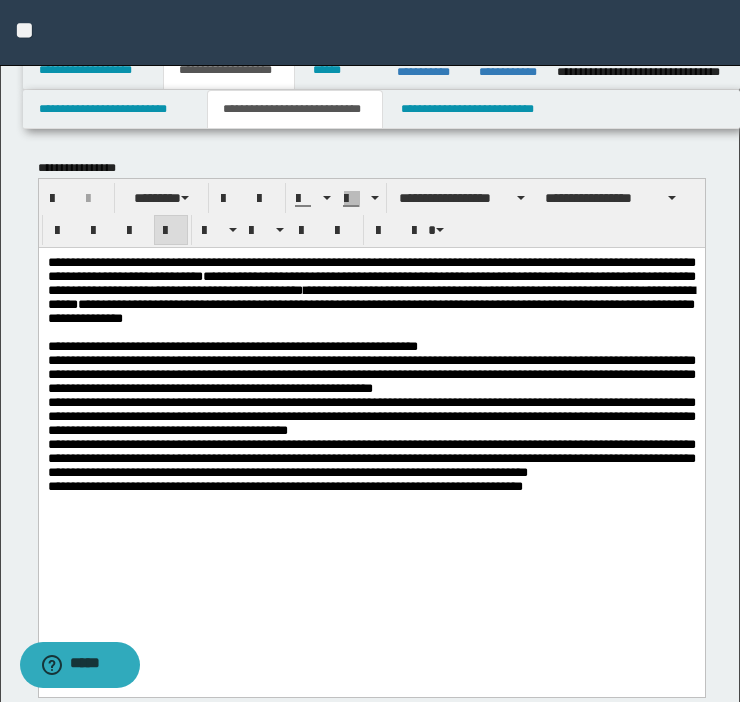 click on "**********" at bounding box center (371, 399) 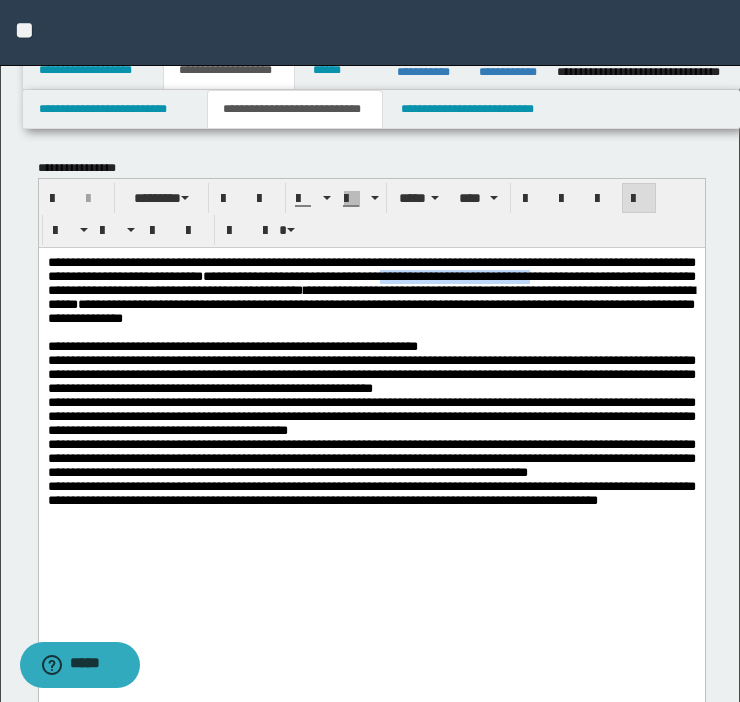 drag, startPoint x: 603, startPoint y: 280, endPoint x: 191, endPoint y: 297, distance: 412.3506 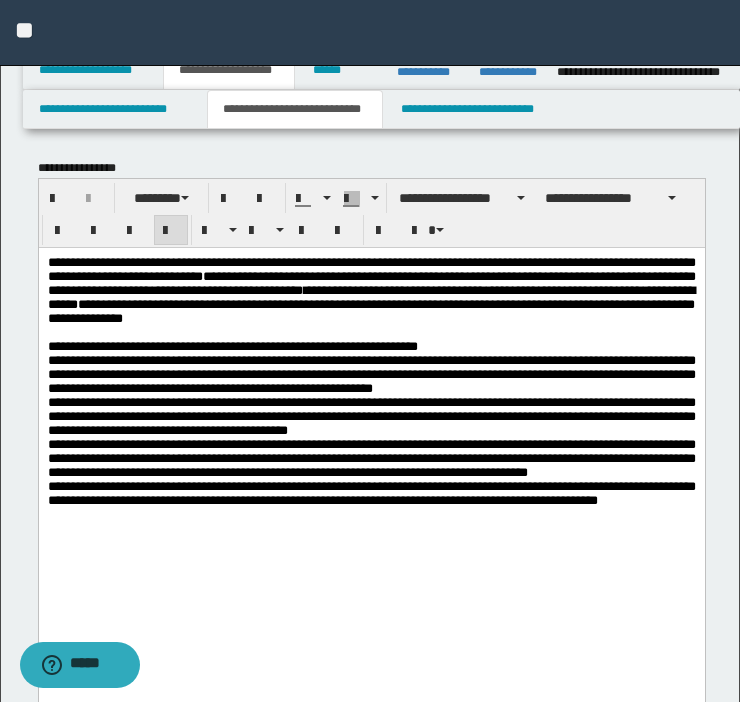 click on "**********" at bounding box center [371, 493] 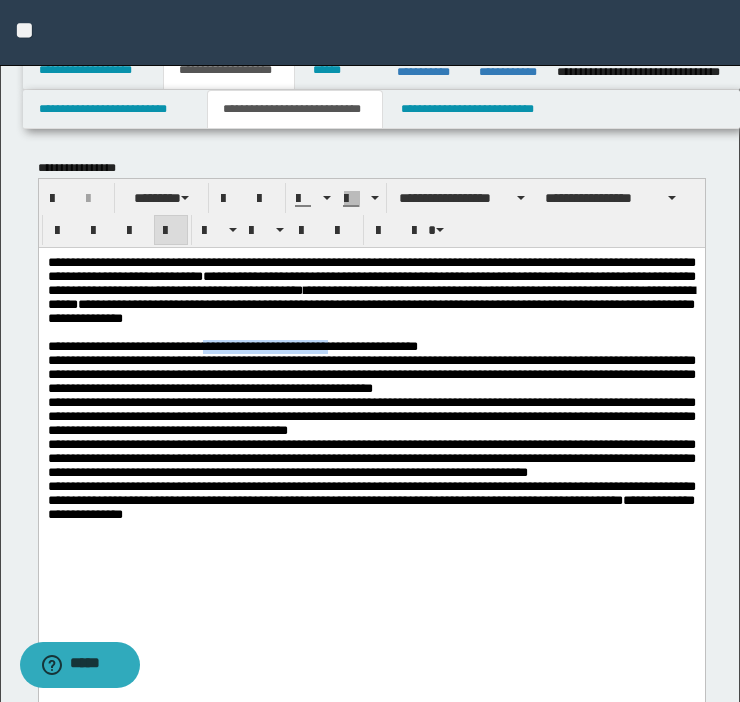 drag, startPoint x: 233, startPoint y: 385, endPoint x: 375, endPoint y: 380, distance: 142.088 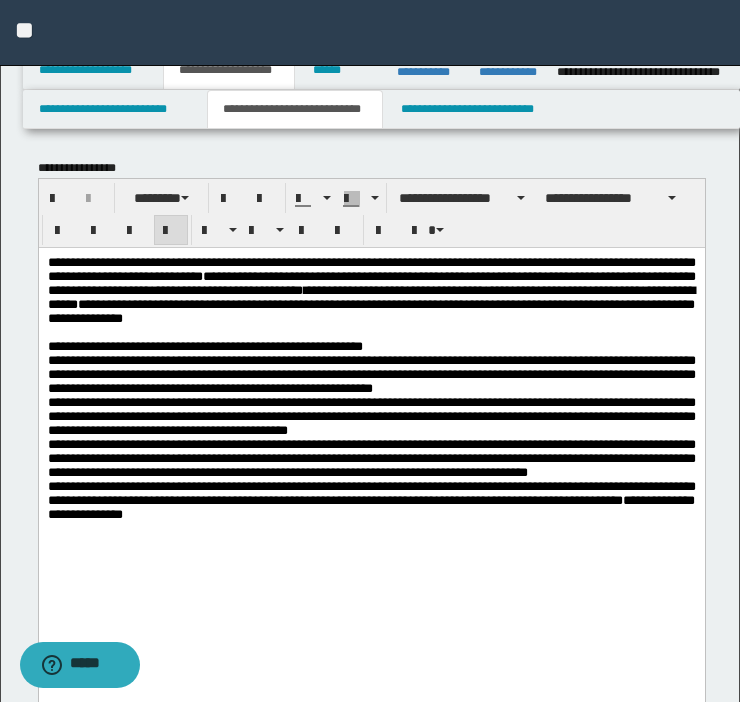 click on "**********" at bounding box center [204, 345] 